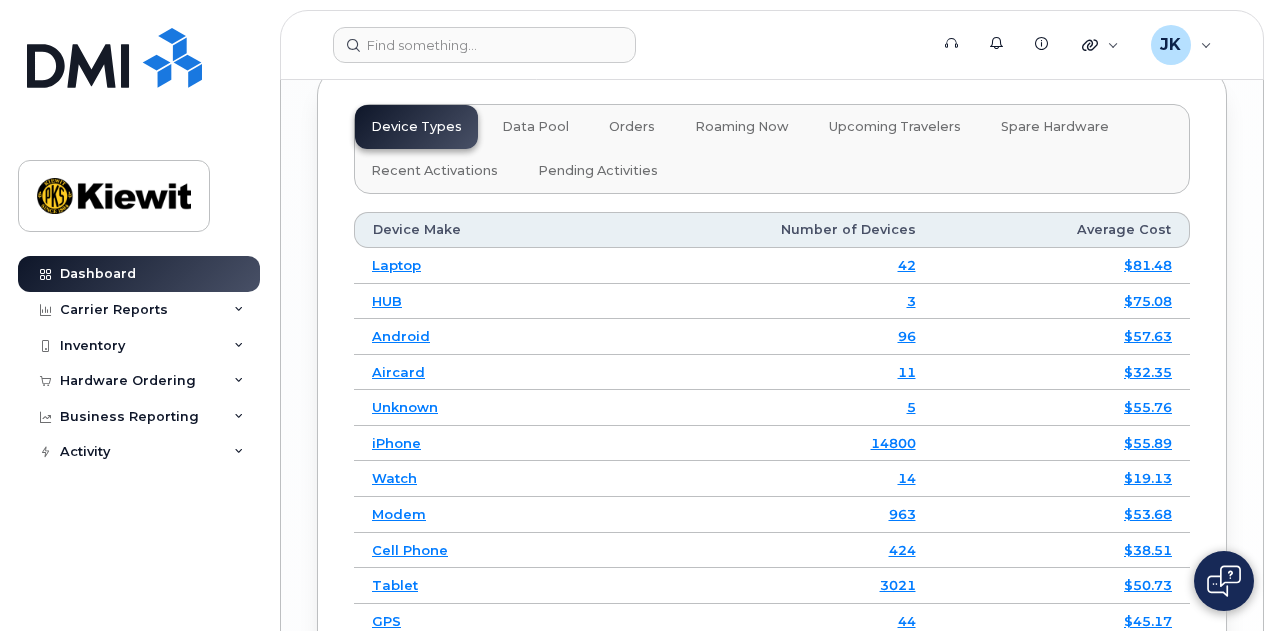 scroll, scrollTop: 3500, scrollLeft: 0, axis: vertical 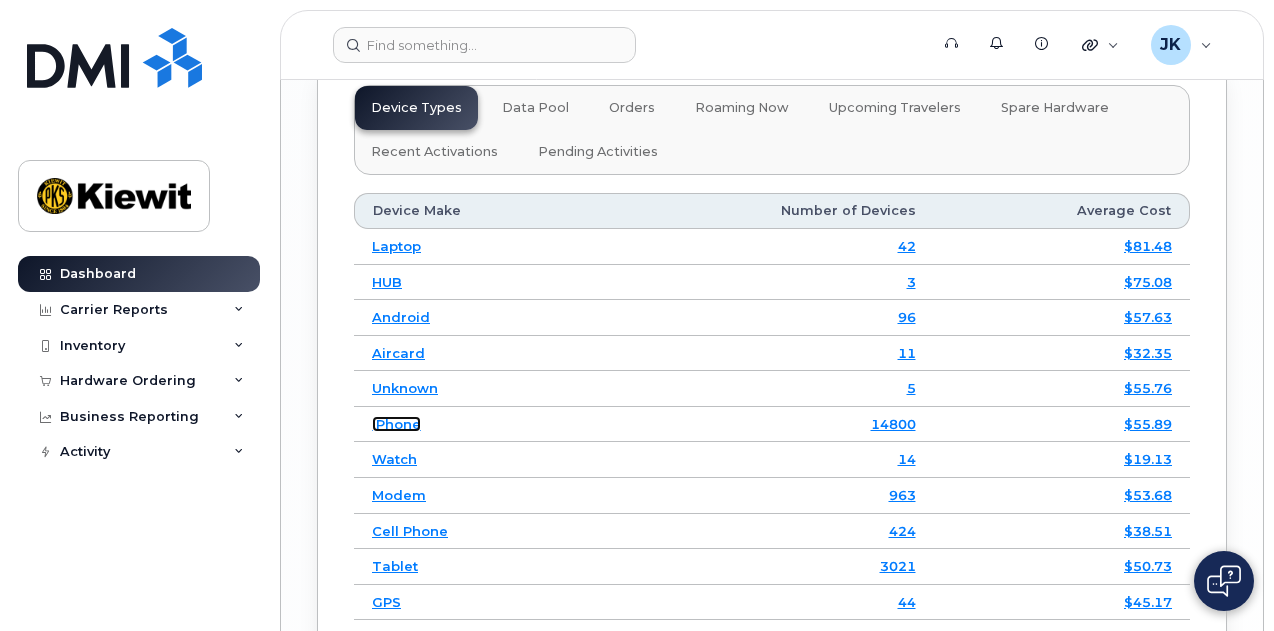 click on "iPhone" 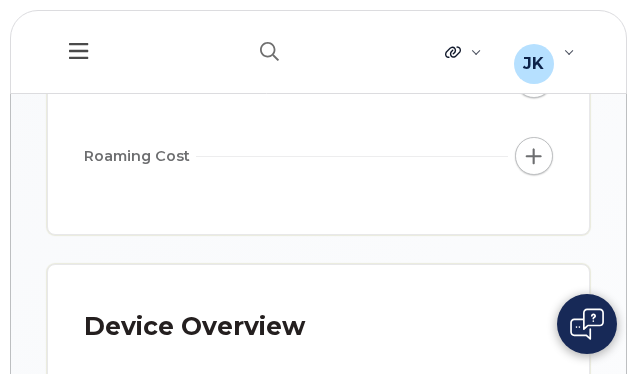 scroll, scrollTop: 464, scrollLeft: 0, axis: vertical 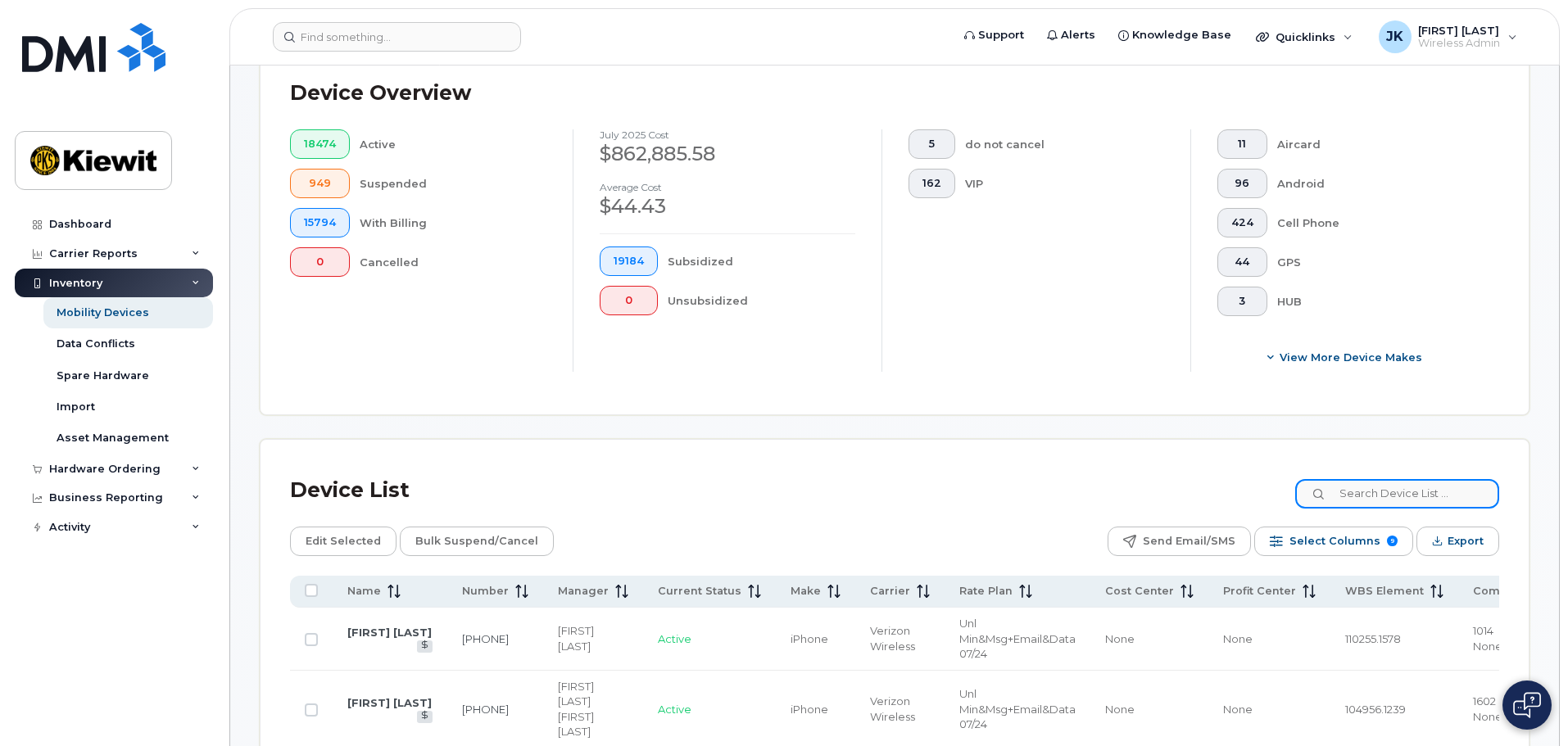 click 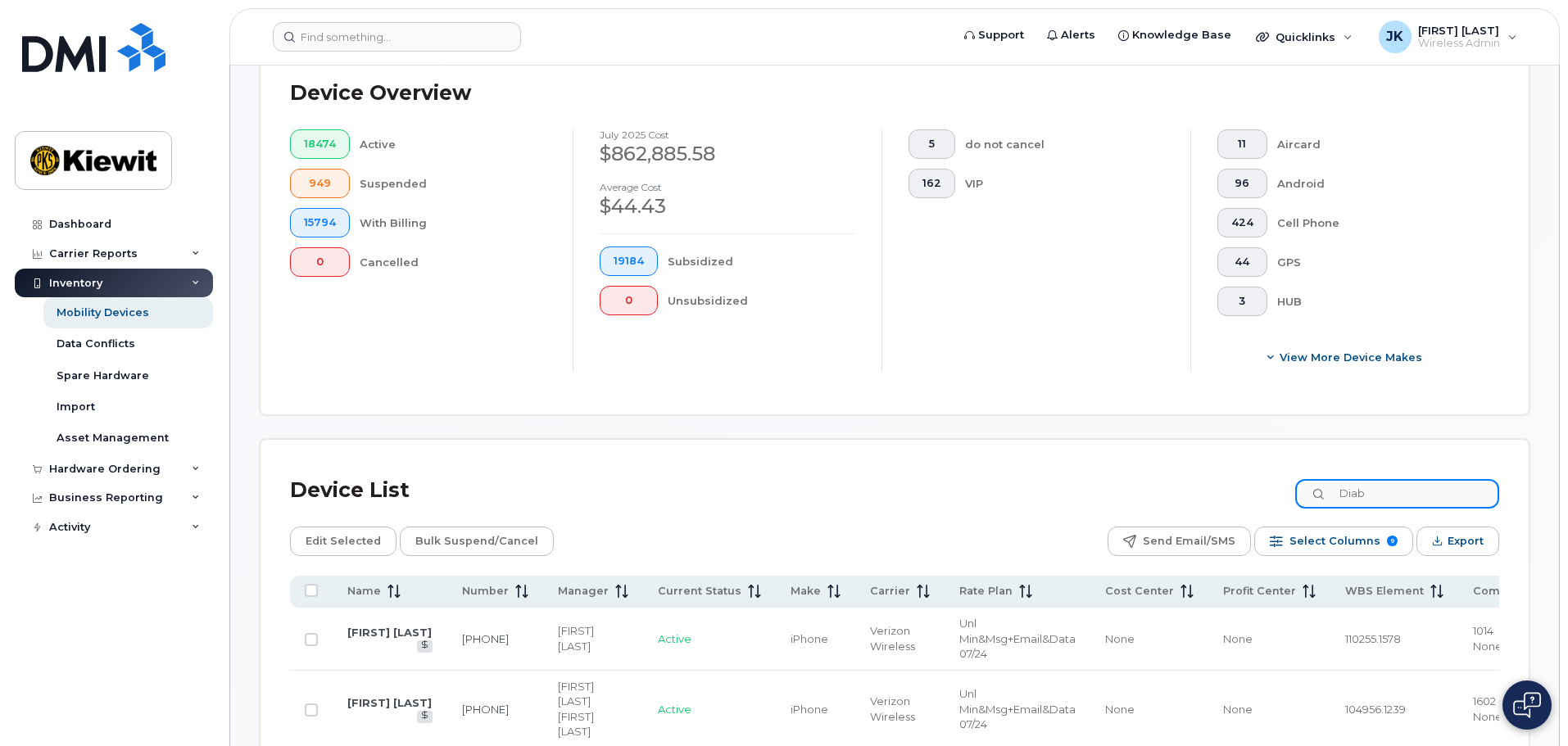 type on "Diab" 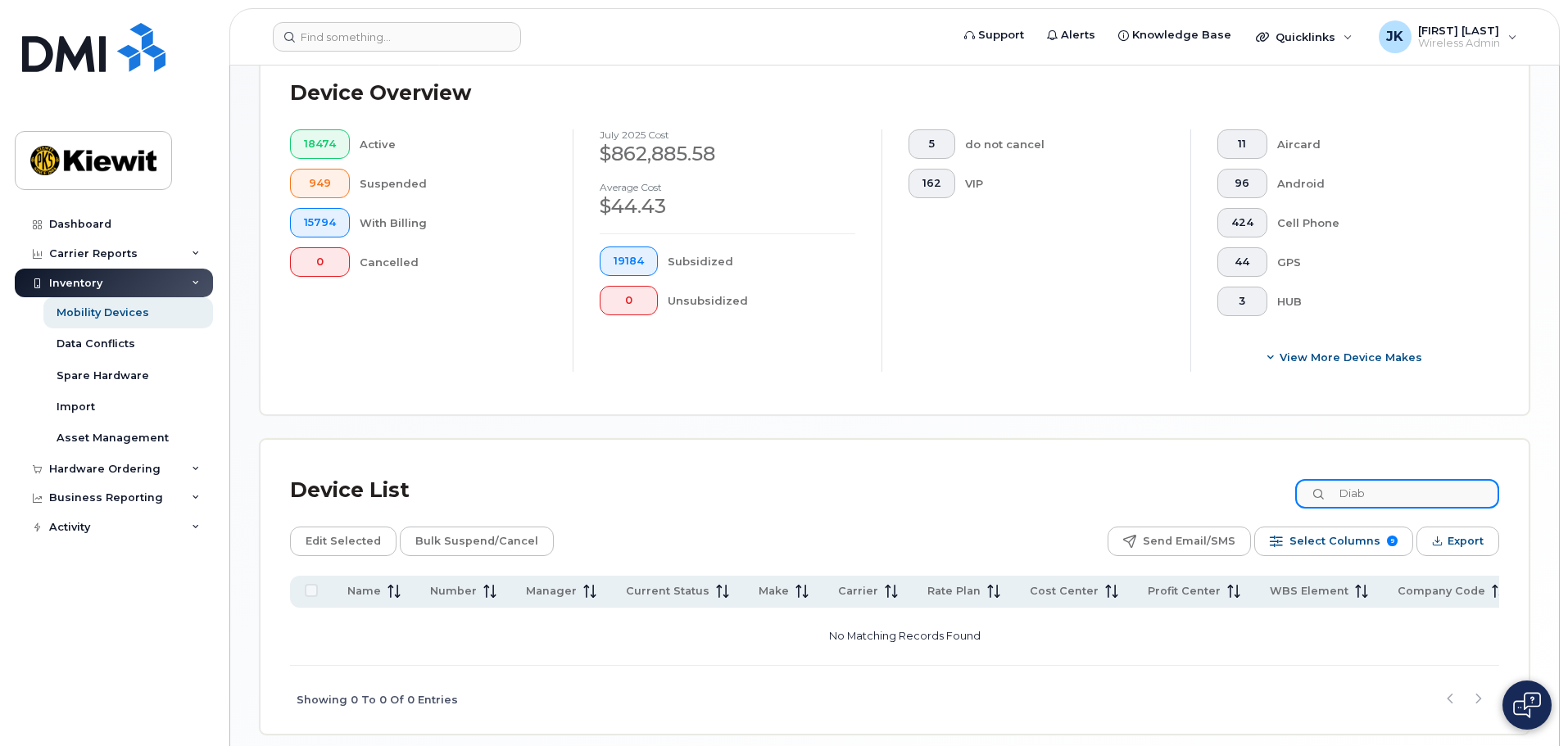 drag, startPoint x: 1403, startPoint y: 479, endPoint x: 1212, endPoint y: 483, distance: 191.04188 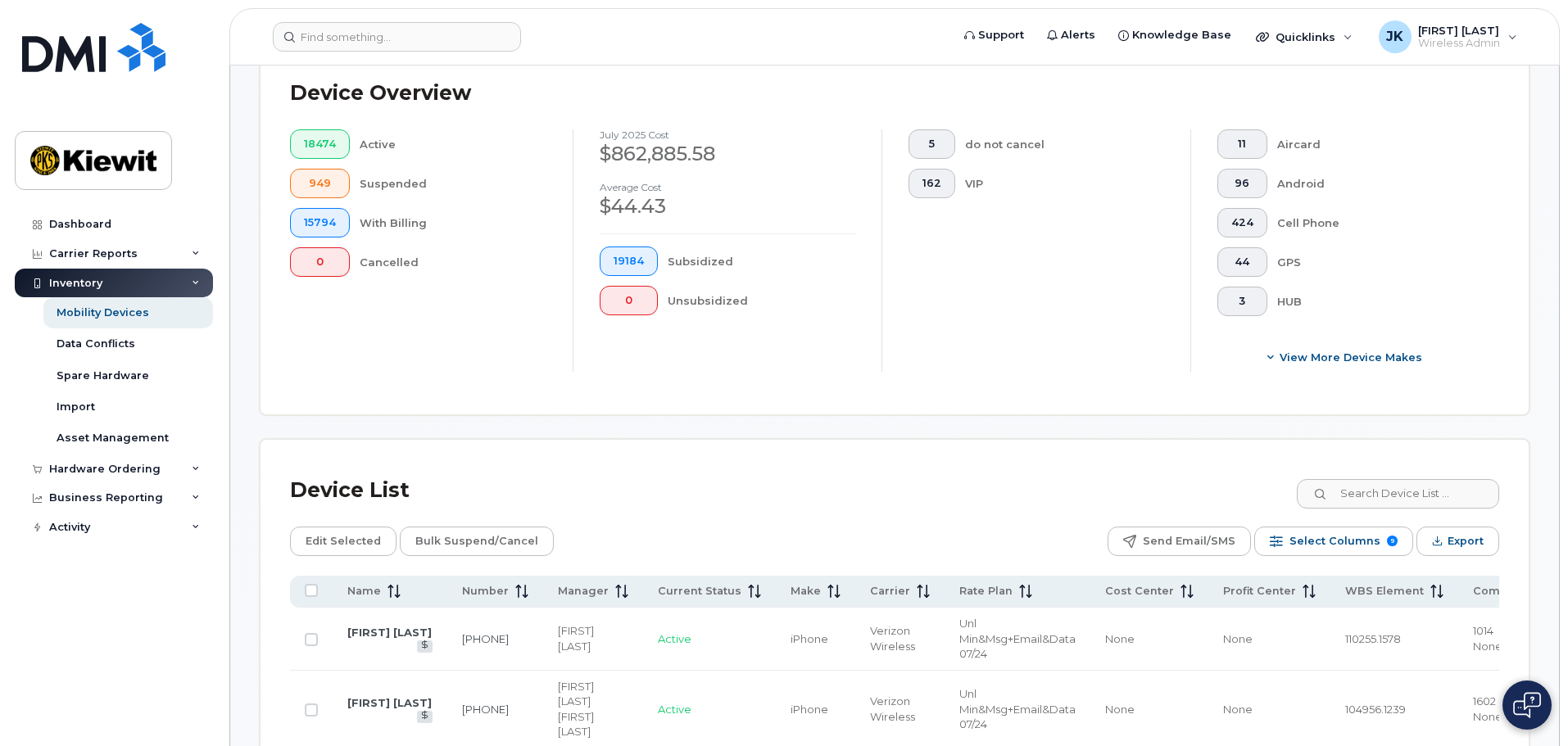 click on "Device List Edit Selected Bulk Suspend/Cancel Send Email/SMS Select Columns 9  Filter   Refresh  Export Name Number Manager Current Status Make Carrier Rate Plan Cost Center Profit Center WBS Element Company Code SHANNON MURRAY 201-206-0052 Liliia Godunok Active iPhone Verizon Wireless Unl Min&Msg+Email&Data 07/24 None  None  110255.1578  1014  None  Darrell Schneider 201-206-1117 William Gadd Jake Regan Active iPhone Verizon Wireless Unl Min&Msg+Email&Data 07/24 None  None  104956.1239  1602  None  MIKE SCHMITZER 201-206-4012 Liliia Godunok Active iPhone Verizon Wireless Unl Min&Msg+Email&Data 07/24 None  None  110255.1578  1014  None  Matt Capell 201-206-5028 Aaron Seward Brett Escobar Active iPhone Verizon Wireless Unl Min&Msg+Email&Data 07/24 None  None  106080.1055  2230  None  TOM EMERSON 201-206-5306 Patrick Loecher Active iPhone Verizon Wireless Unl Min&Msg+Email&Data 07/24 None  None  106104.1606  1014  None  RICHARD VOGLER 201-206-7380 Richard Vogler Active Modem Verizon Wireless None  None  1602  1" 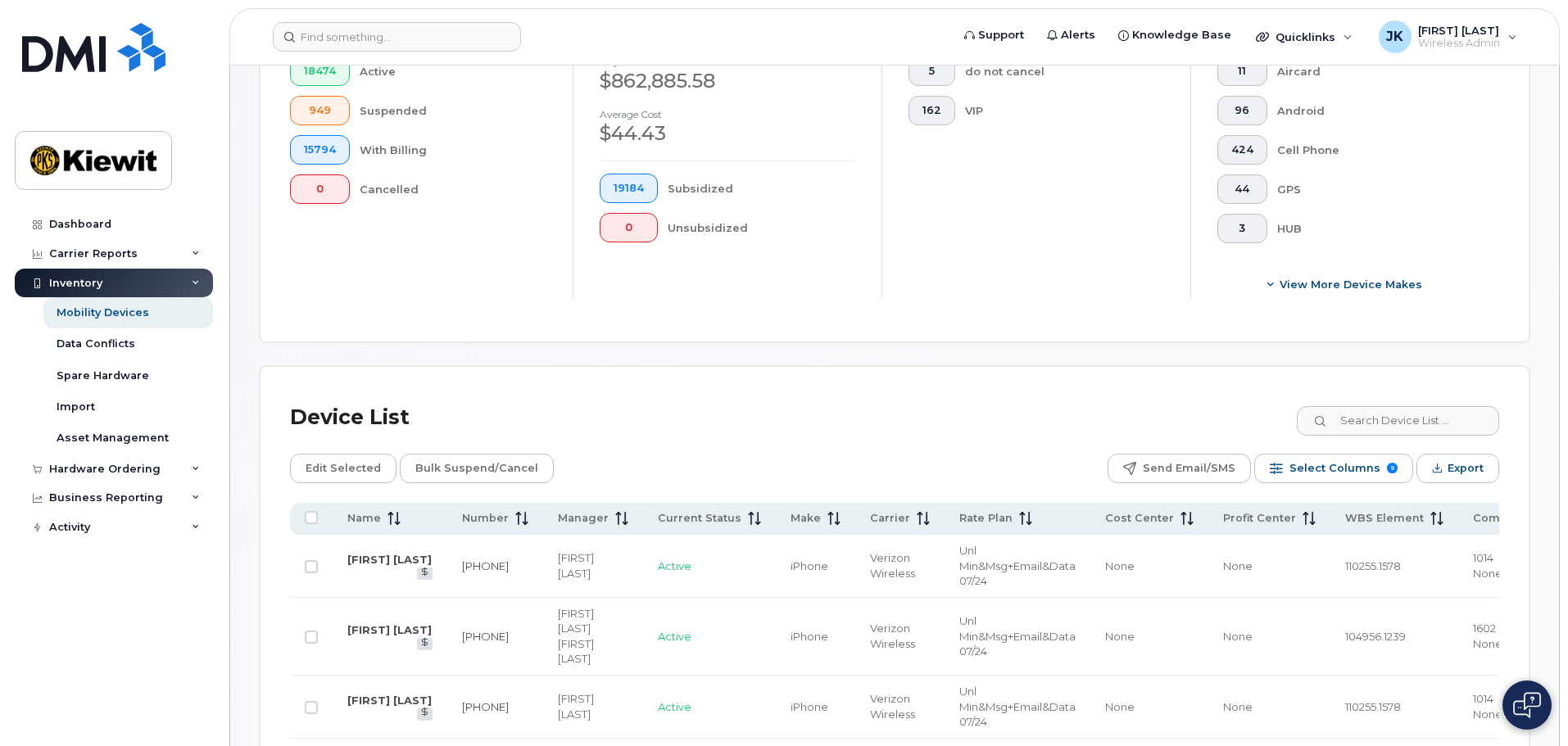 scroll, scrollTop: 491, scrollLeft: 0, axis: vertical 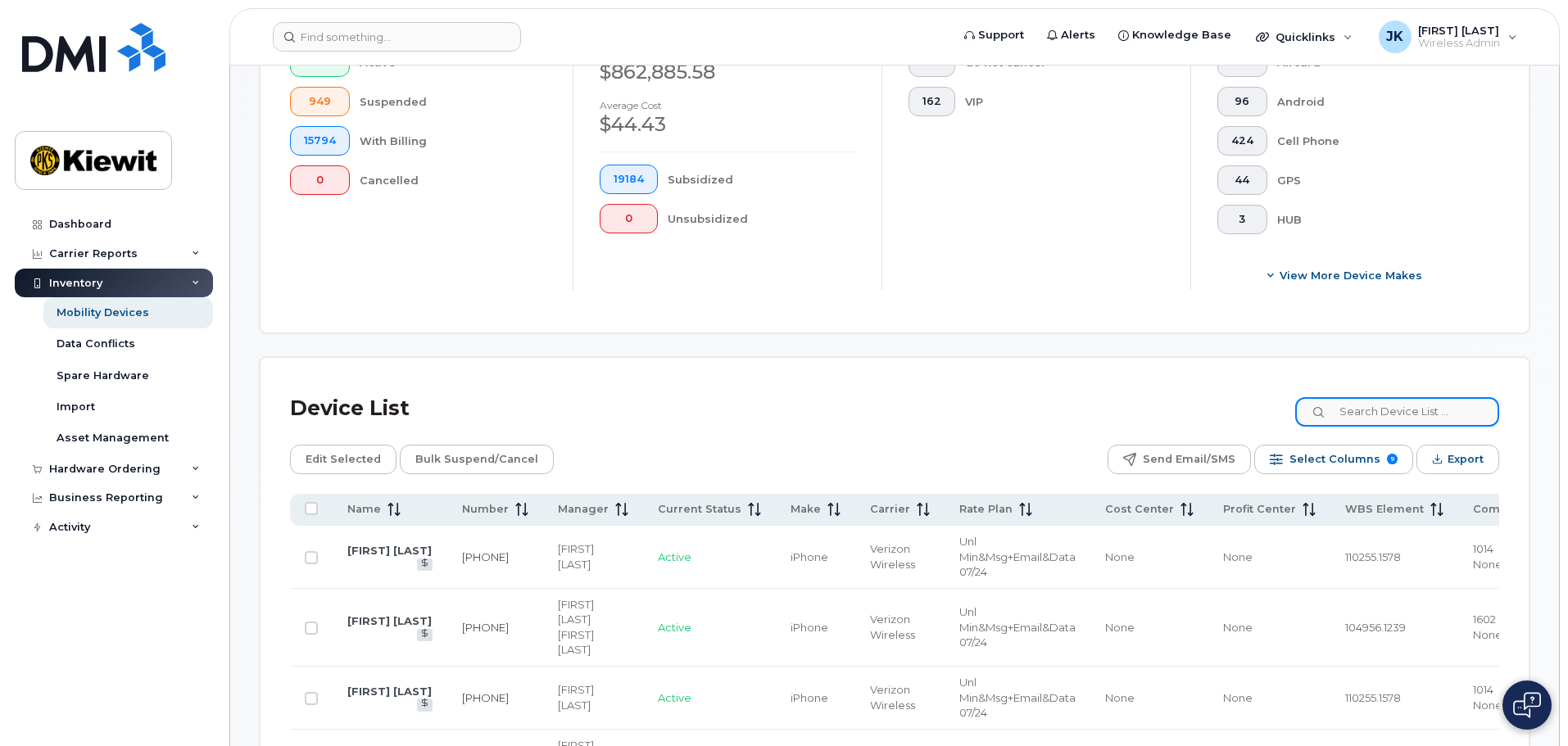 click 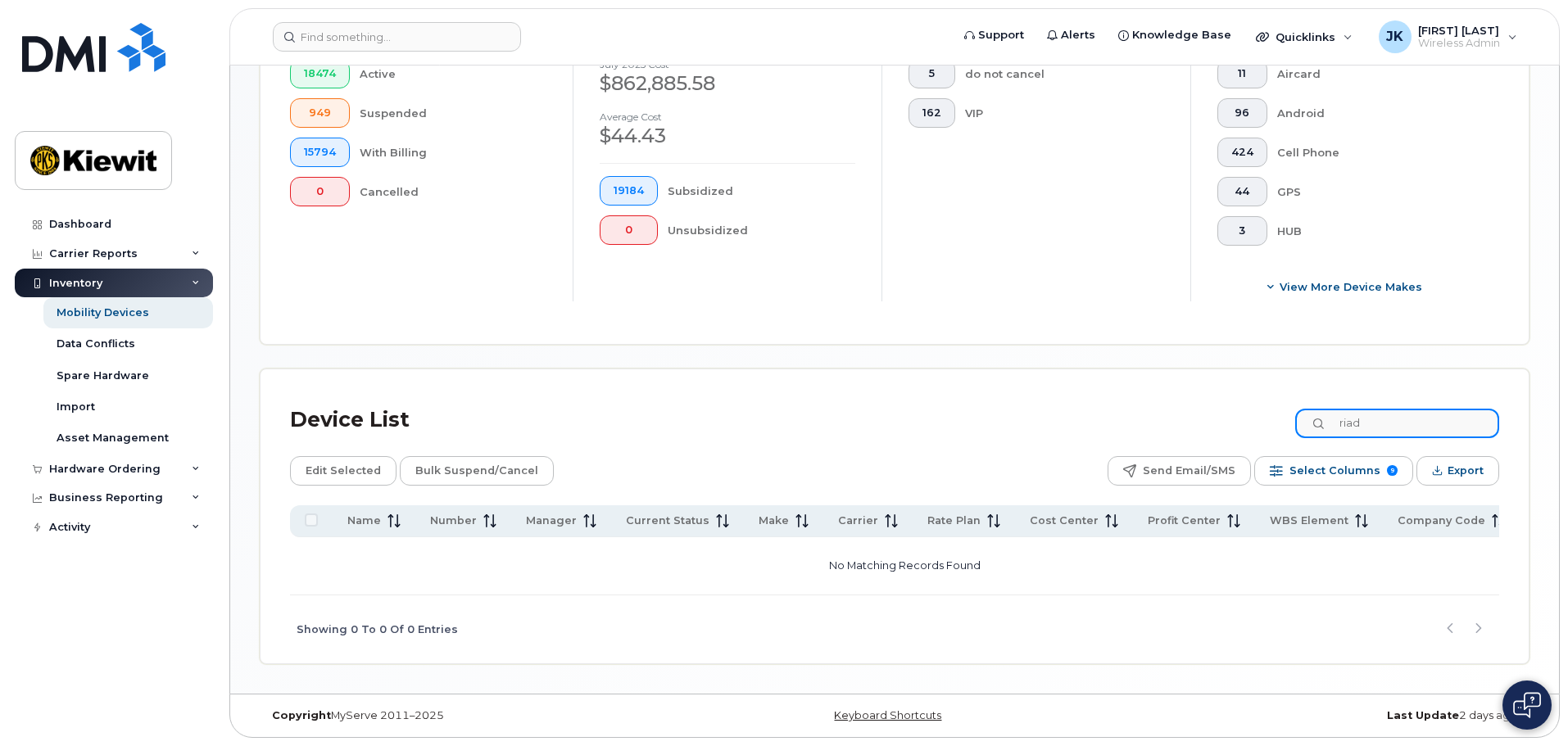 scroll, scrollTop: 465, scrollLeft: 0, axis: vertical 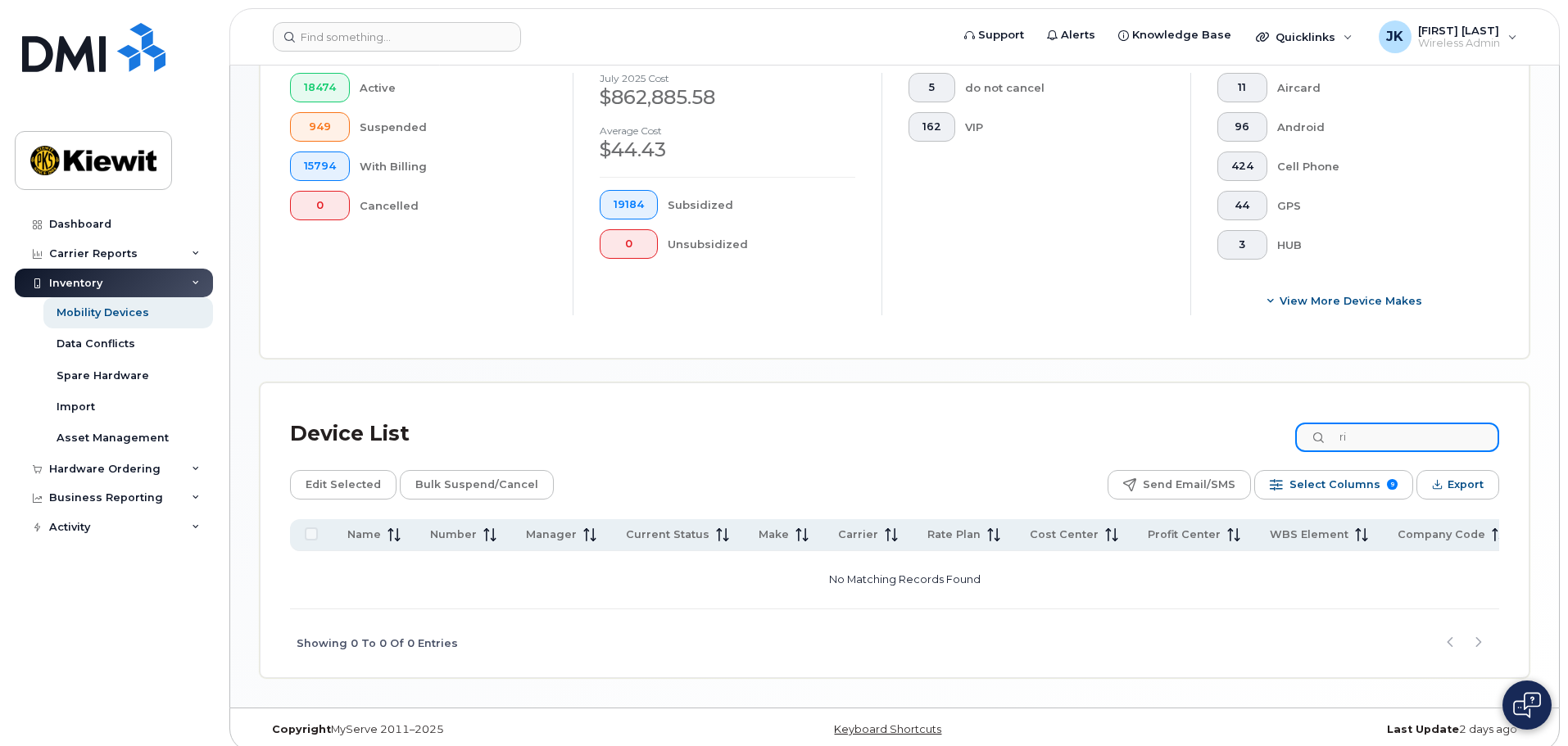 type on "r" 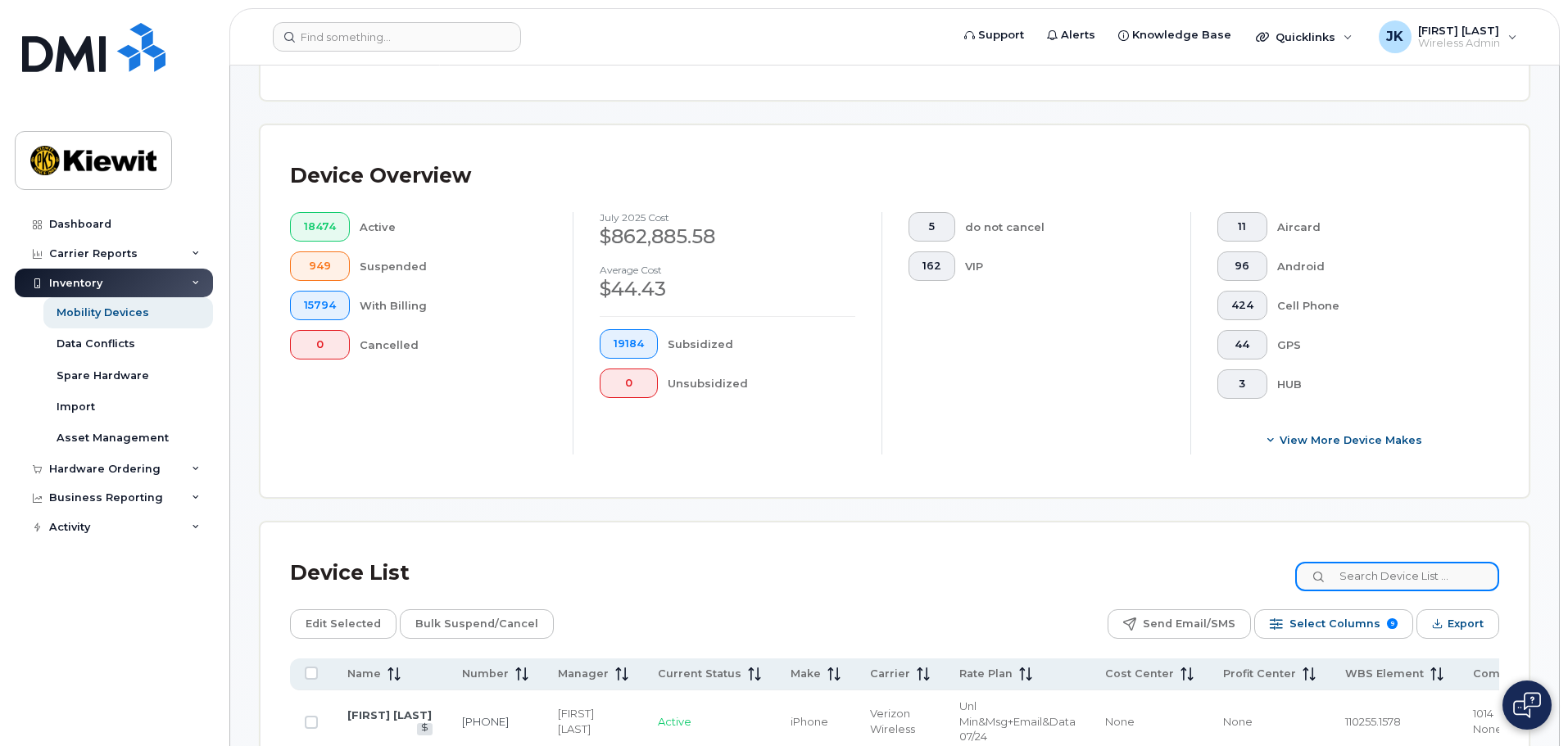 scroll, scrollTop: 0, scrollLeft: 0, axis: both 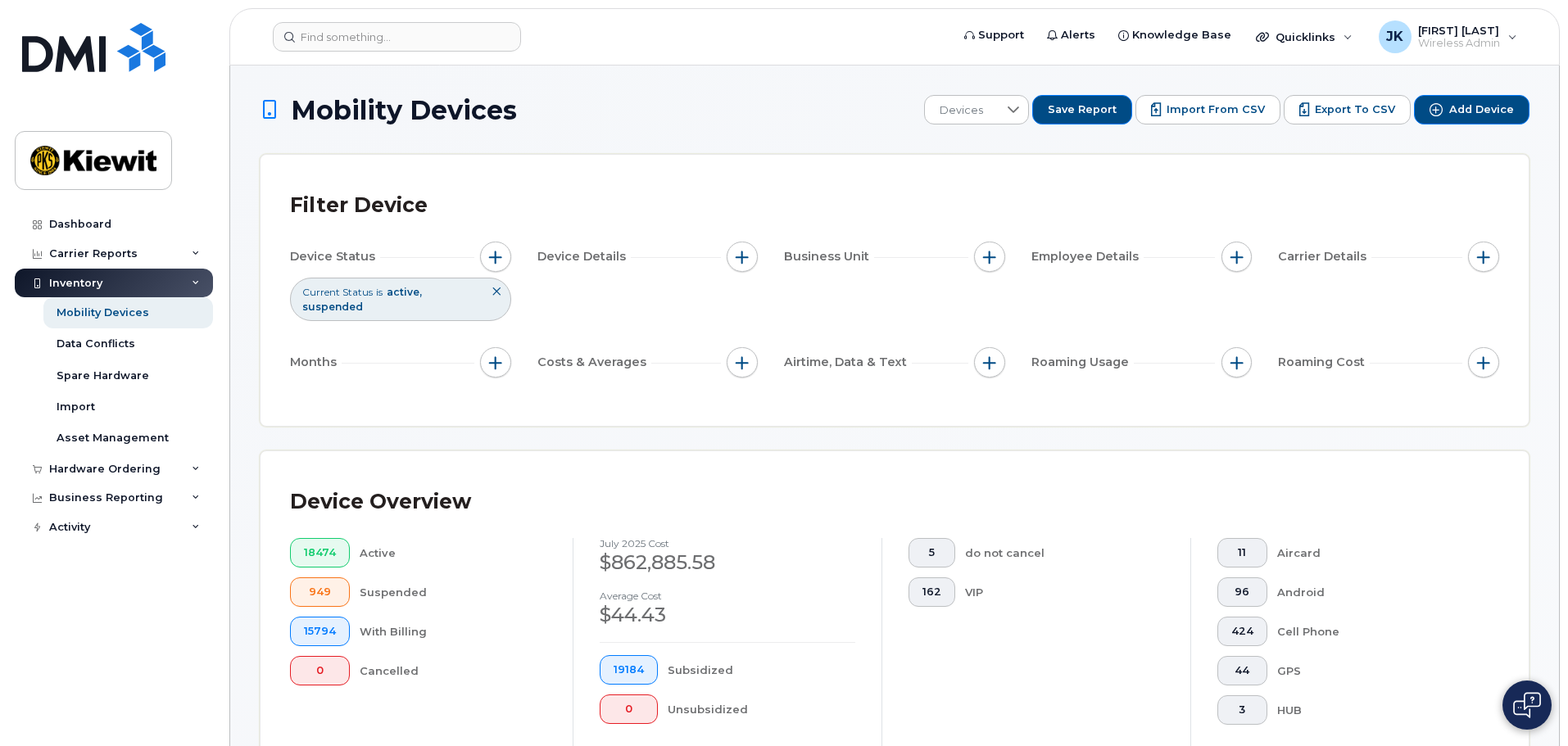 type 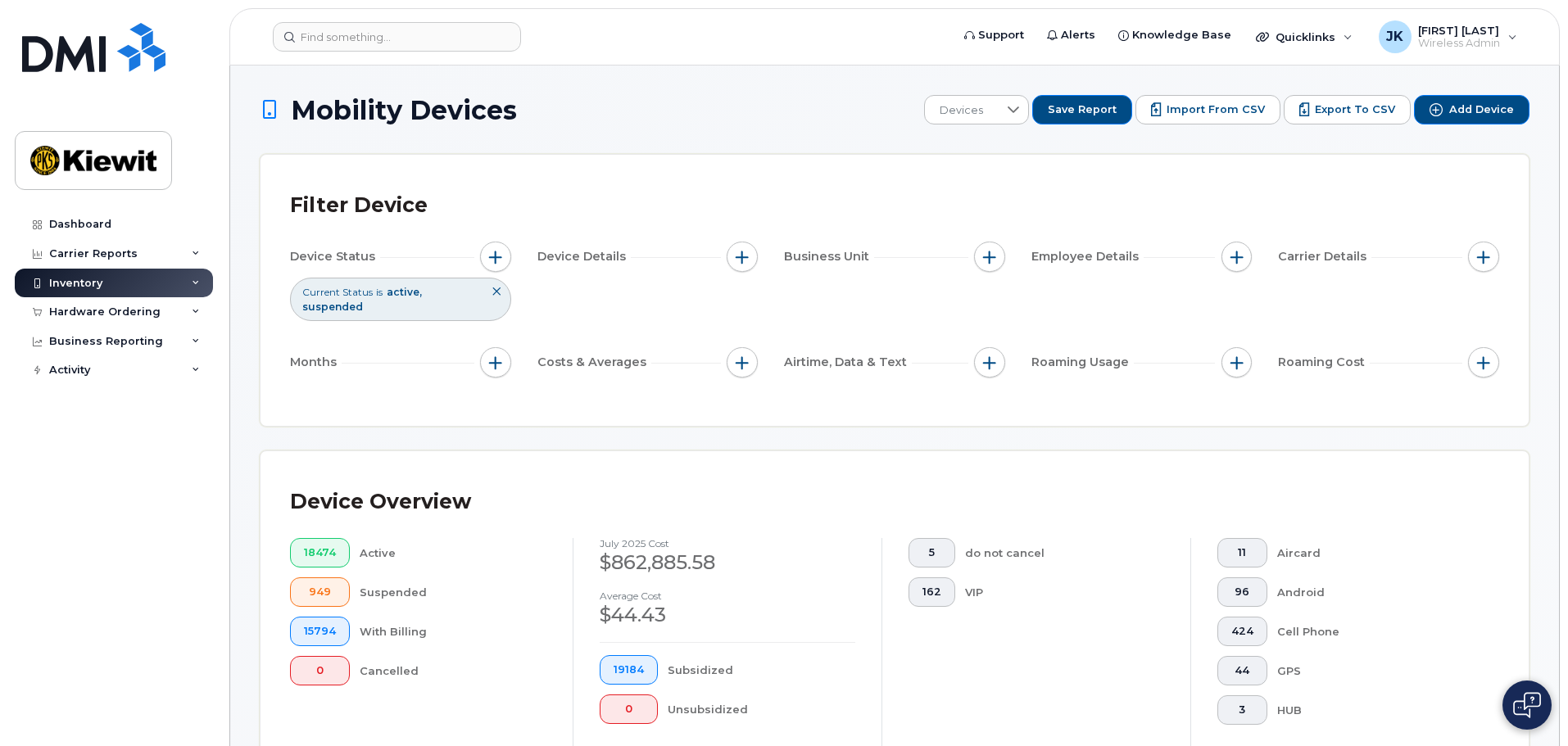 click on "Inventory" 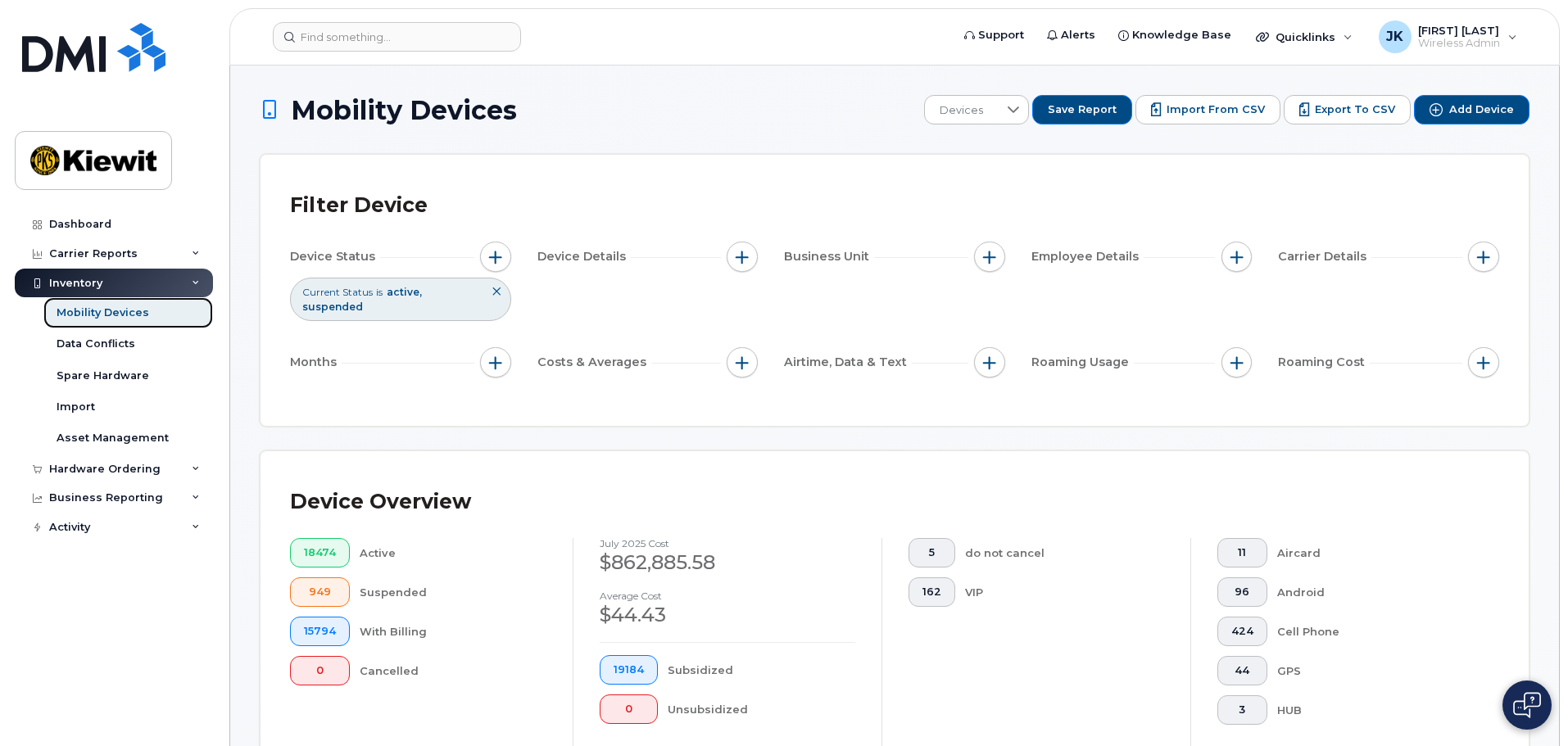 click on "Mobility Devices" 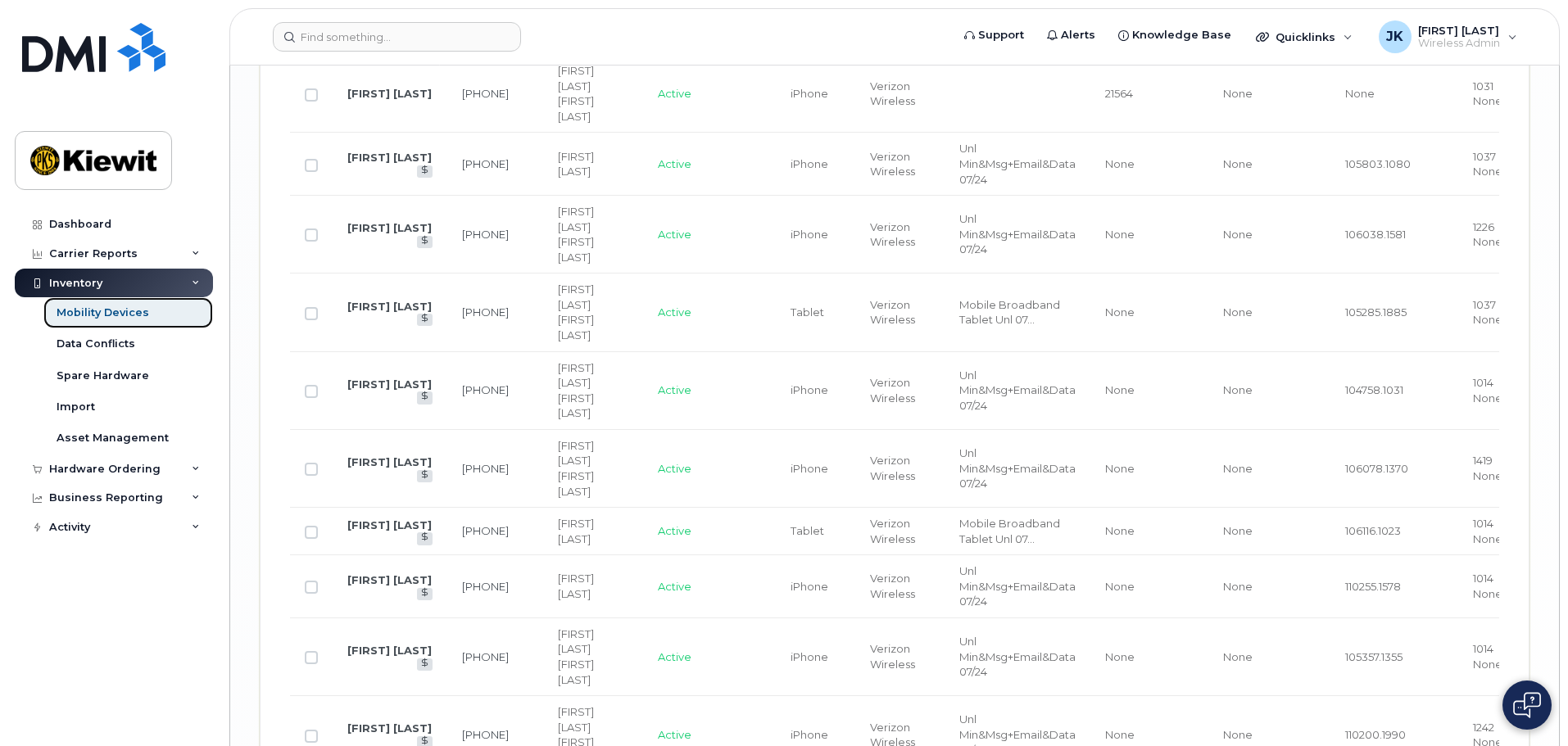 scroll, scrollTop: 3112, scrollLeft: 0, axis: vertical 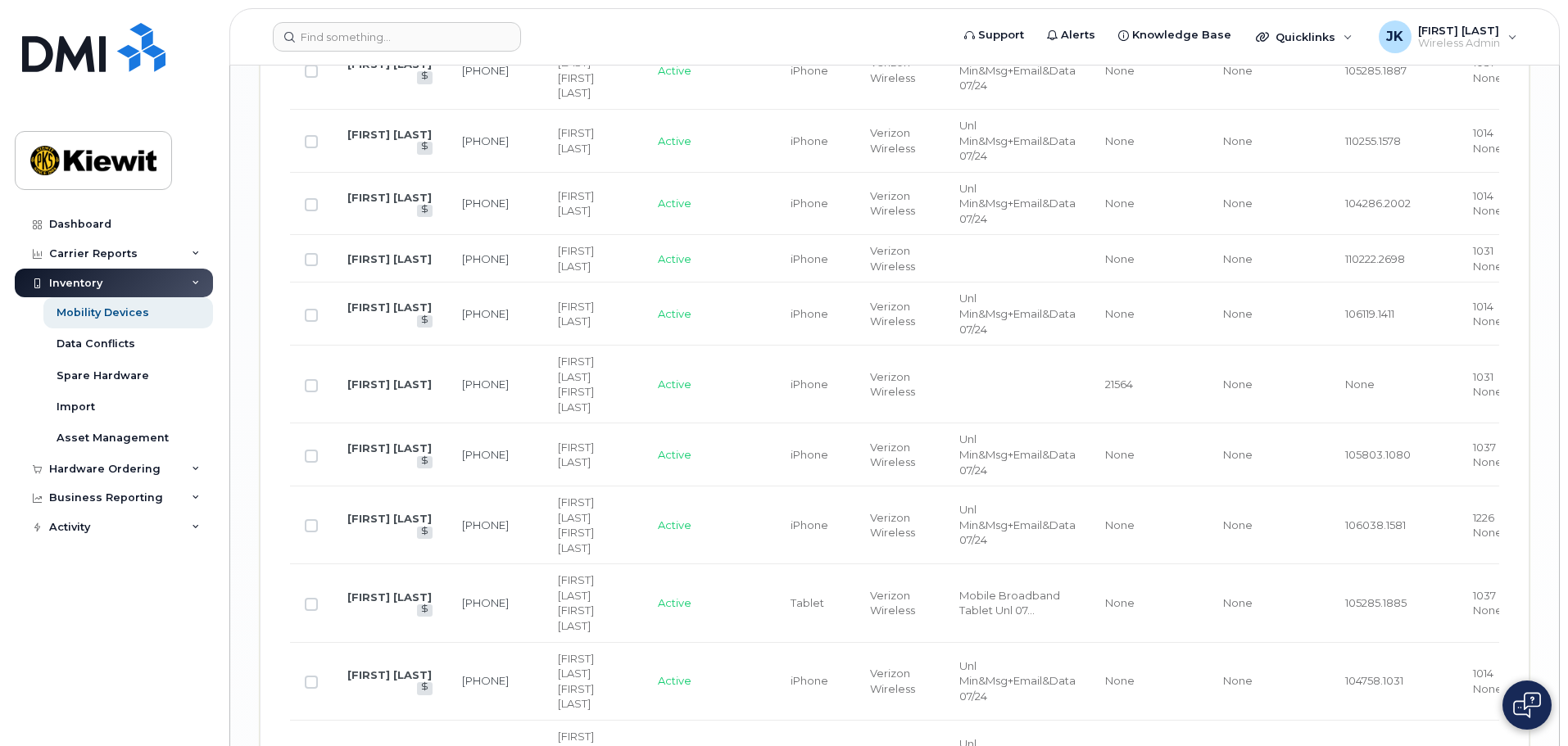 click on "Inventory" 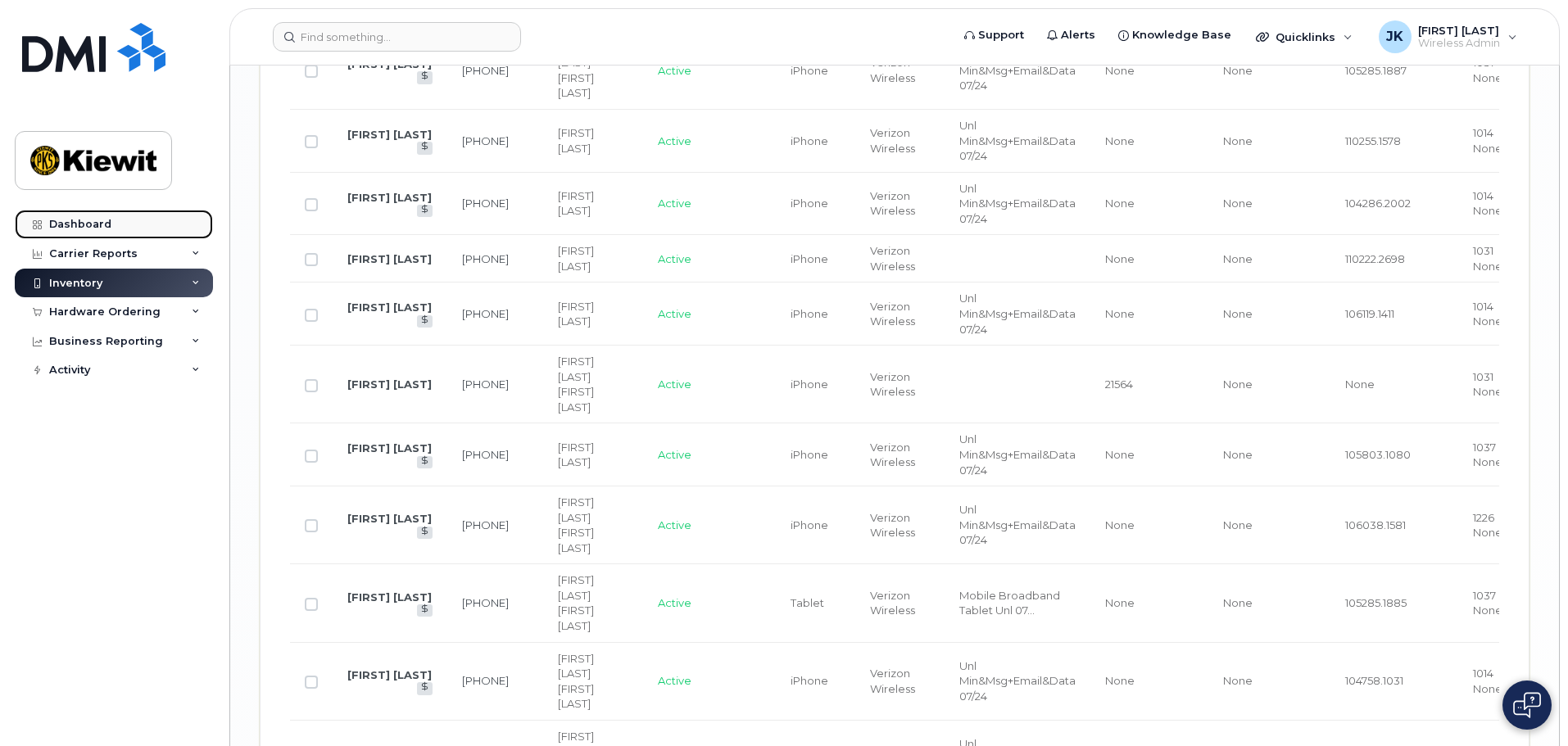 click on "Dashboard" 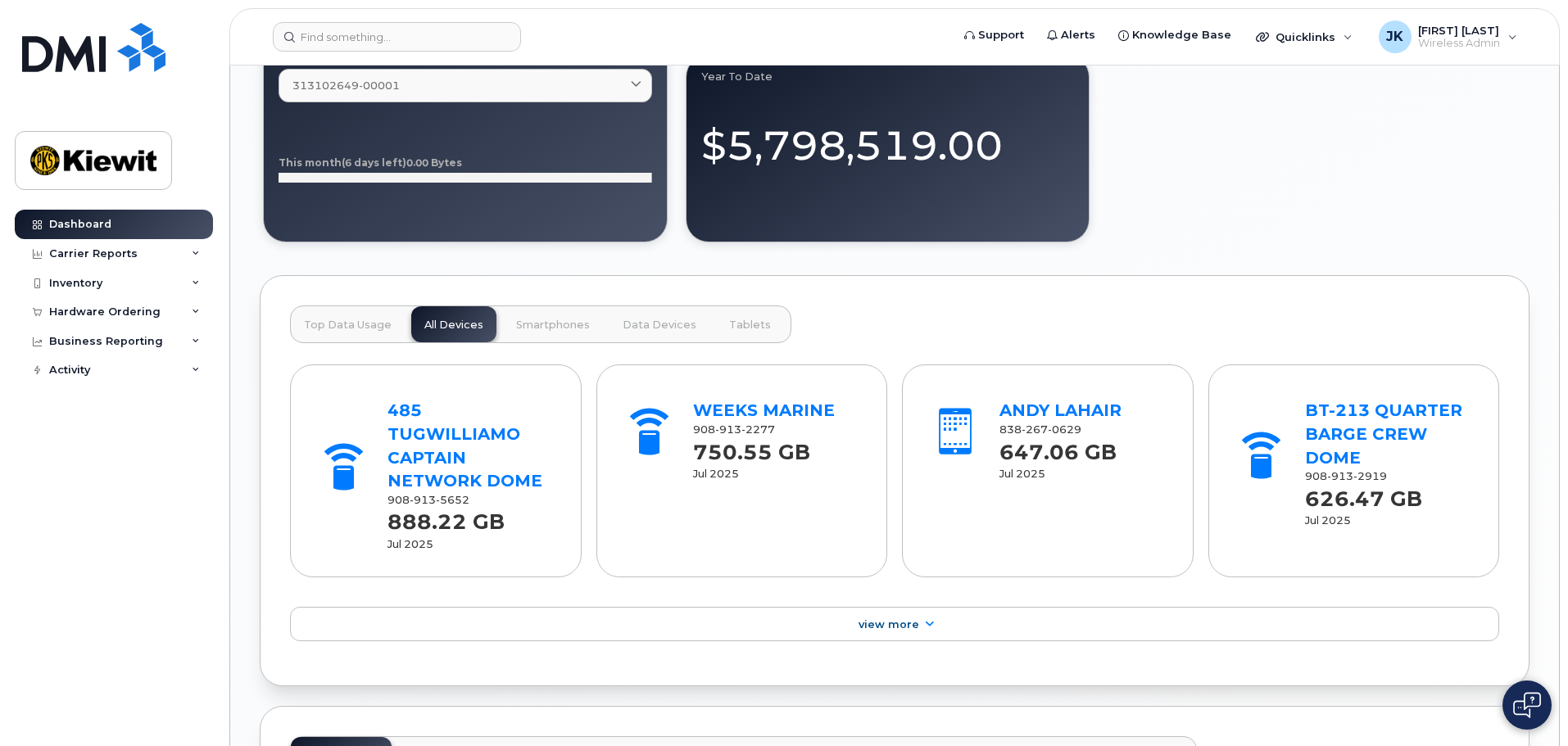scroll, scrollTop: 1720, scrollLeft: 0, axis: vertical 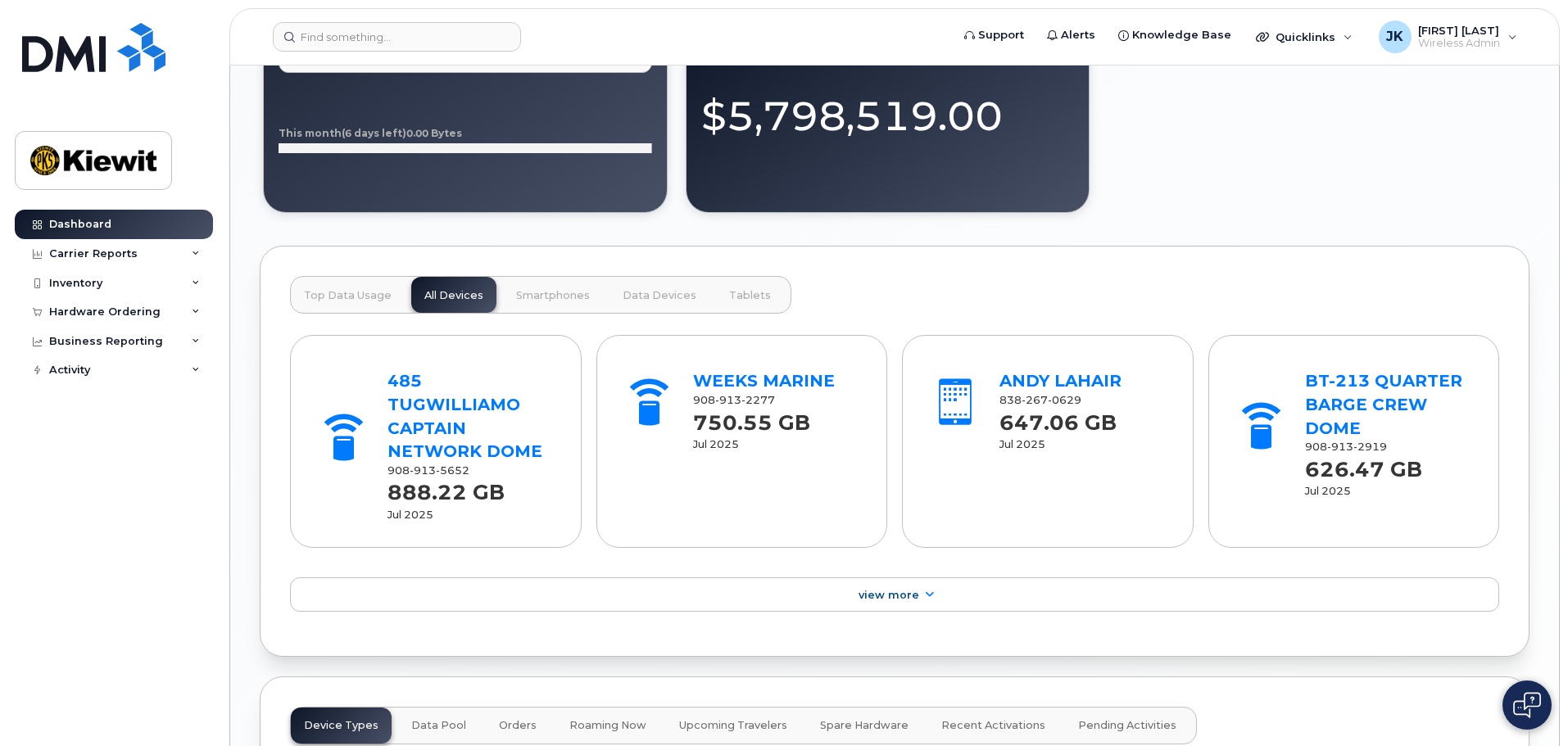 click on "Smartphones" 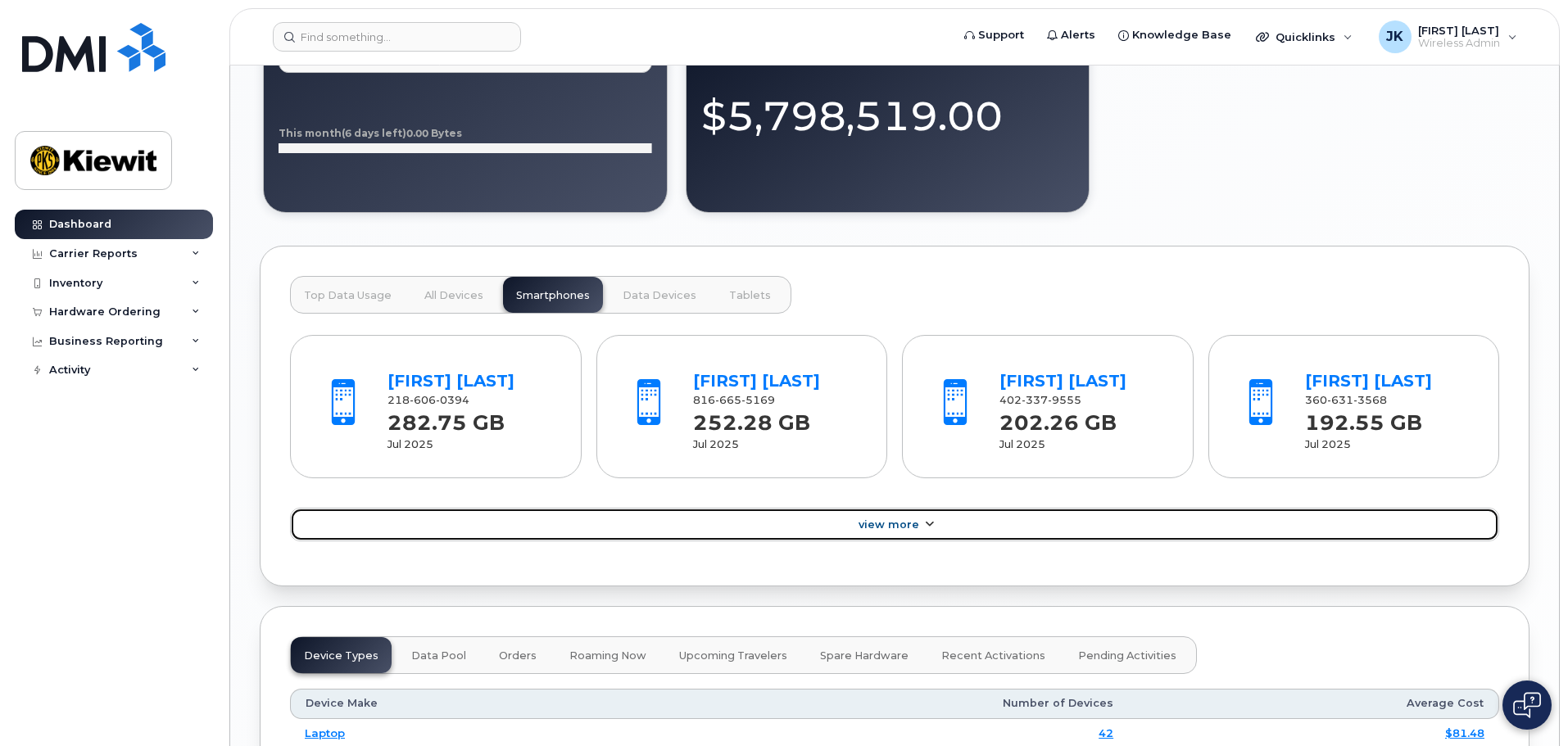 click on "View More" 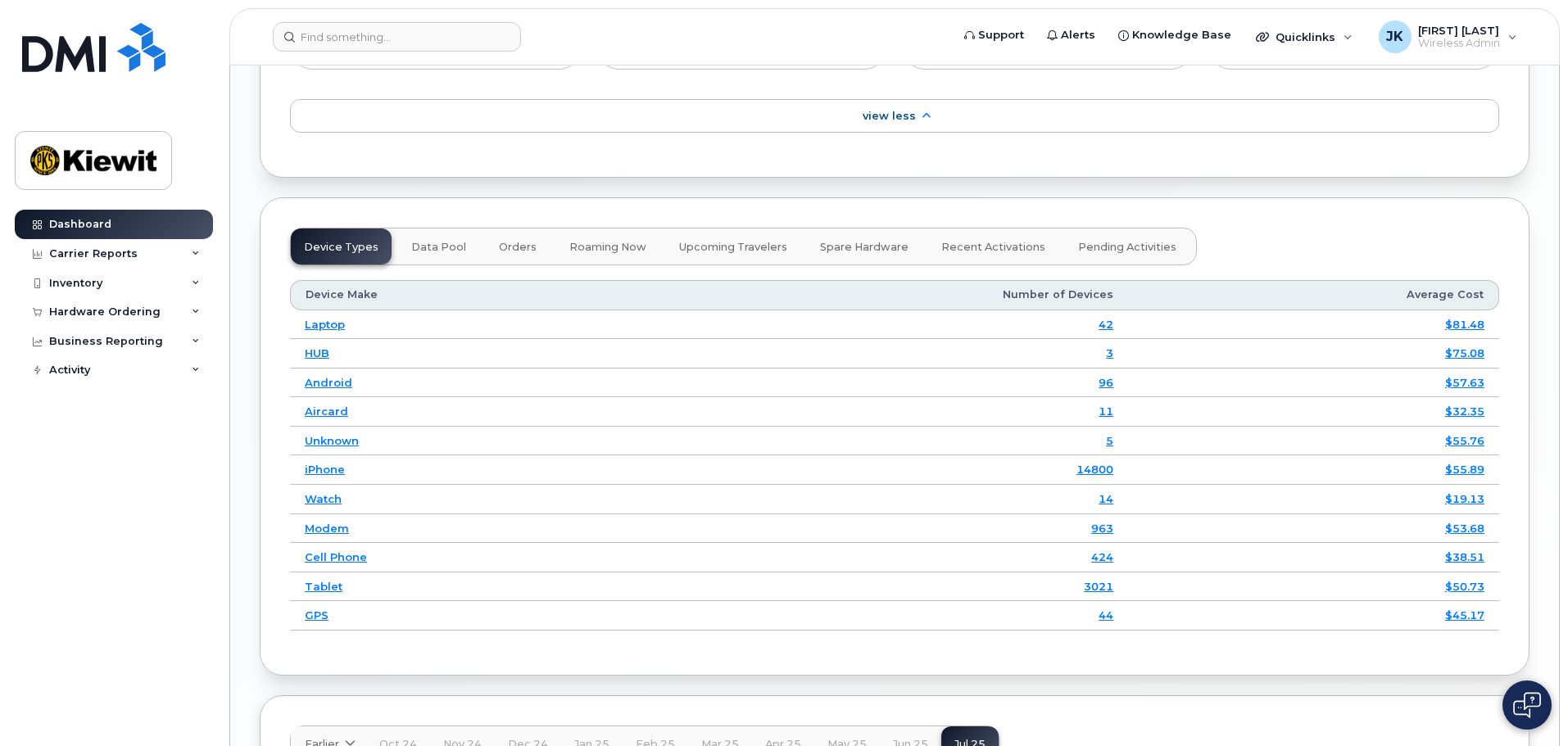 scroll, scrollTop: 2633, scrollLeft: 0, axis: vertical 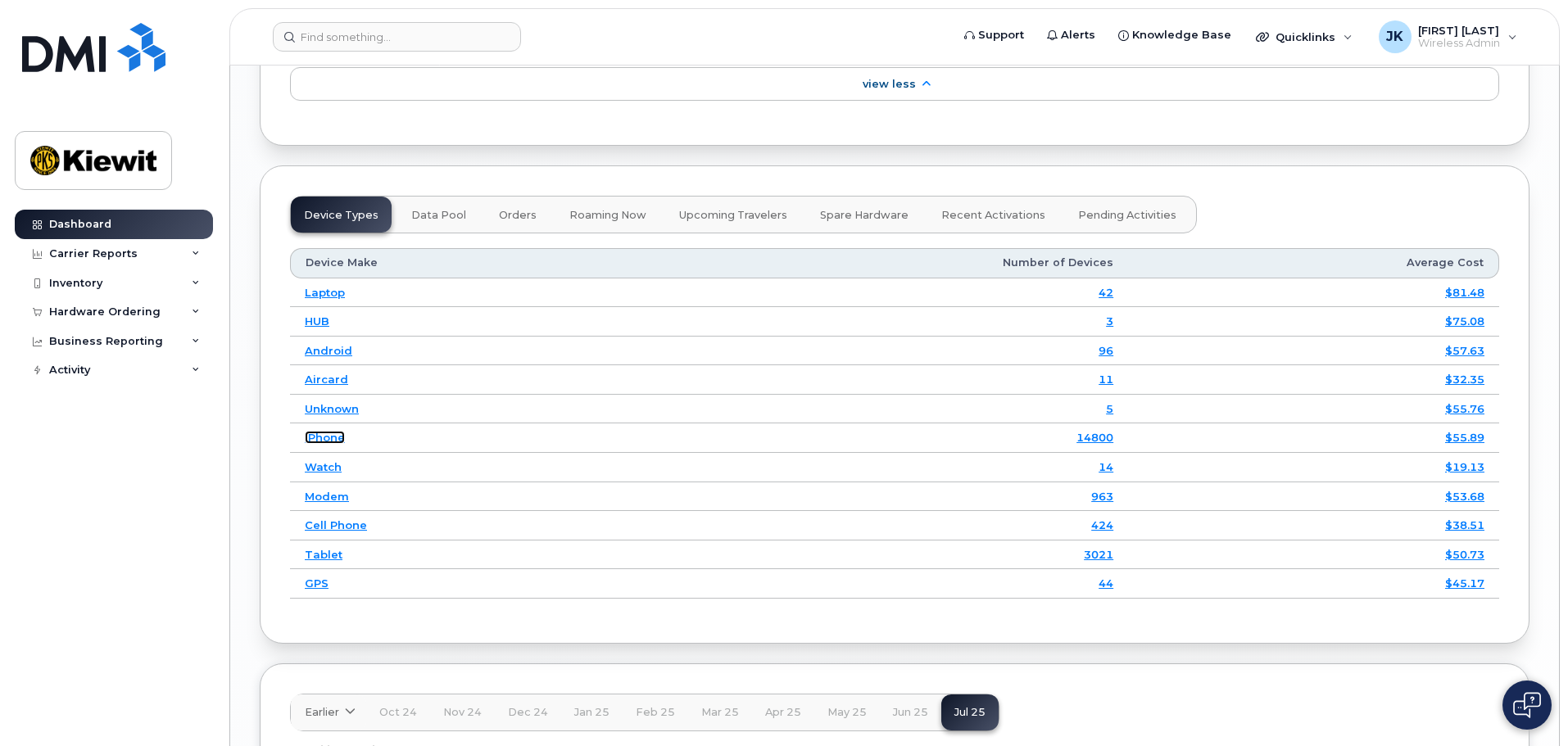 click on "iPhone" 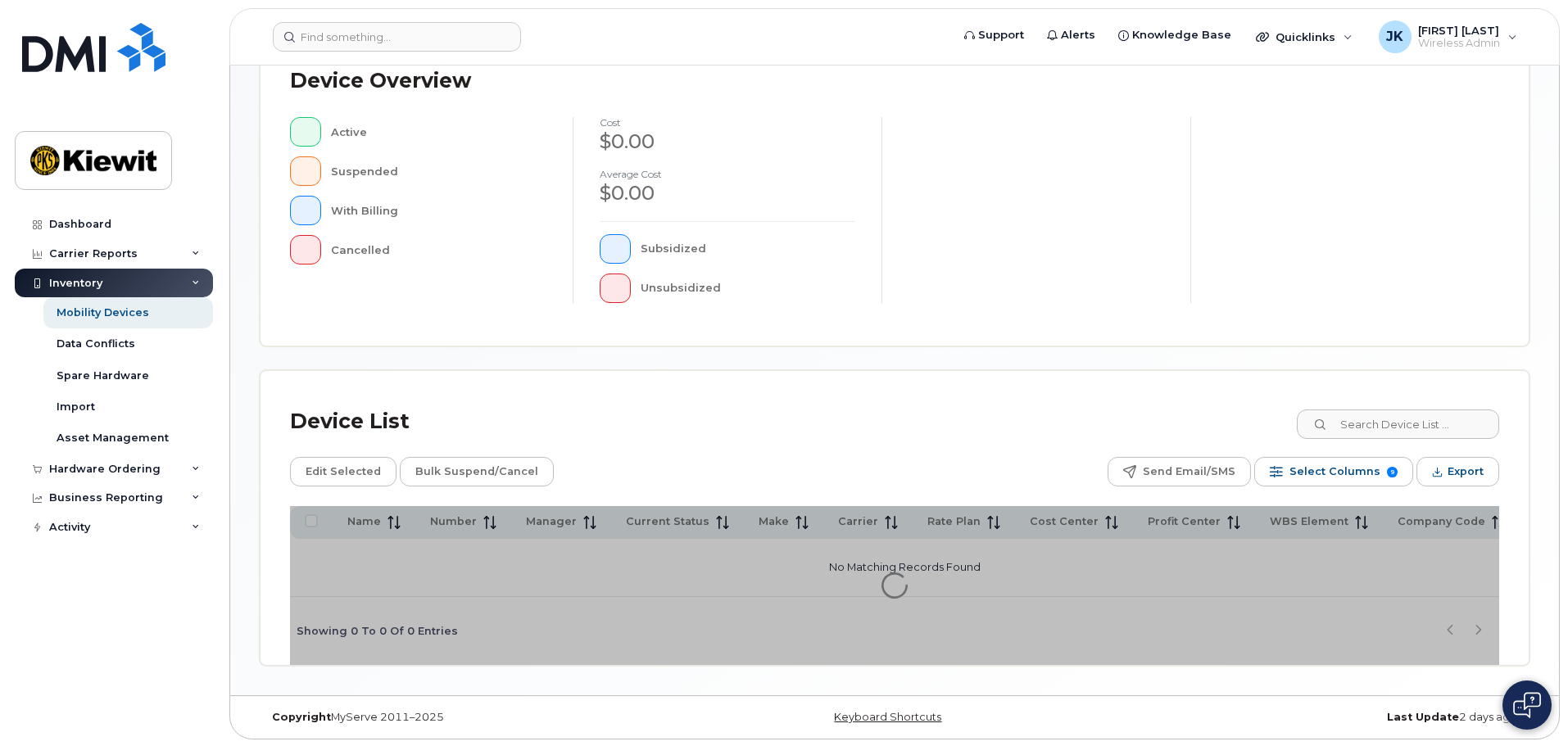 scroll, scrollTop: 380, scrollLeft: 0, axis: vertical 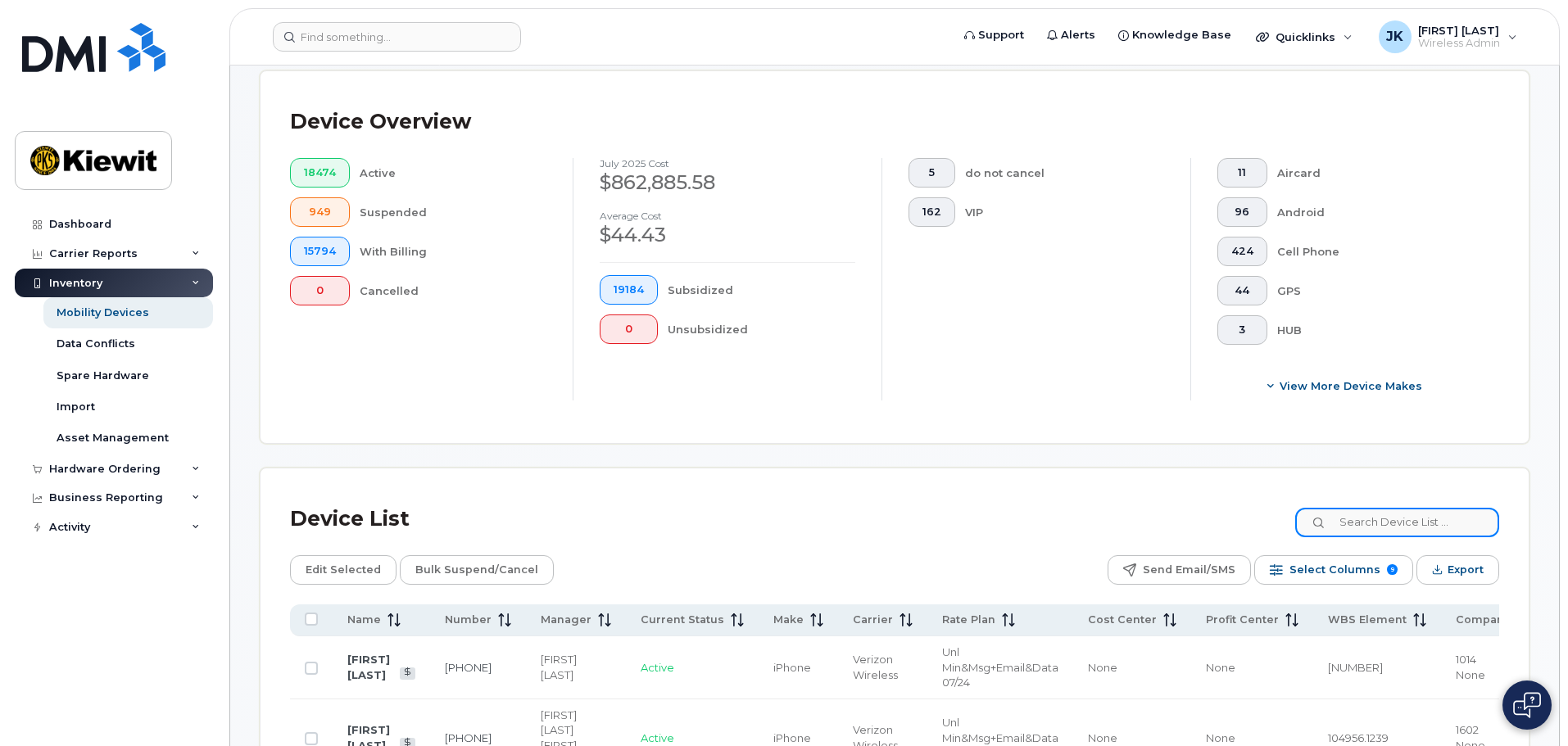 click 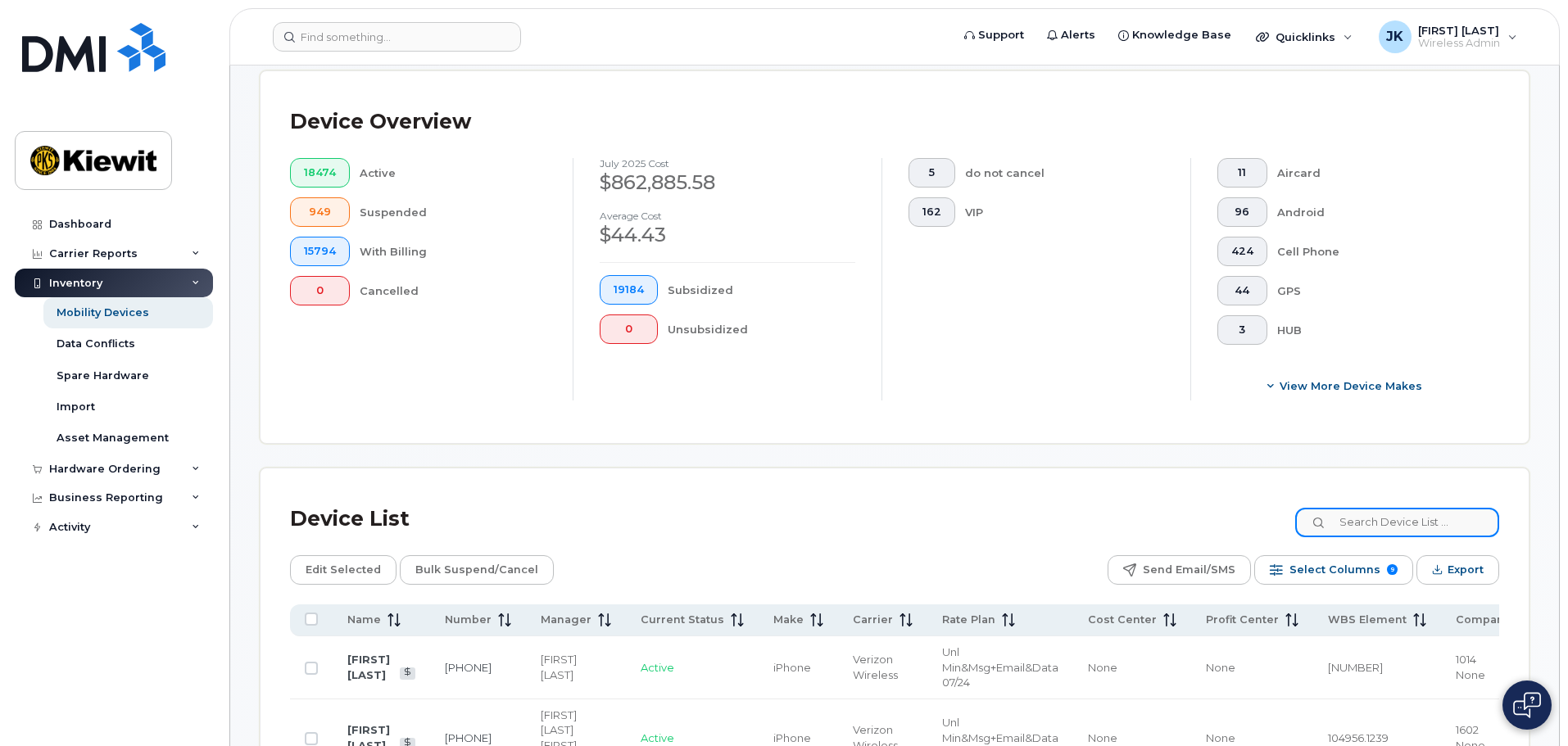 paste on "[PHONE]" 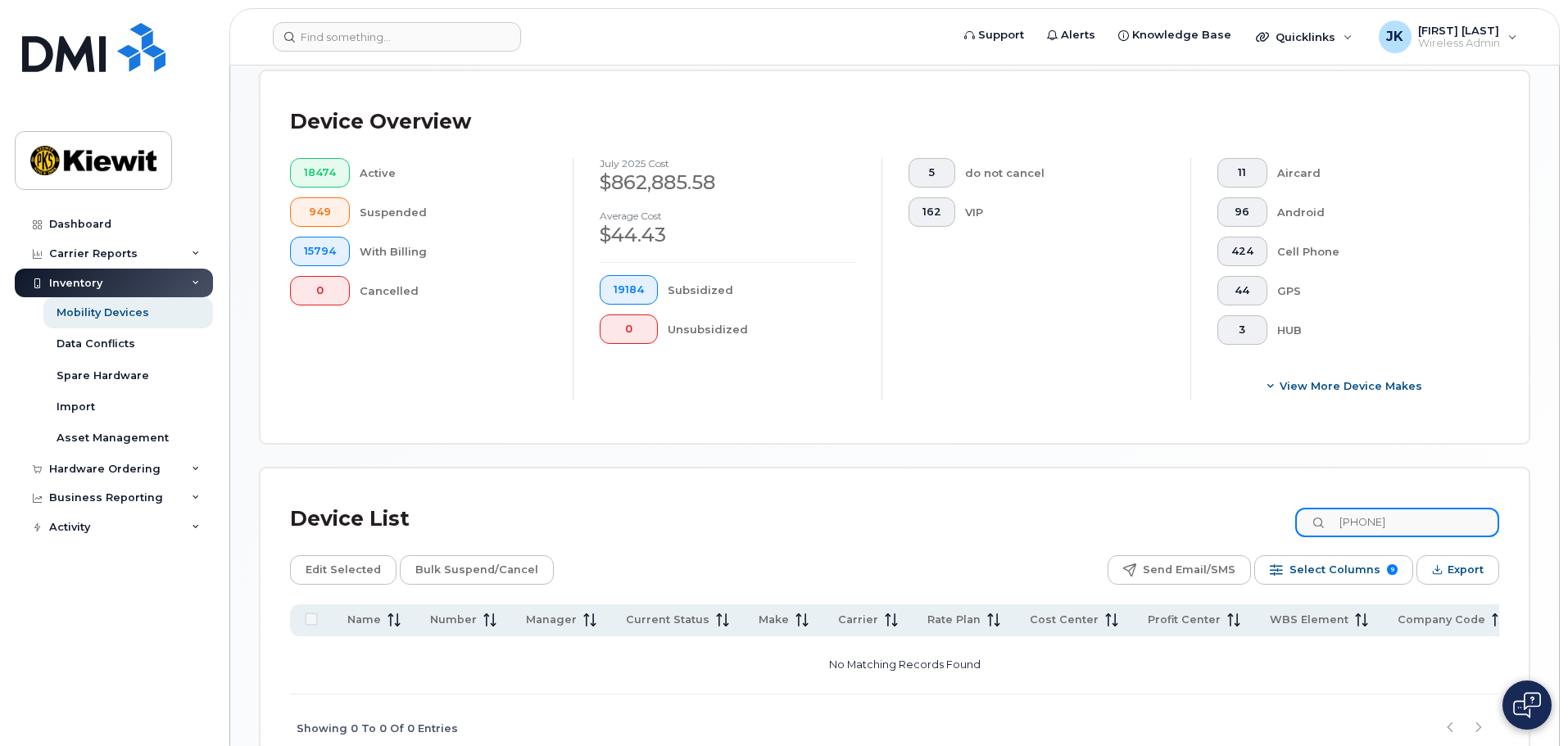 type on "[PHONE]" 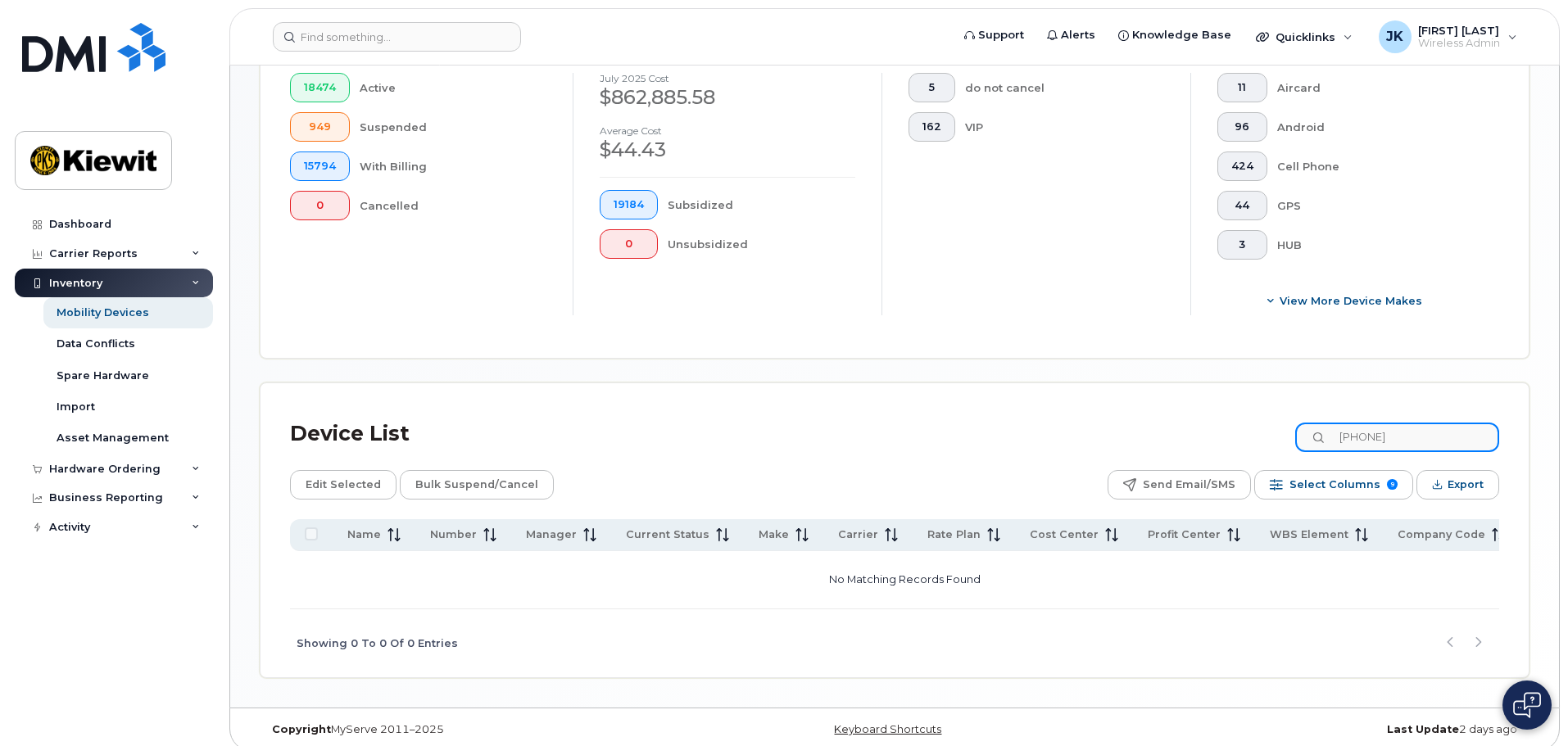 drag, startPoint x: 1434, startPoint y: 420, endPoint x: 1247, endPoint y: 436, distance: 187.68324 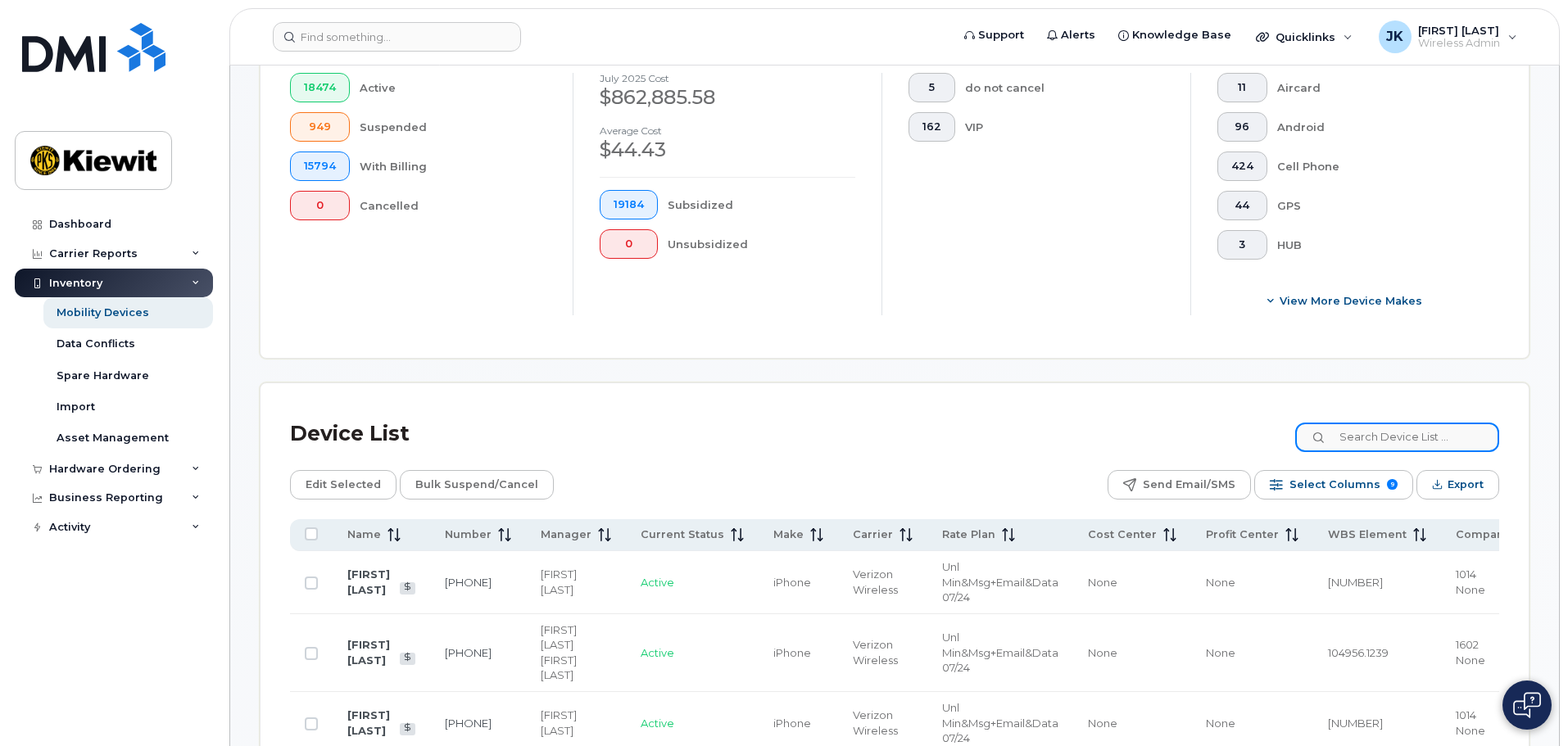 type 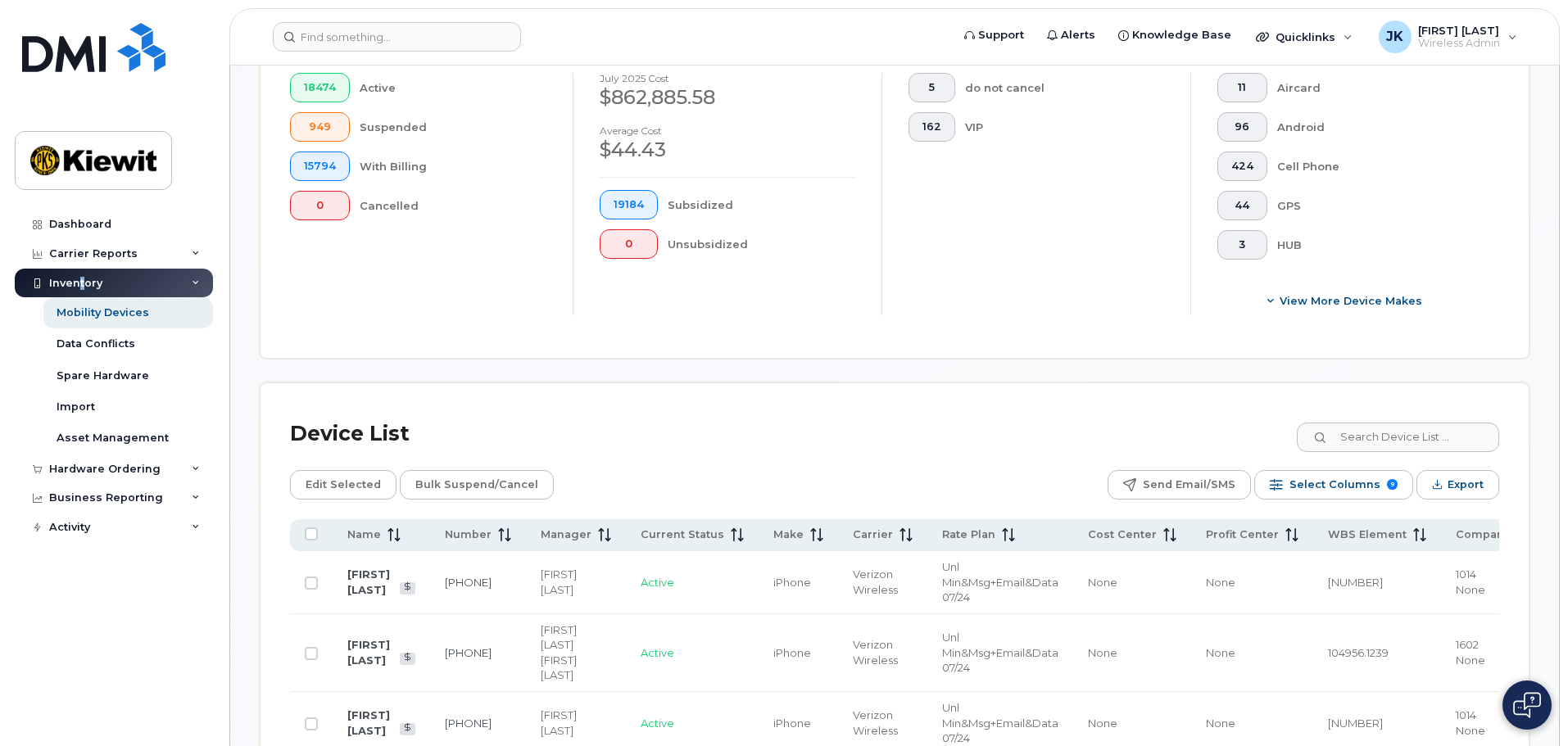 click on "Inventory" 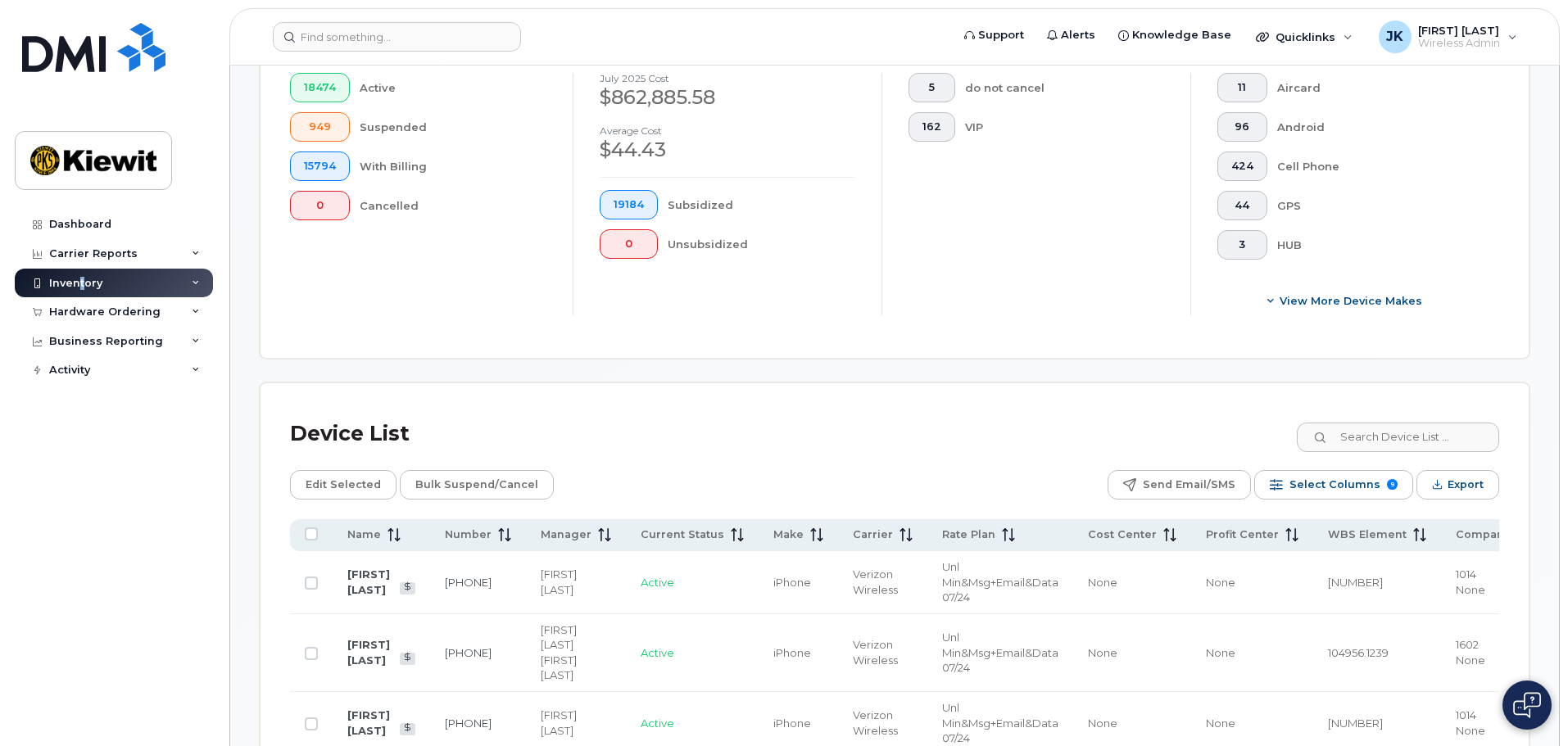 click on "Inventory" 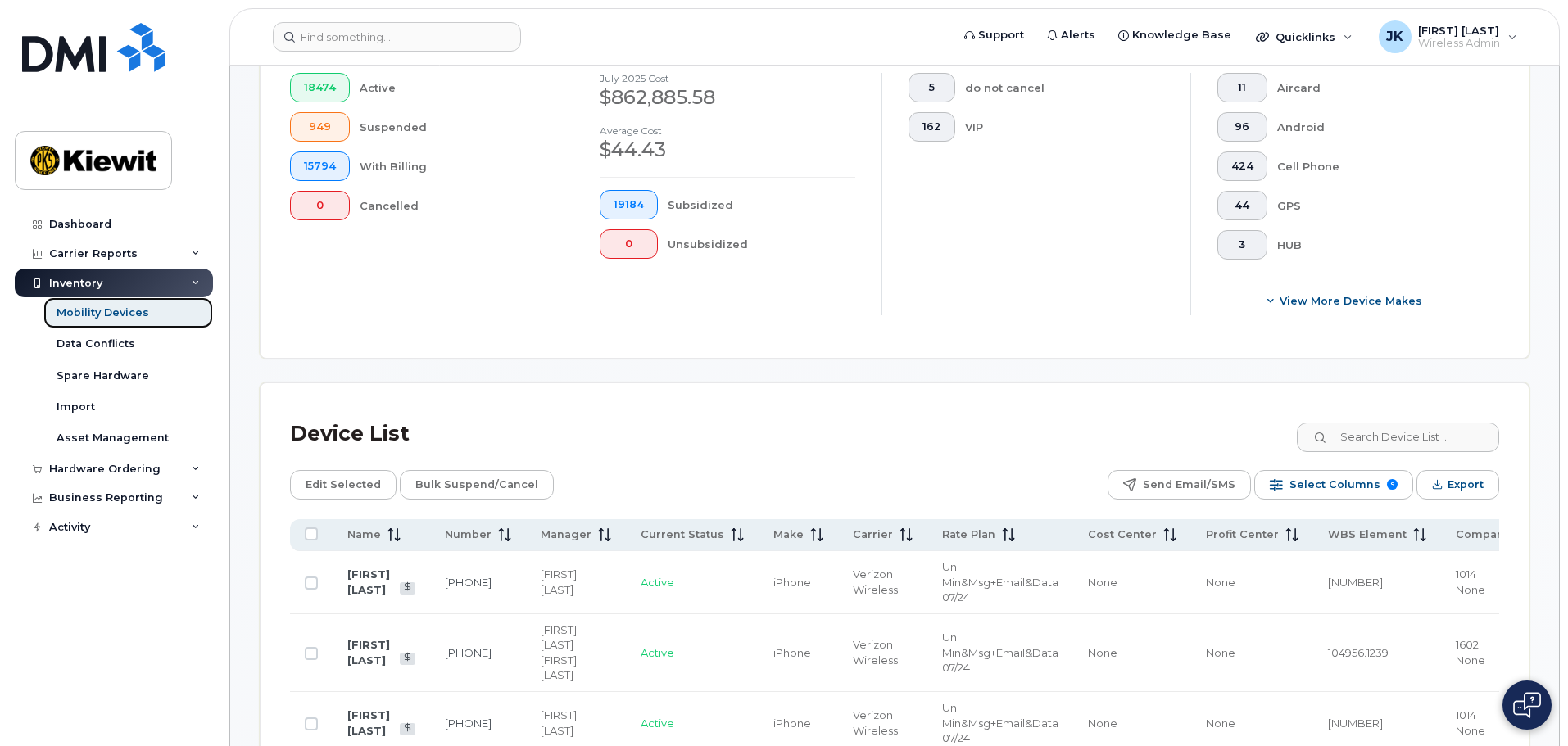 click on "Mobility Devices" 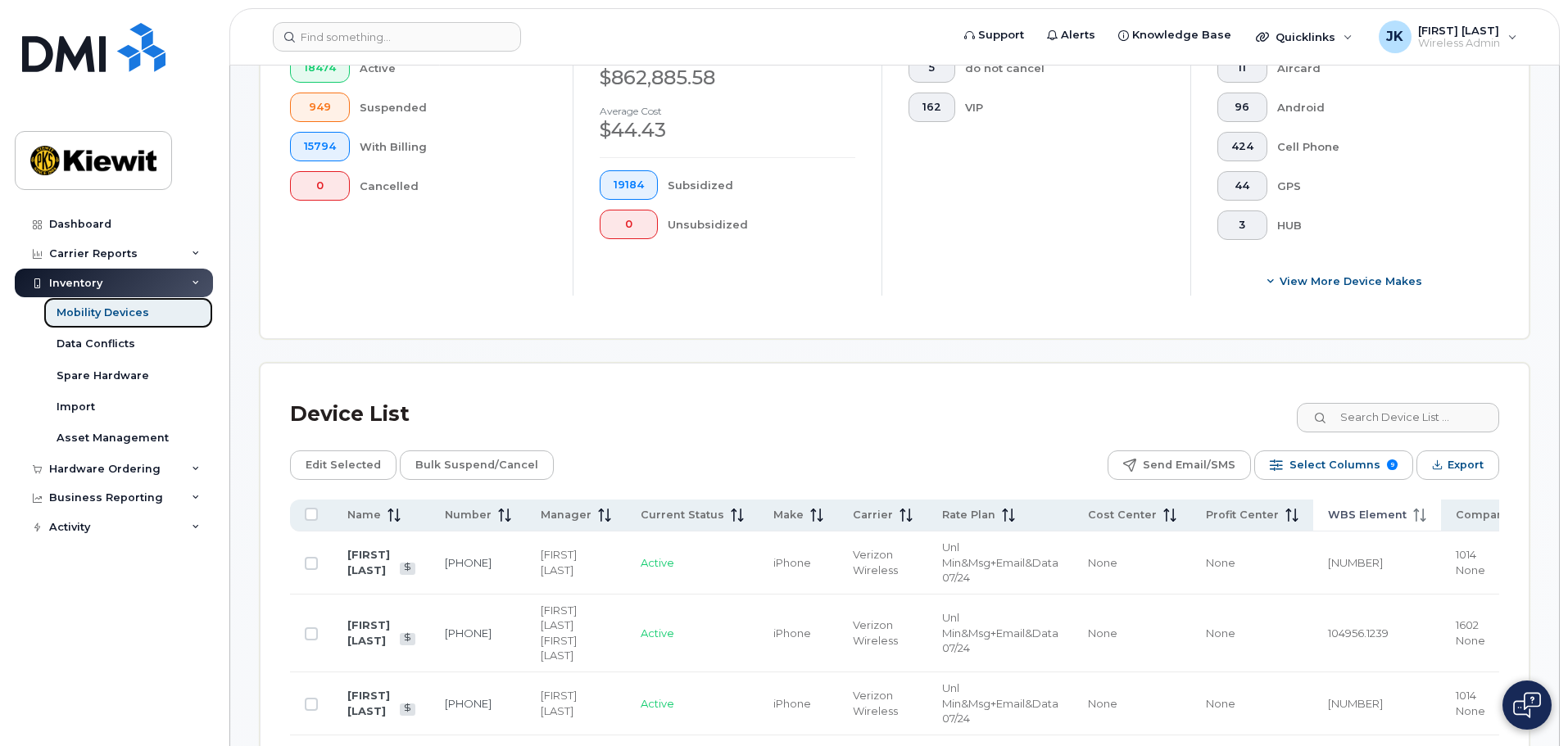 scroll, scrollTop: 491, scrollLeft: 0, axis: vertical 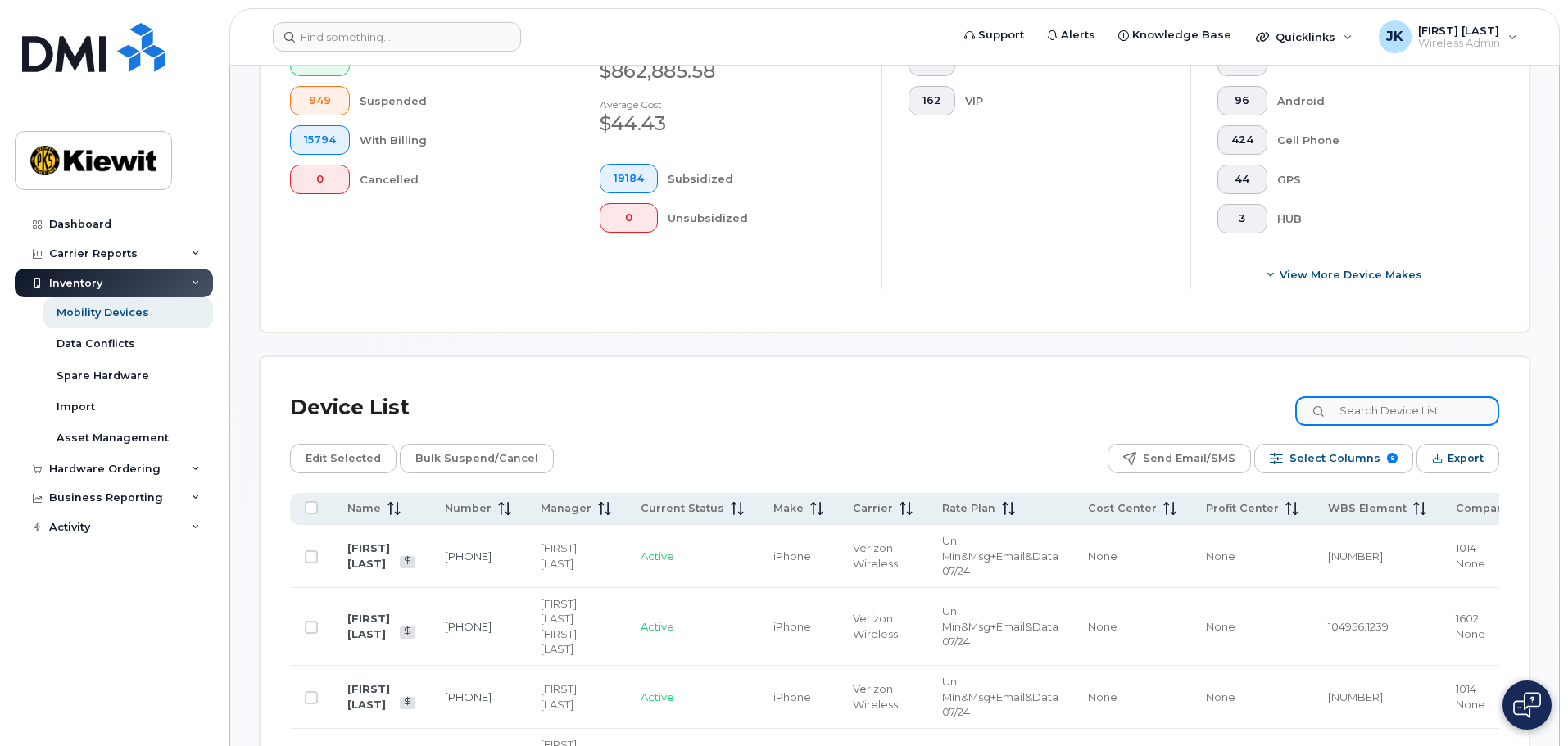 click 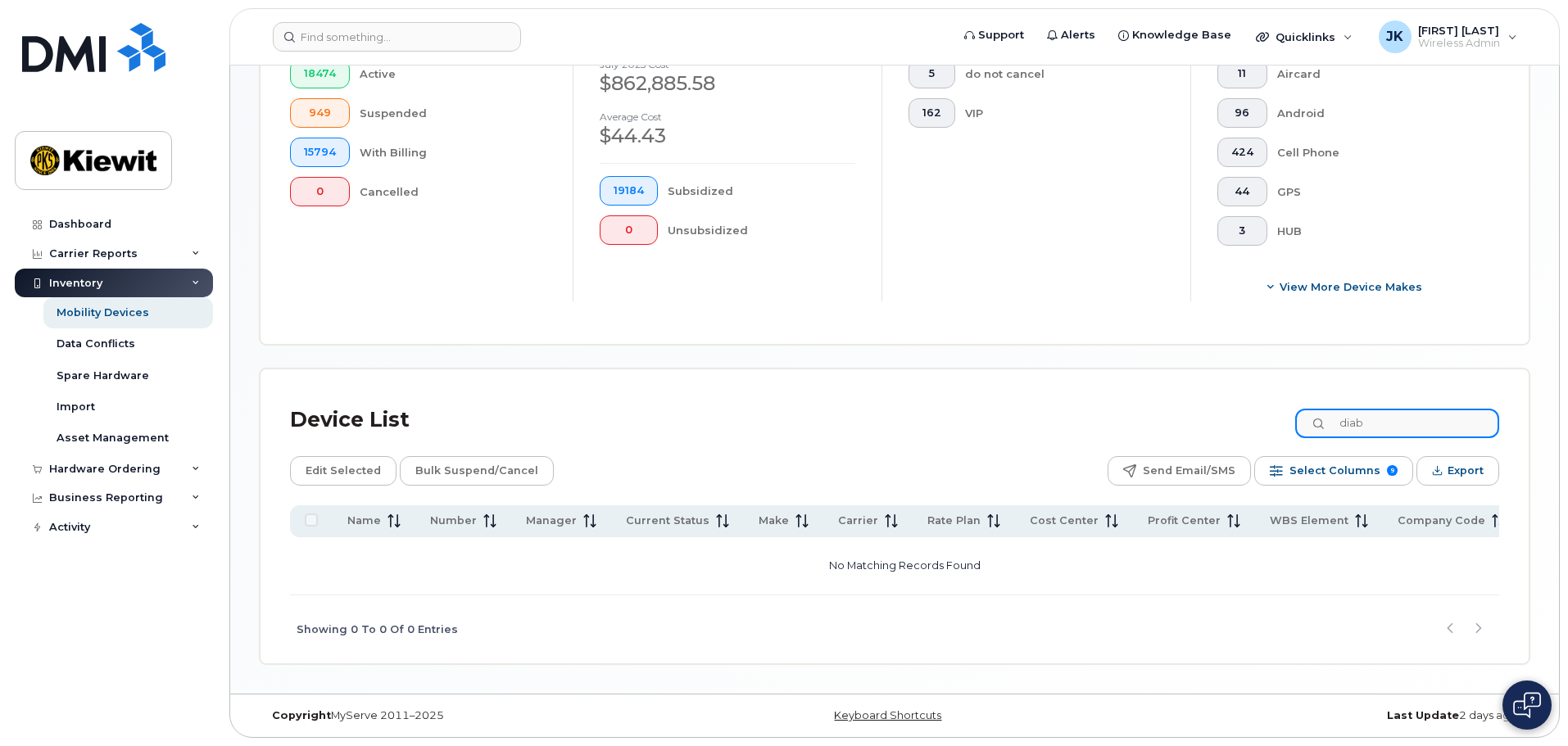 scroll, scrollTop: 465, scrollLeft: 0, axis: vertical 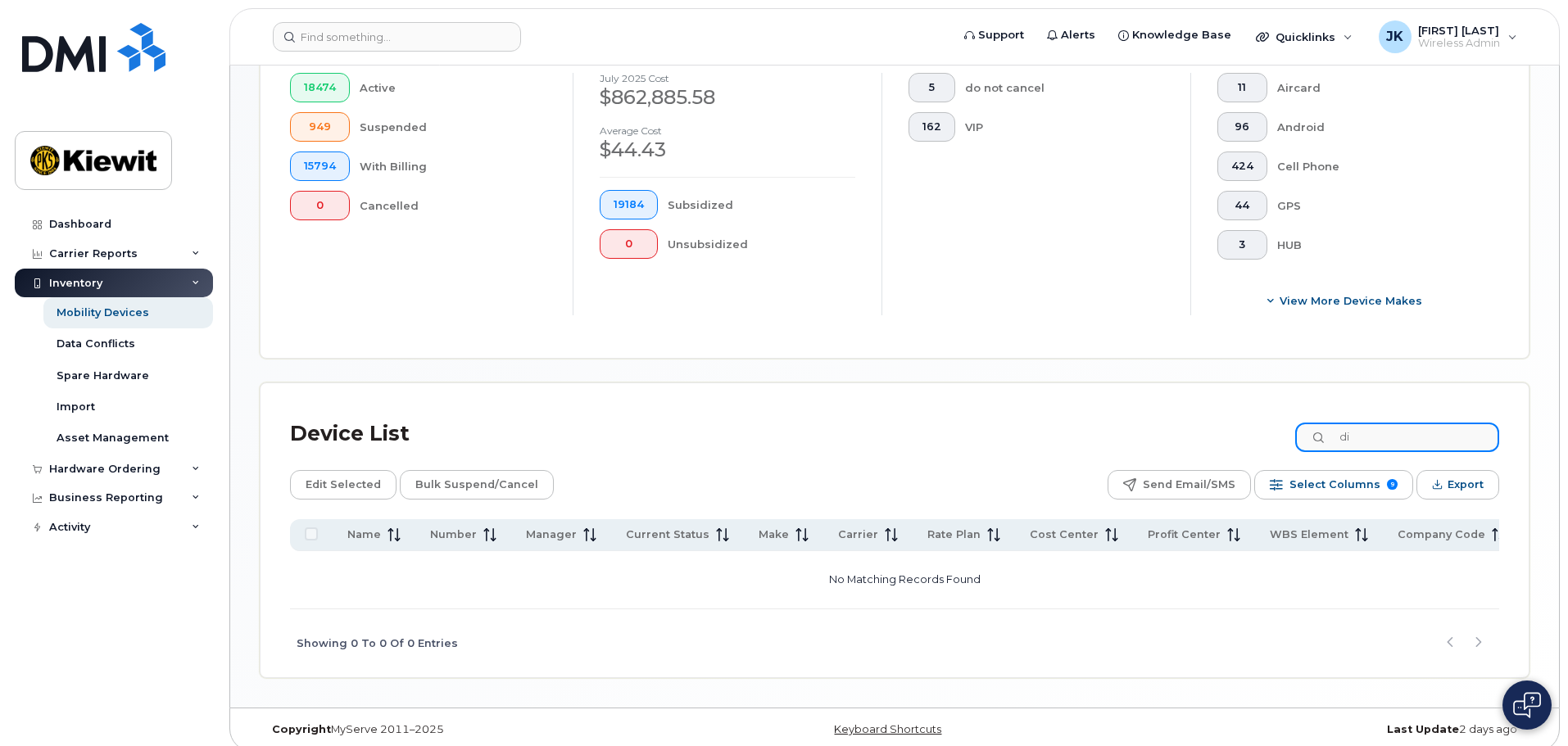 type on "d" 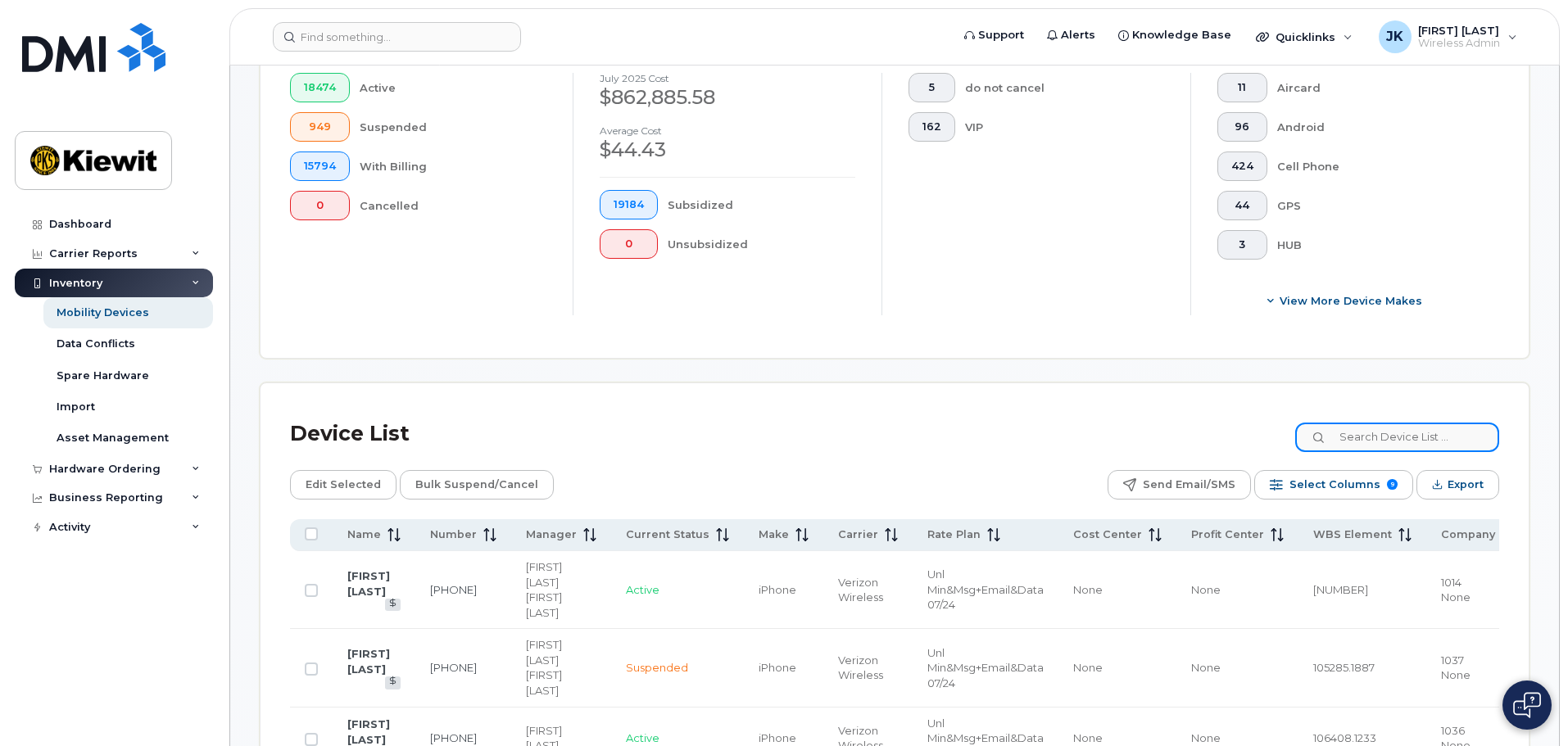 scroll, scrollTop: 491, scrollLeft: 0, axis: vertical 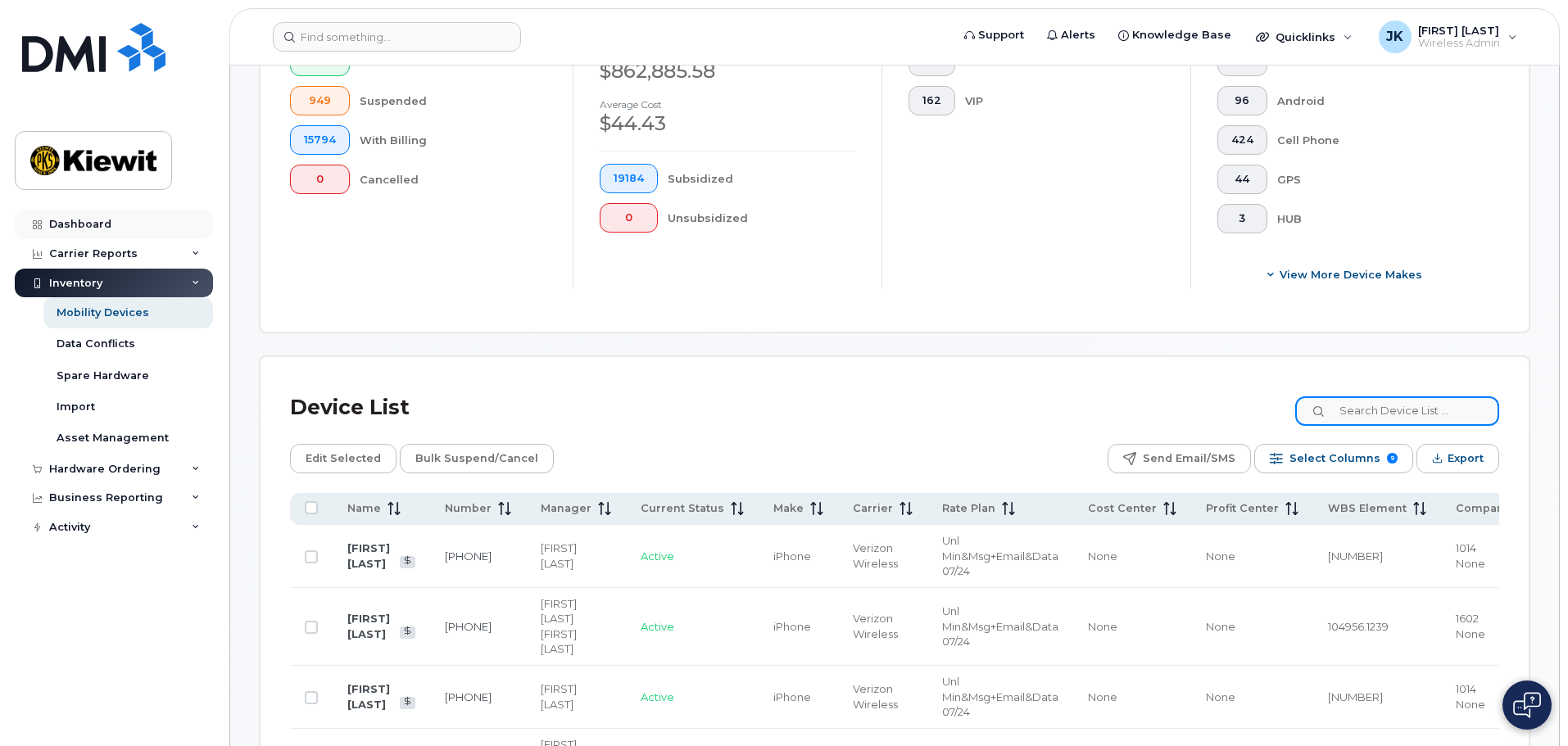 type 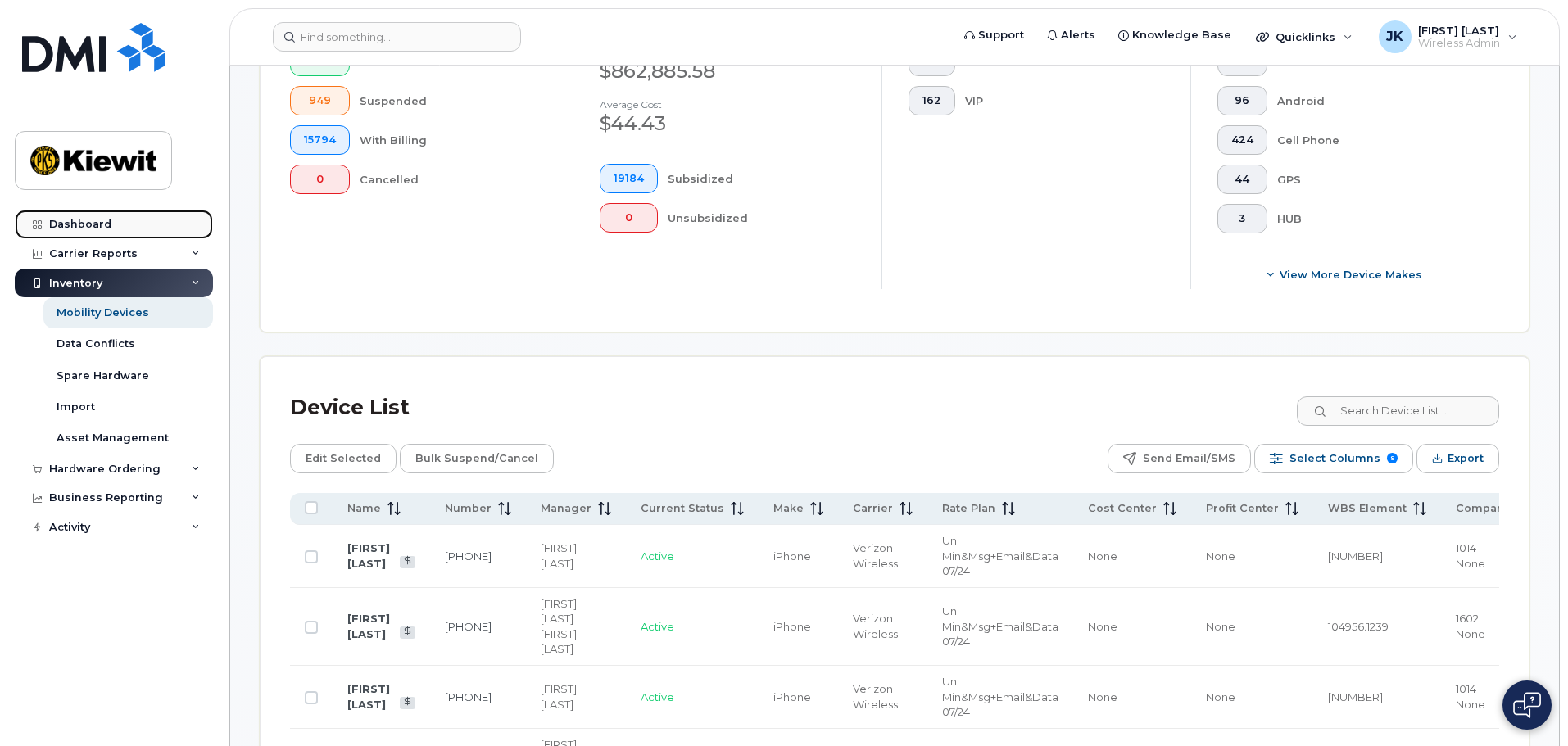 click on "Dashboard" 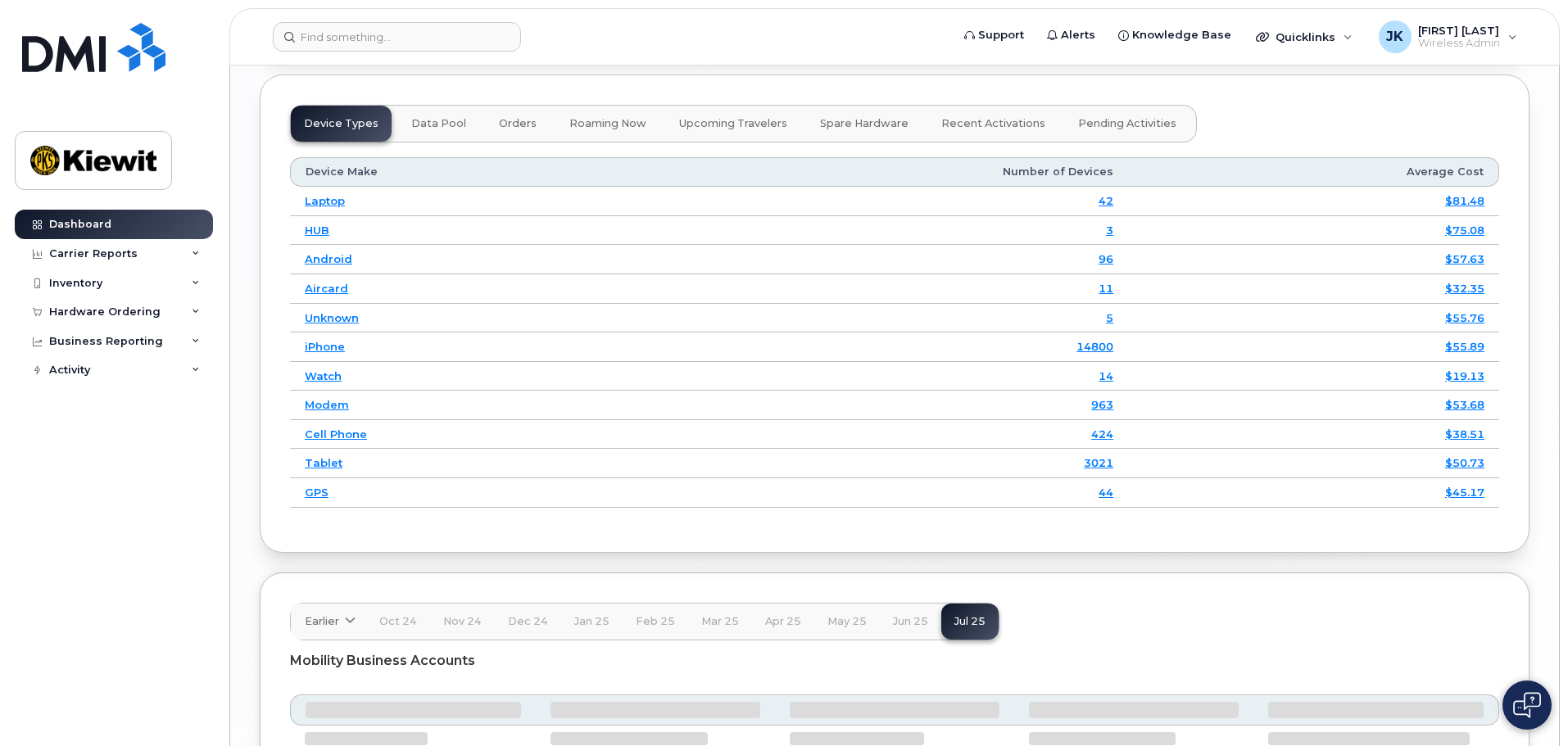 scroll, scrollTop: 2293, scrollLeft: 0, axis: vertical 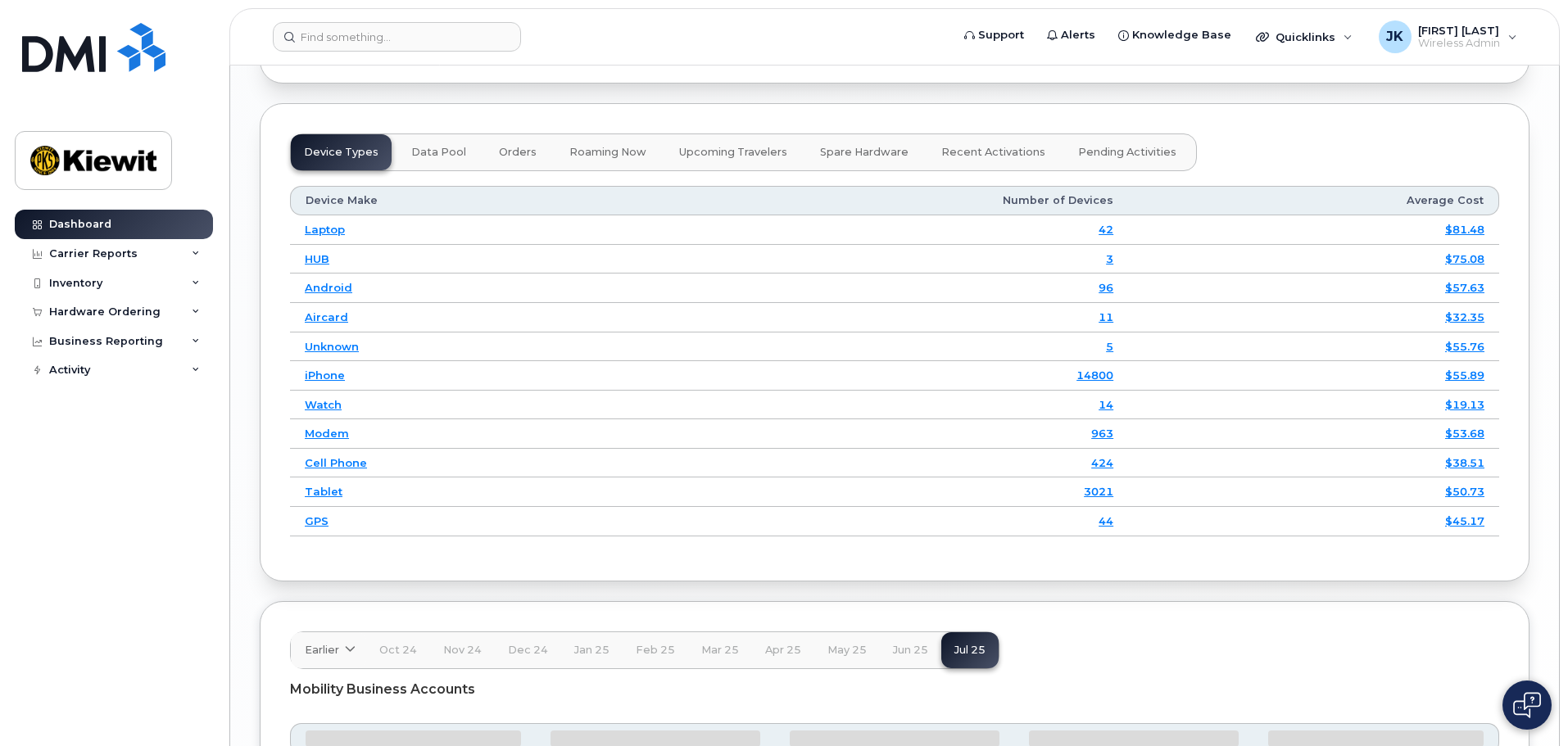 click on "Data Pool" 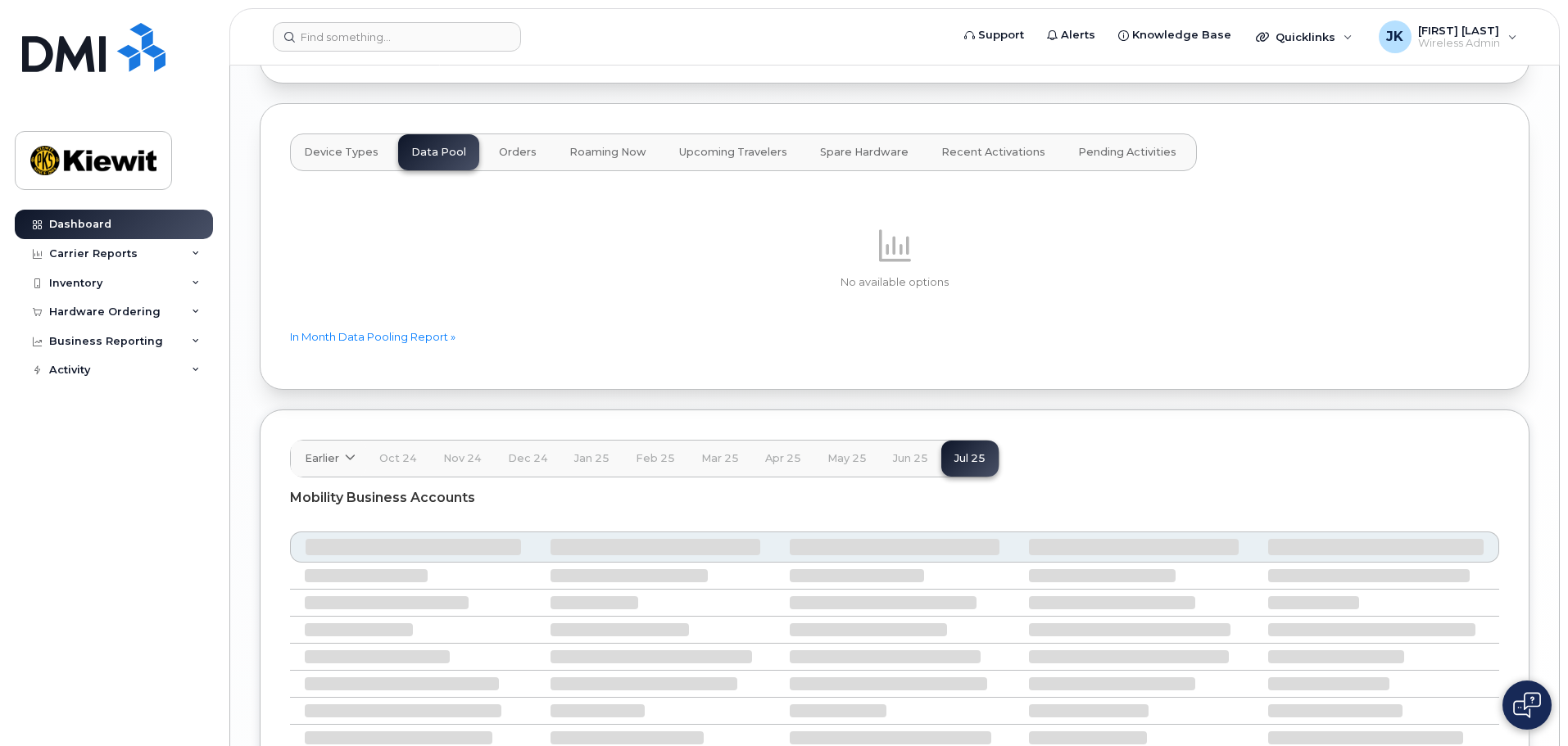 click on "Orders" 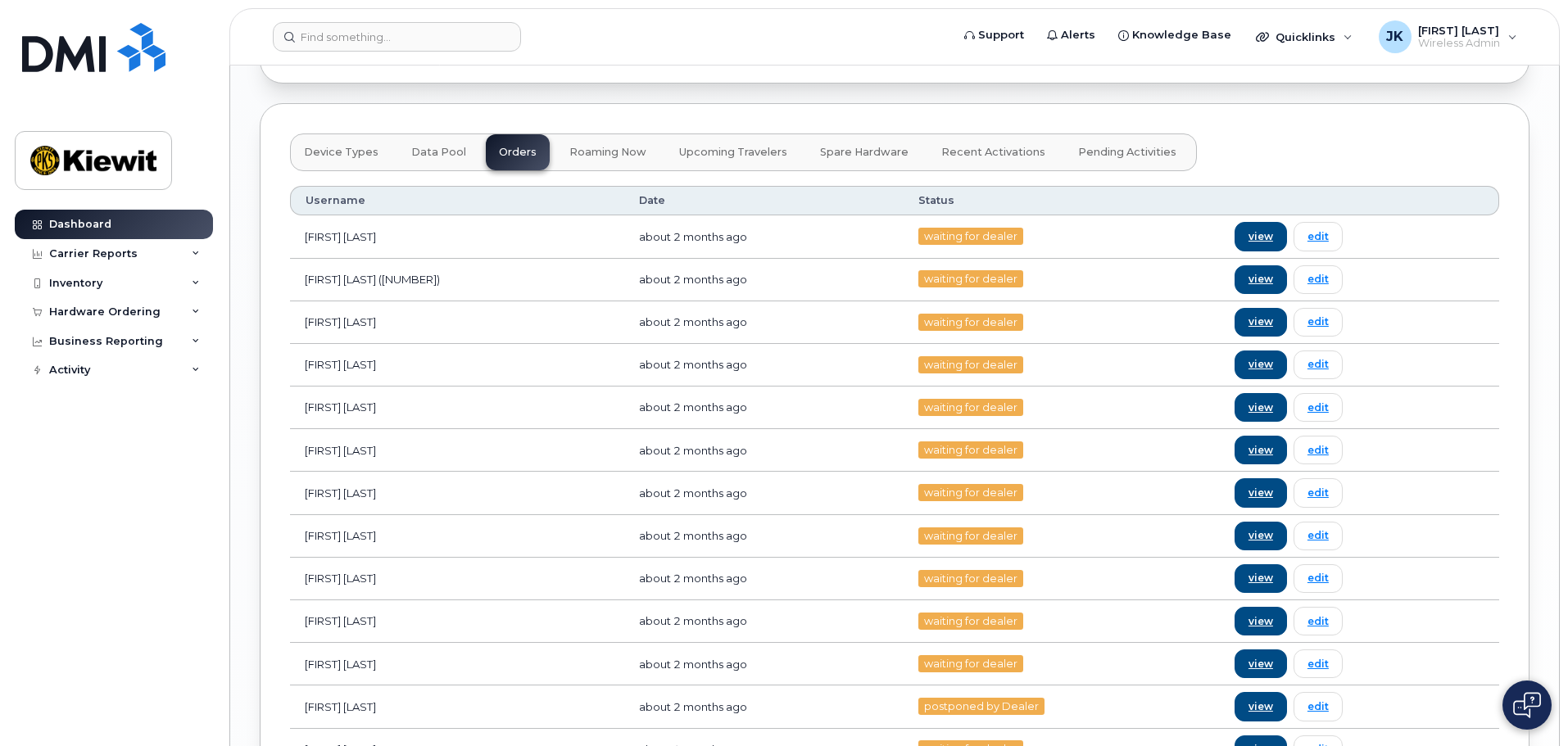 click on "Device Types" 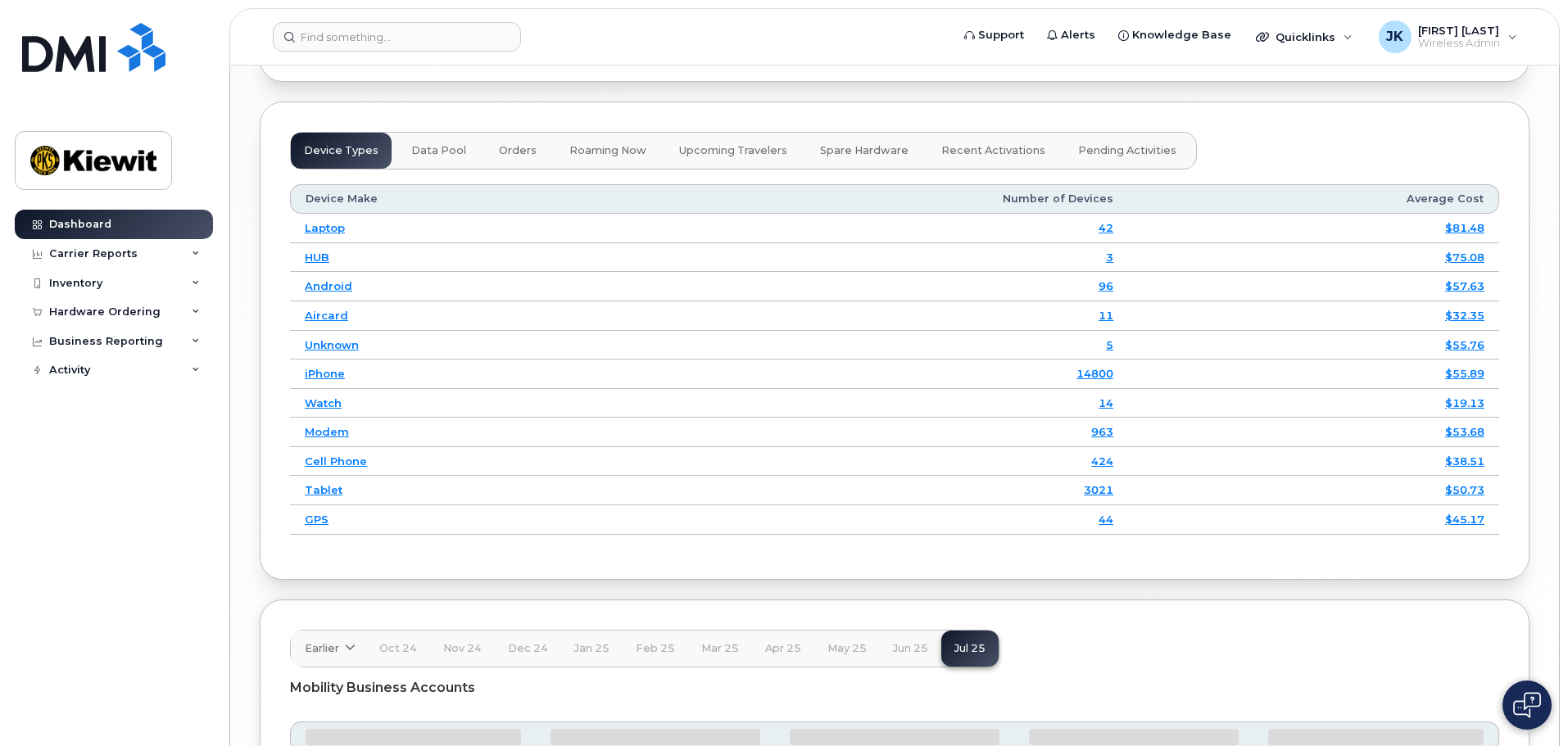 scroll, scrollTop: 2293, scrollLeft: 0, axis: vertical 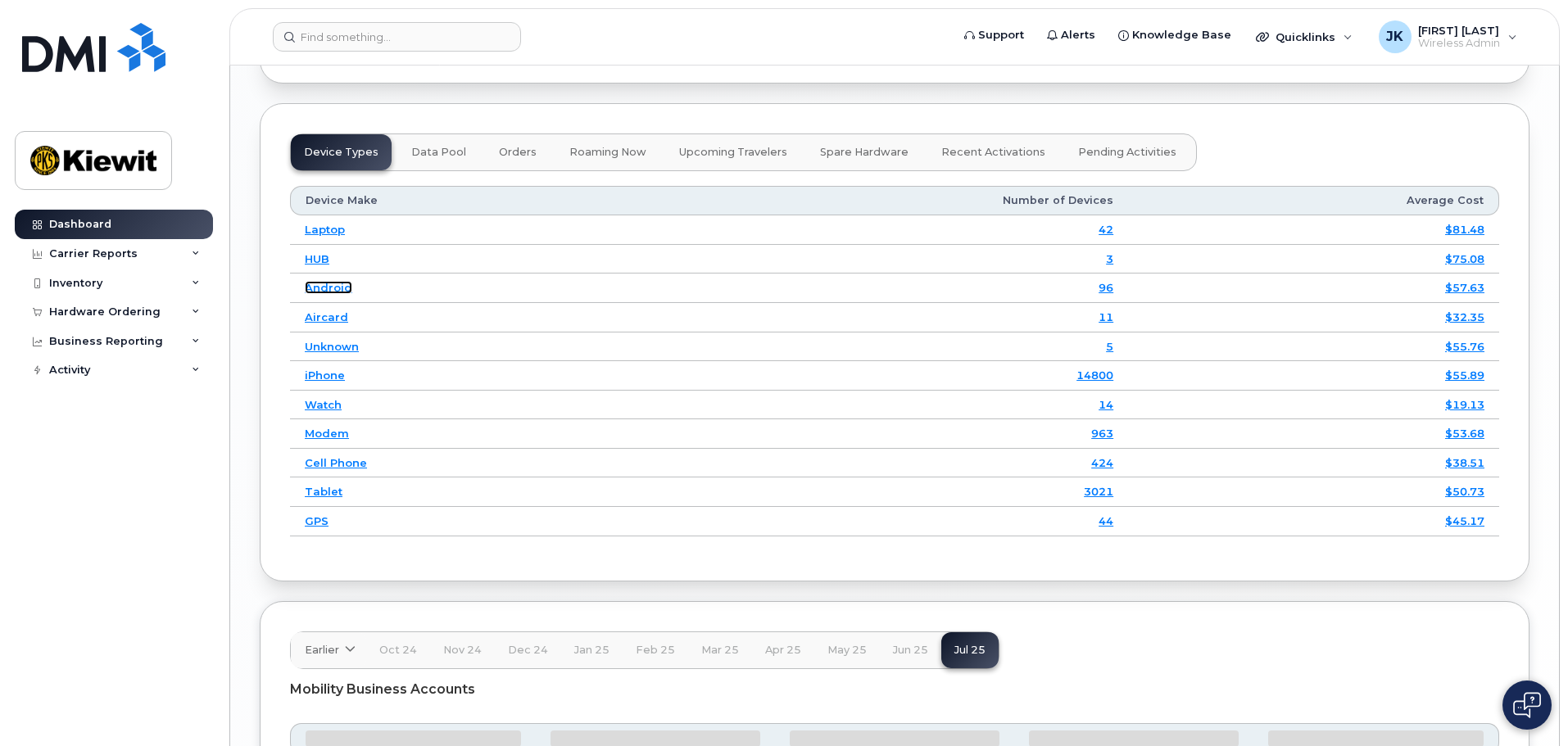 click on "Android" 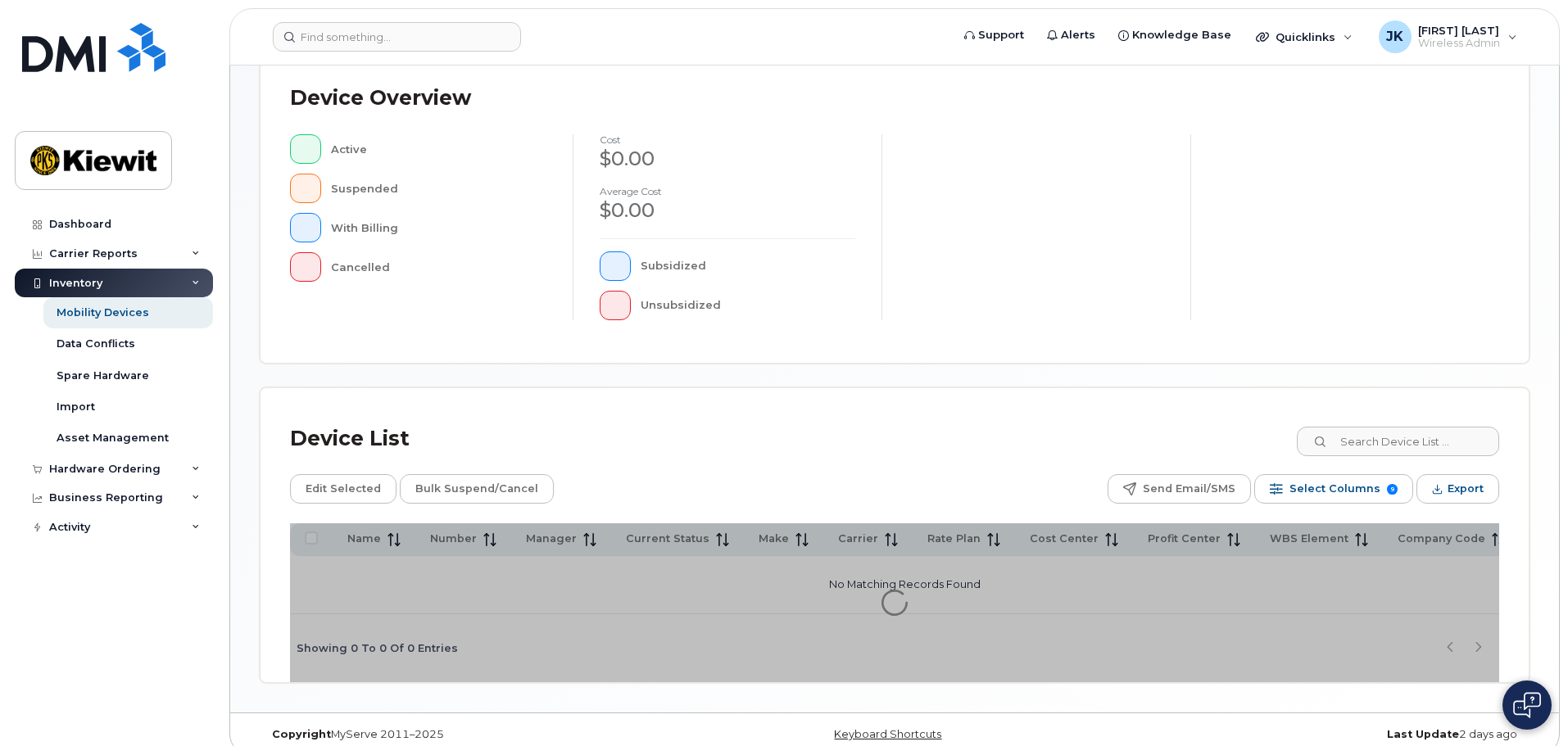 scroll, scrollTop: 380, scrollLeft: 0, axis: vertical 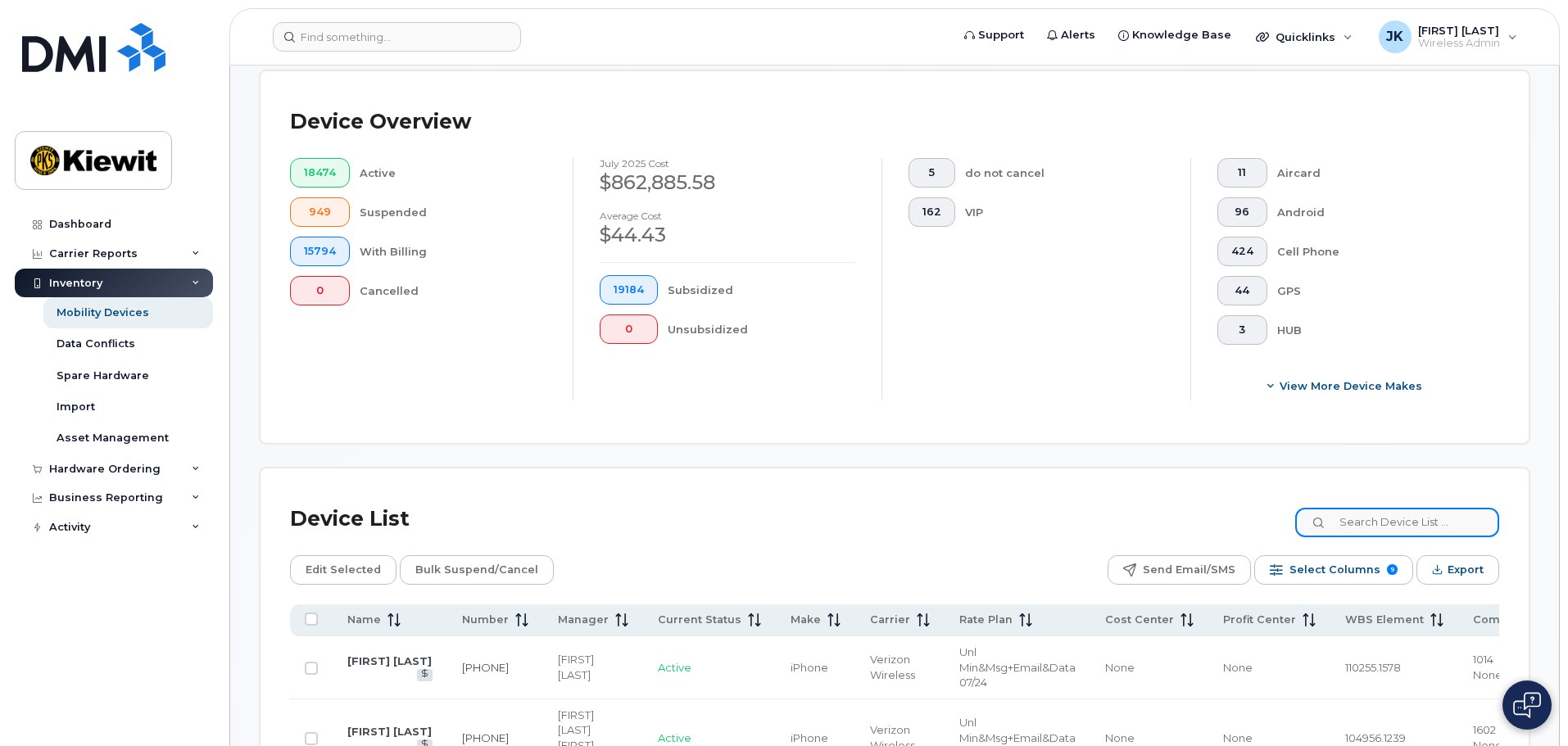 click 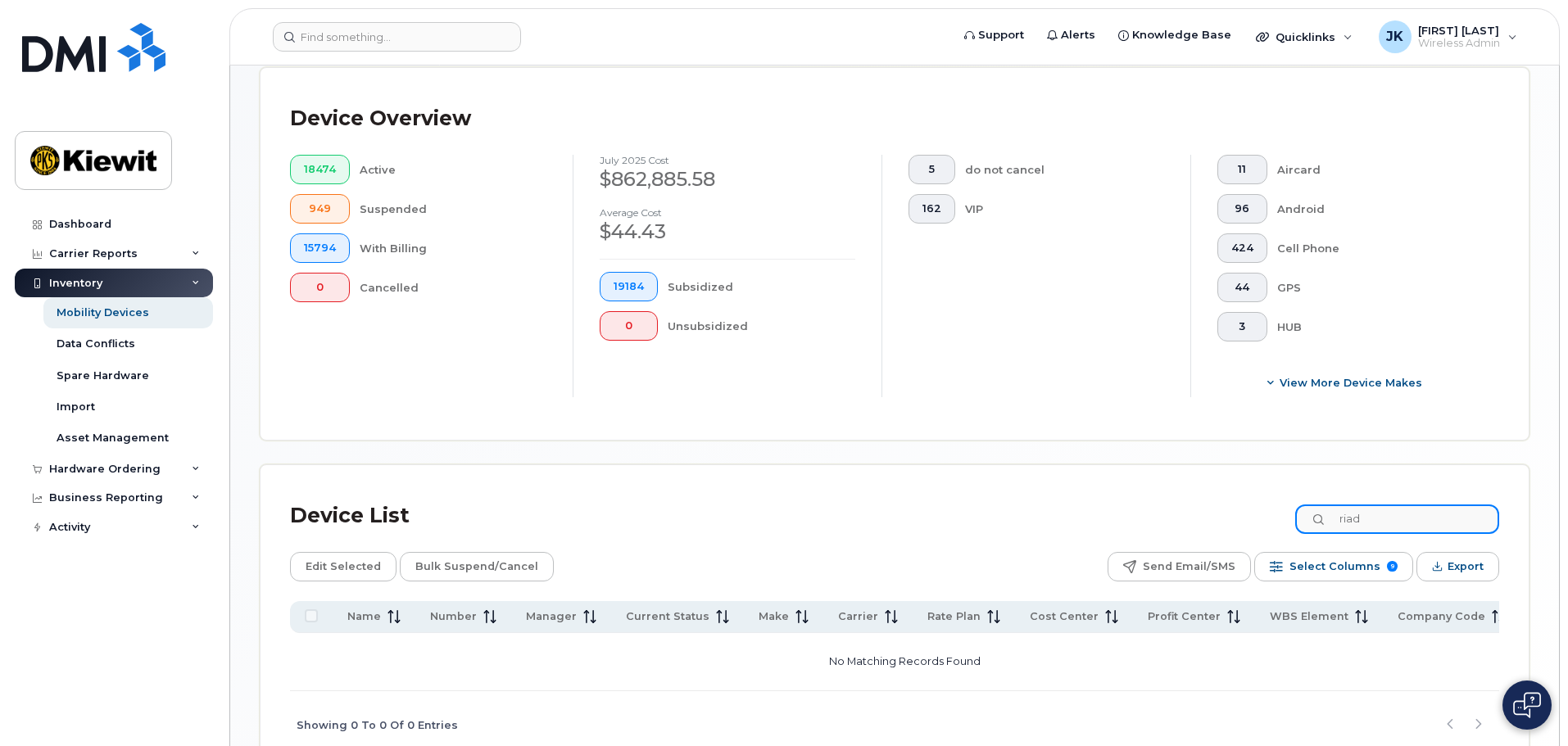 scroll, scrollTop: 465, scrollLeft: 0, axis: vertical 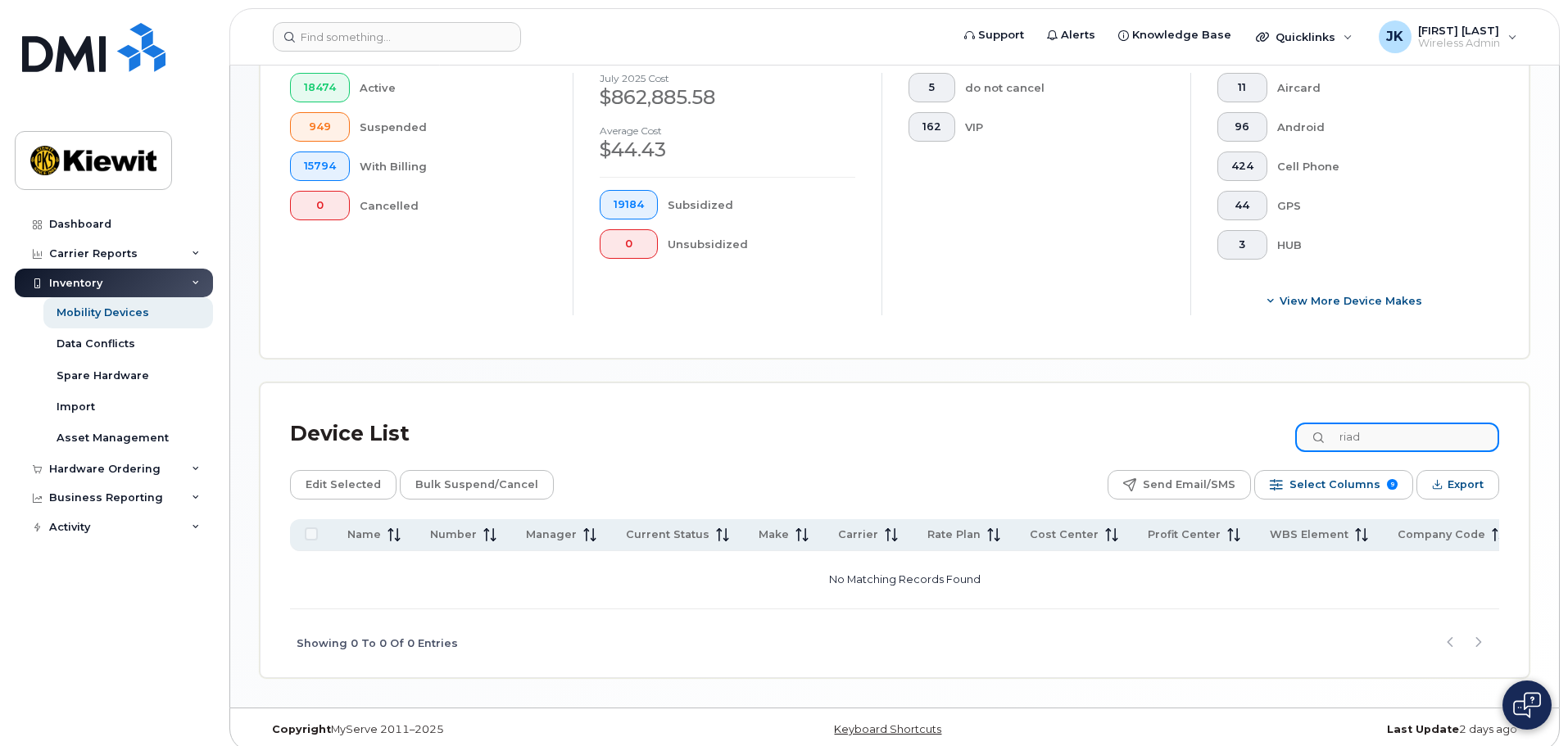 drag, startPoint x: 1394, startPoint y: 422, endPoint x: 1271, endPoint y: 421, distance: 123.00406 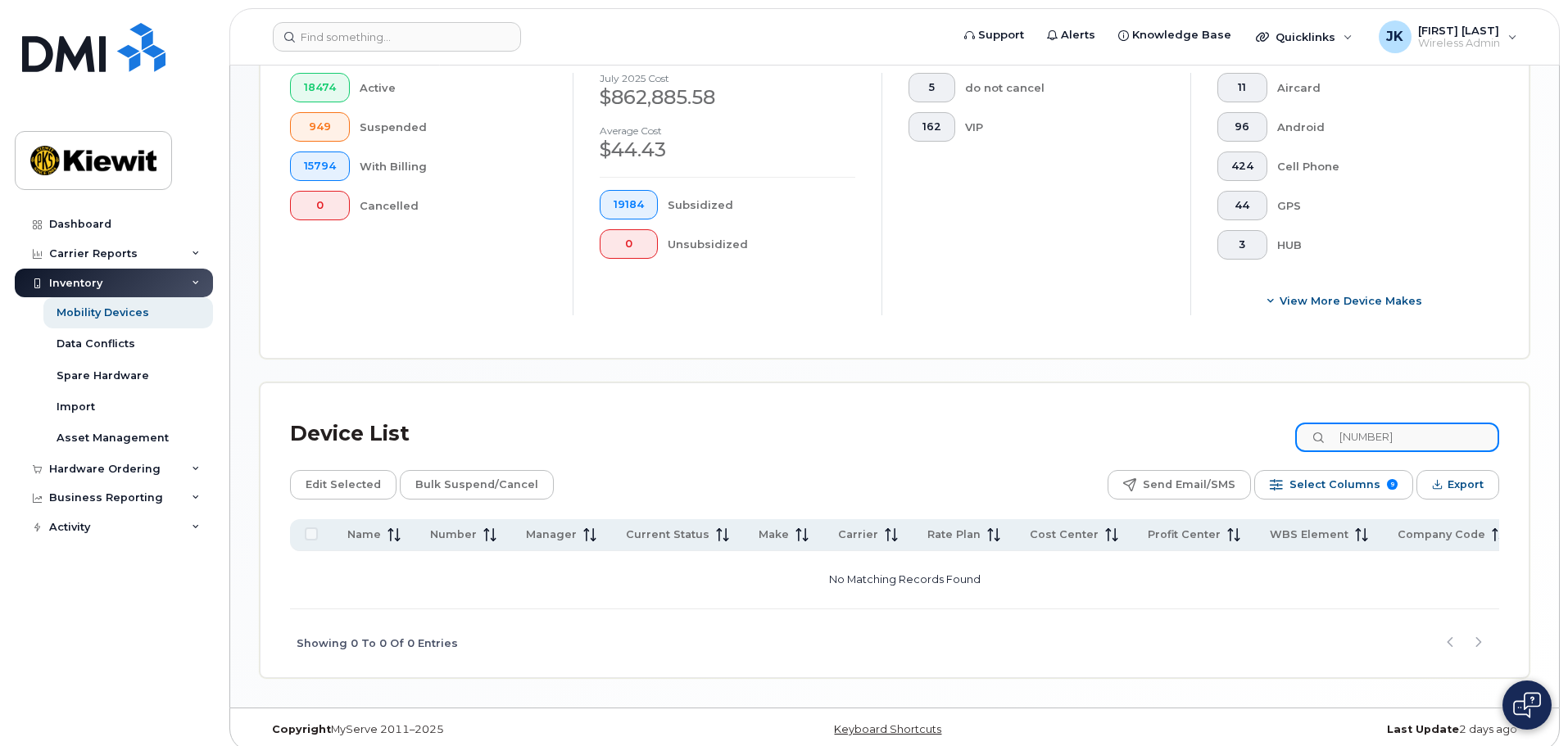 type on "[NUMBER]" 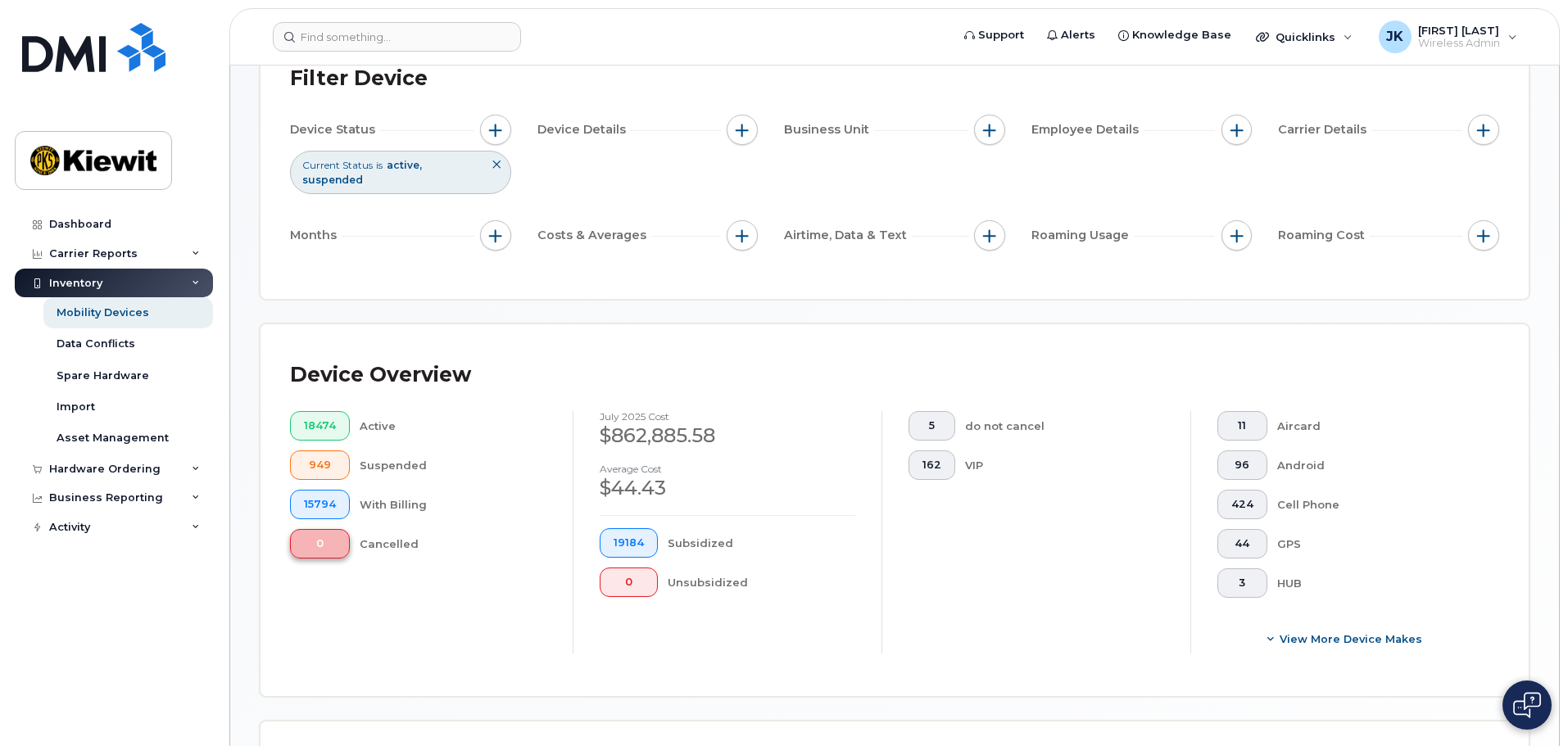 scroll, scrollTop: 0, scrollLeft: 0, axis: both 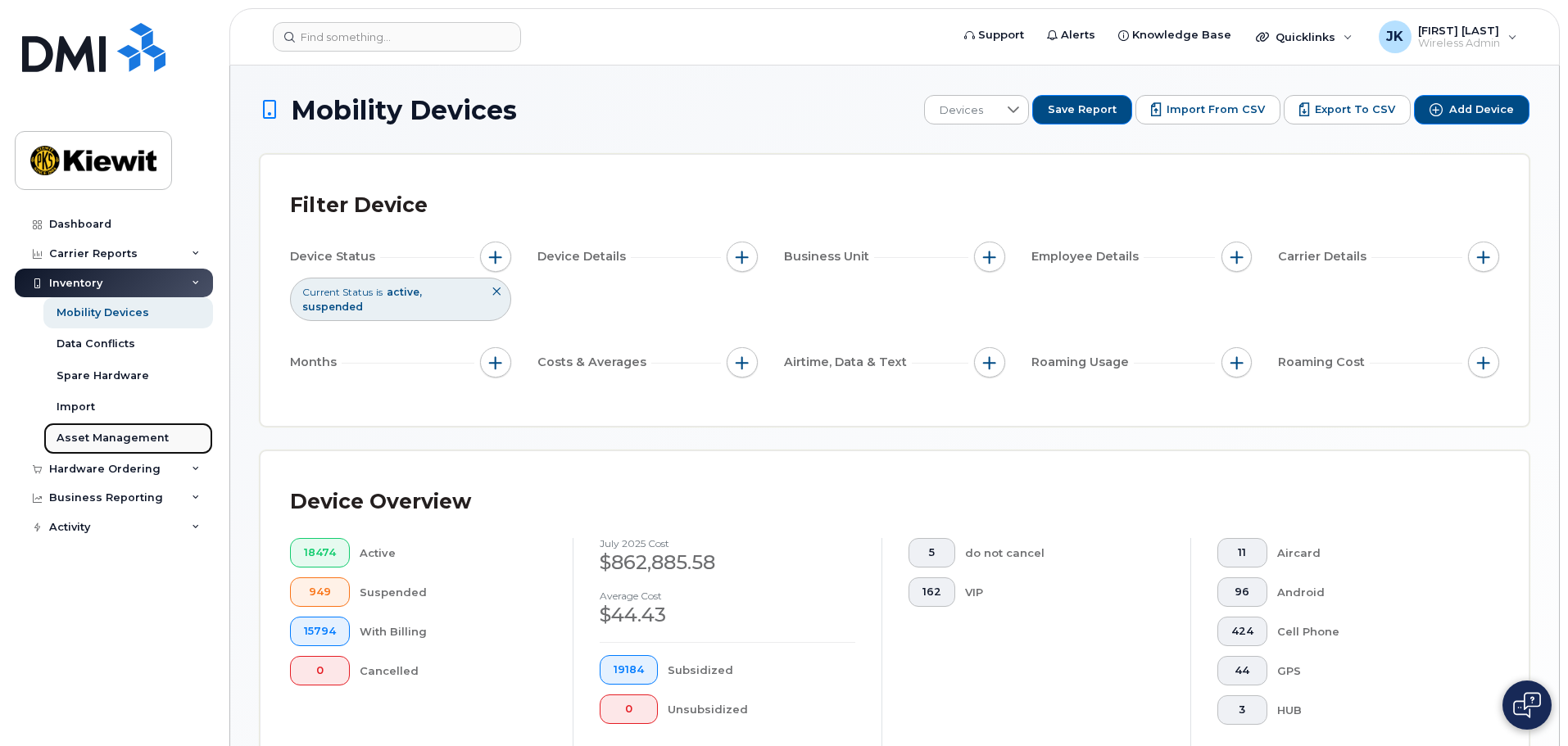 click on "Asset Management" 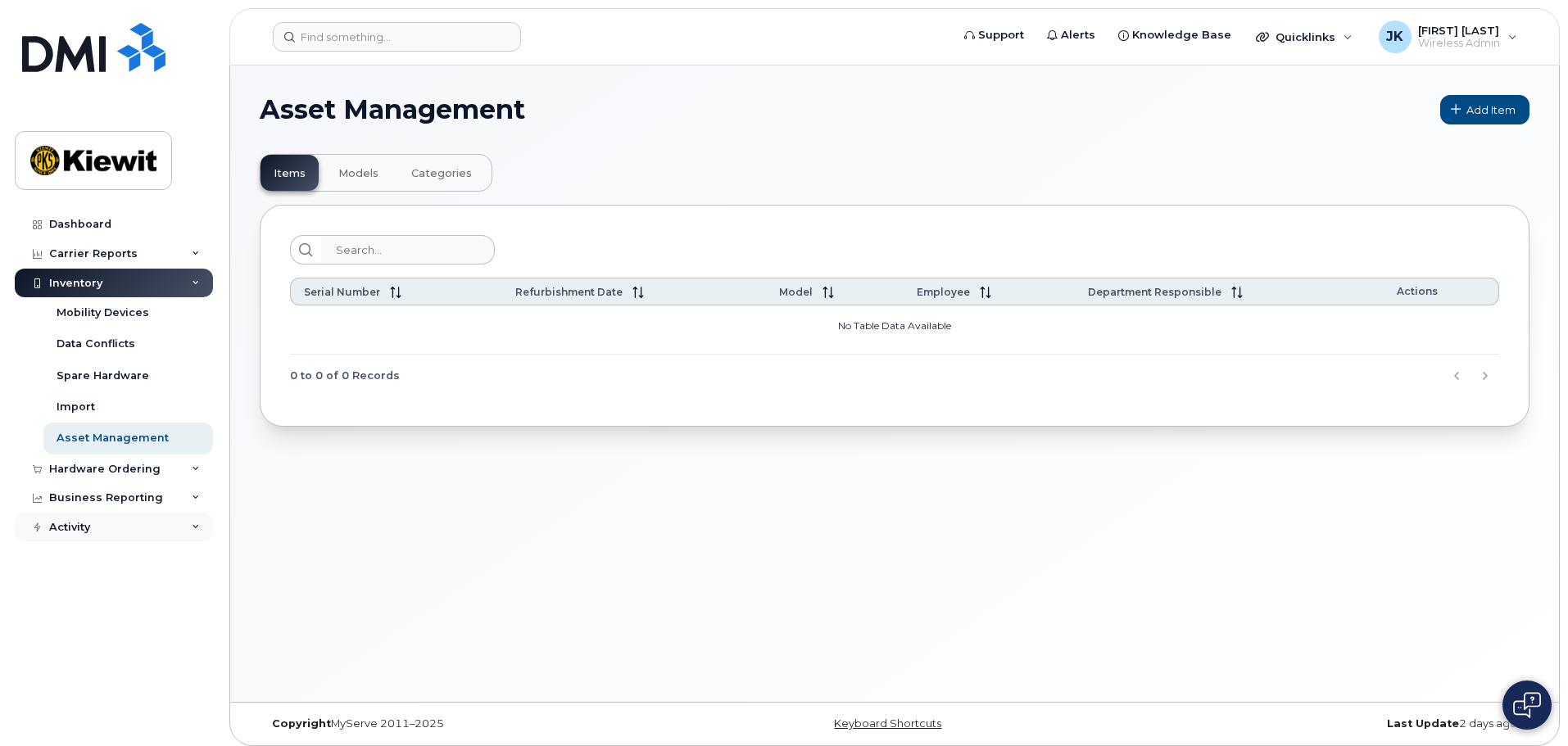 click on "Activity" 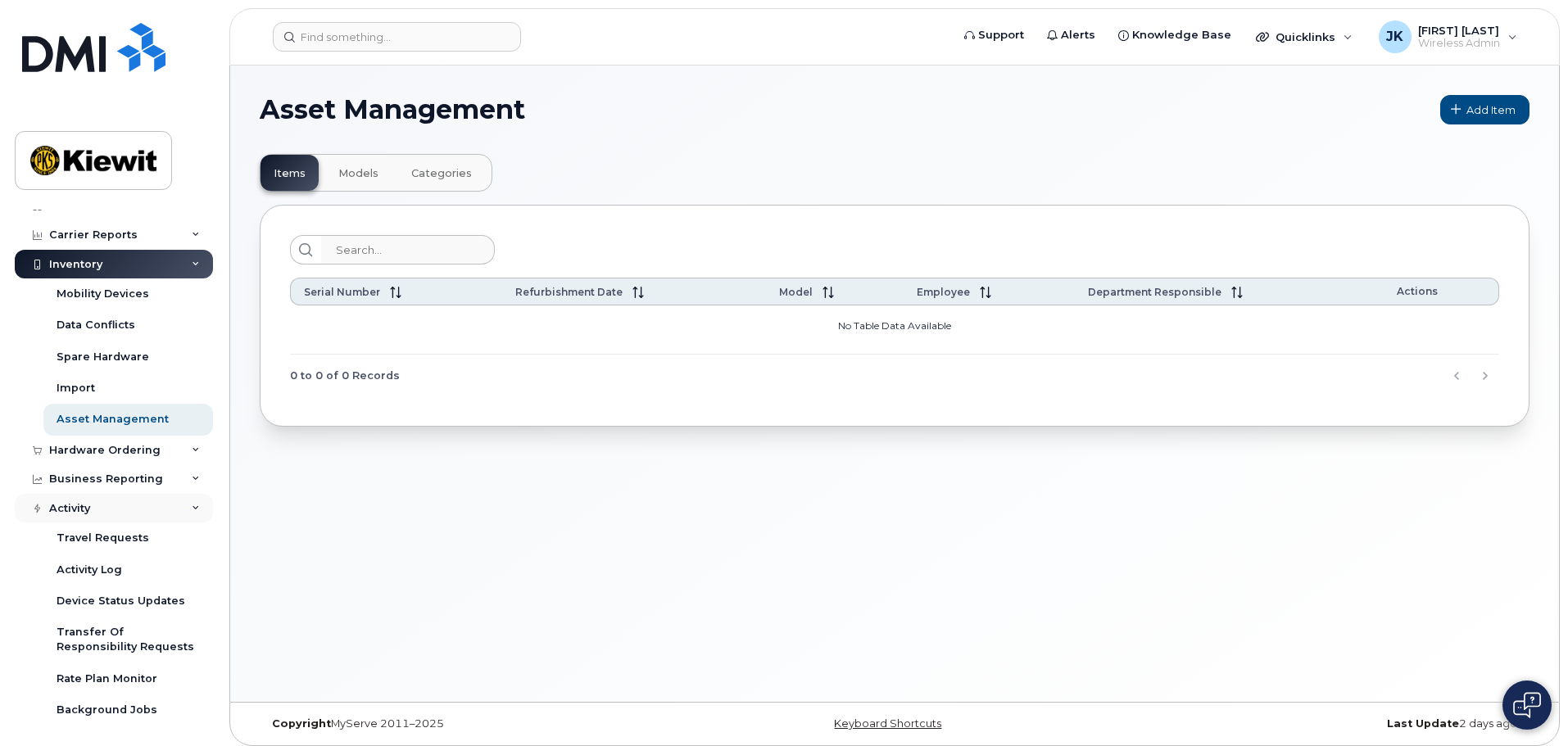 scroll, scrollTop: 23, scrollLeft: 0, axis: vertical 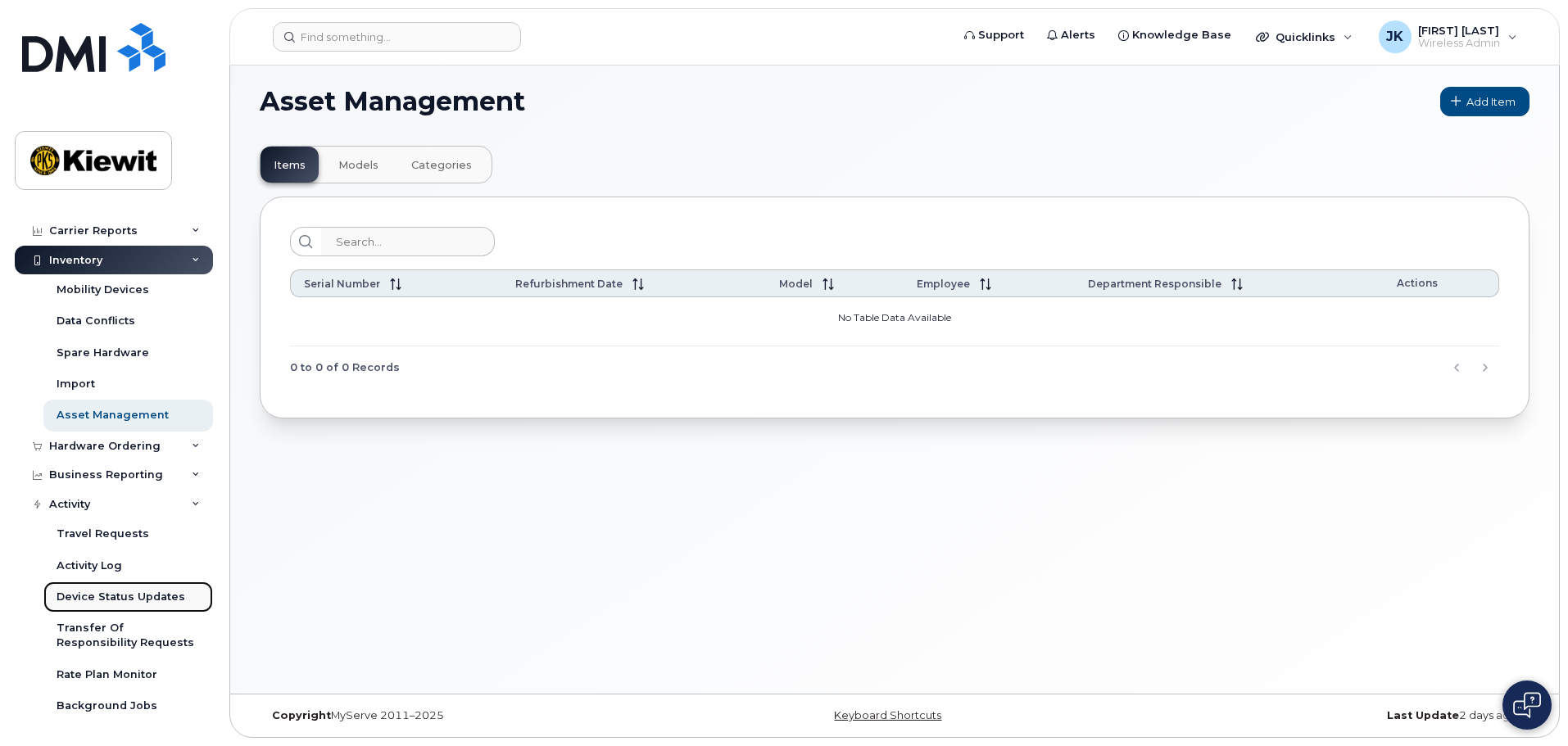 click on "Device Status Updates" 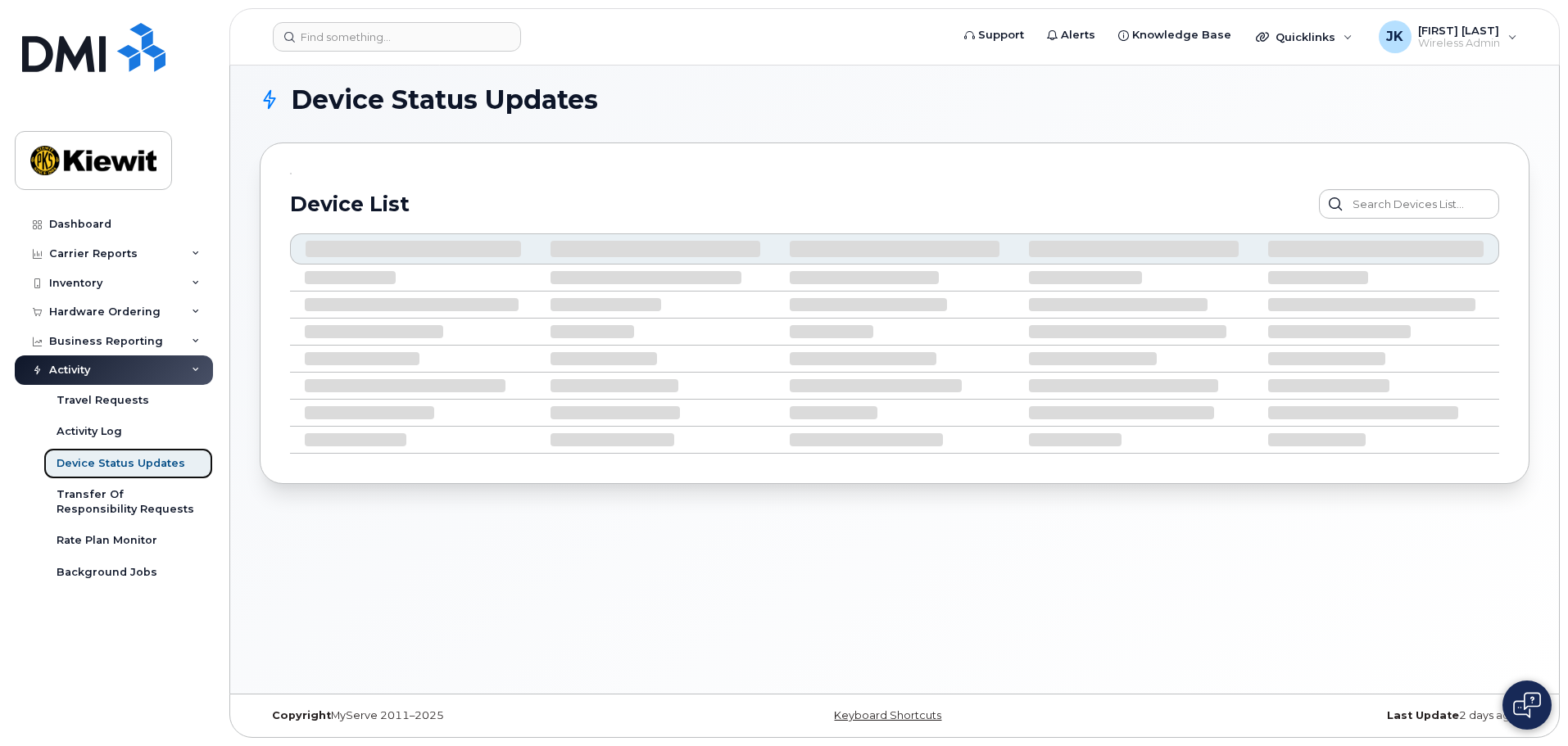 scroll, scrollTop: 0, scrollLeft: 0, axis: both 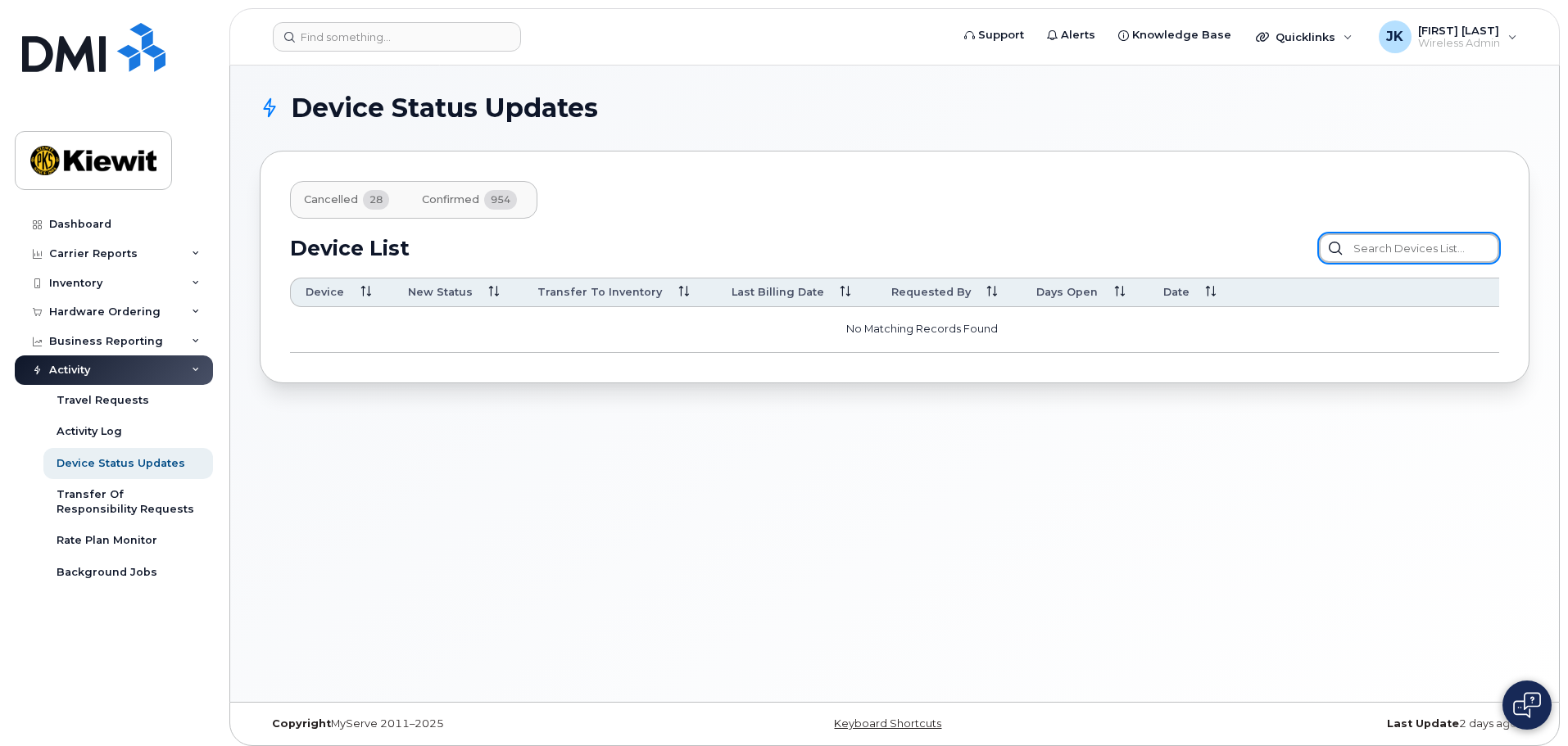 click 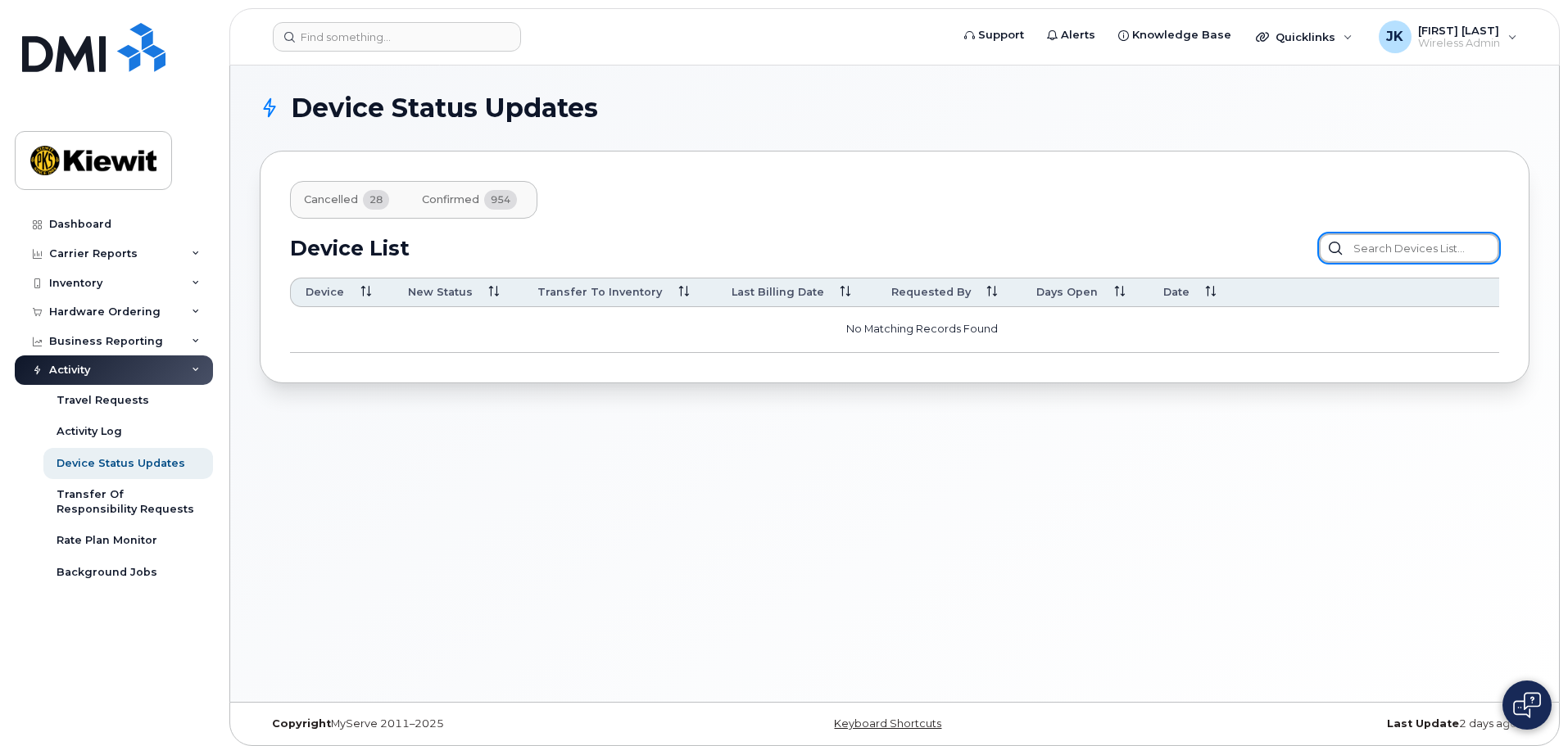 paste on "5142297763" 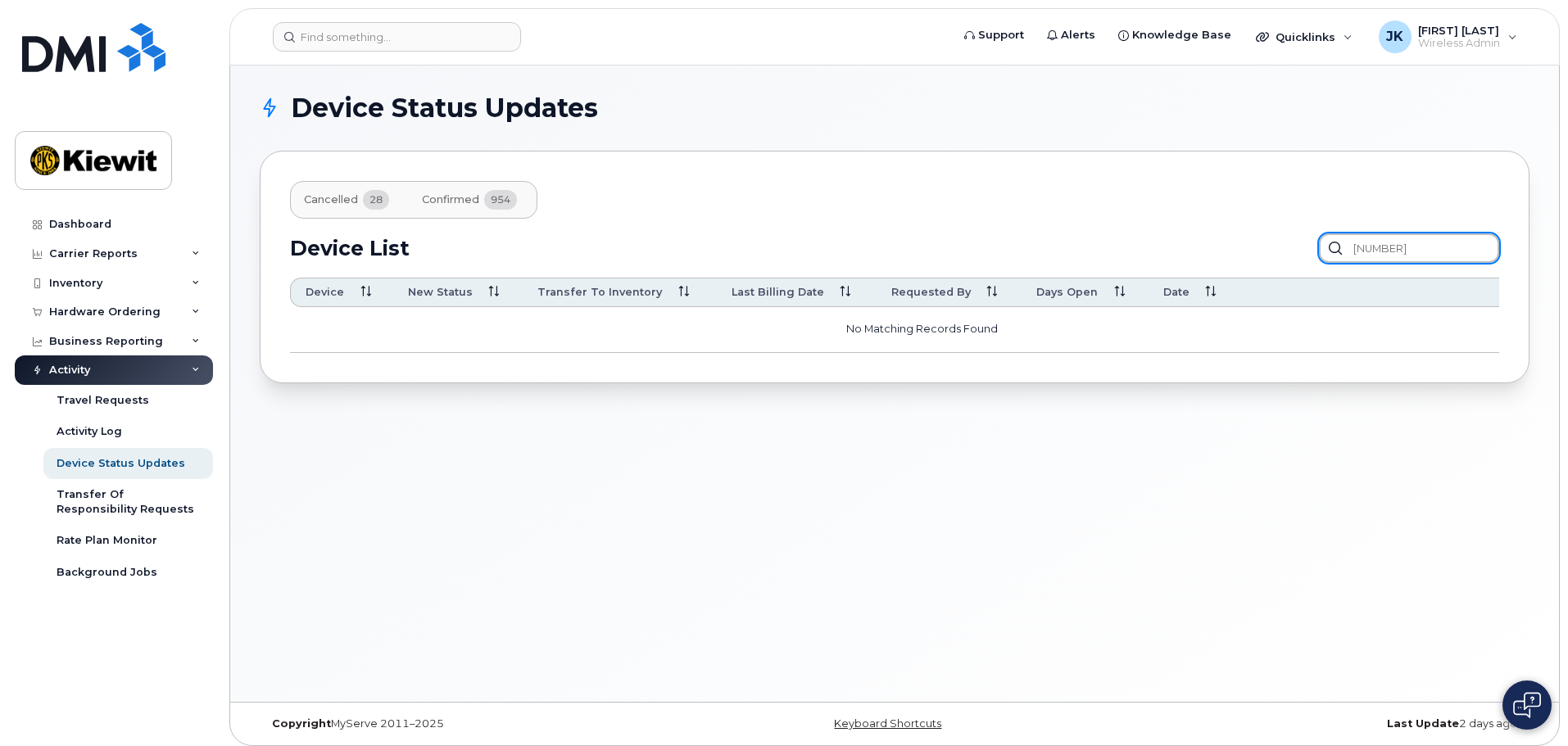 type on "5142297763" 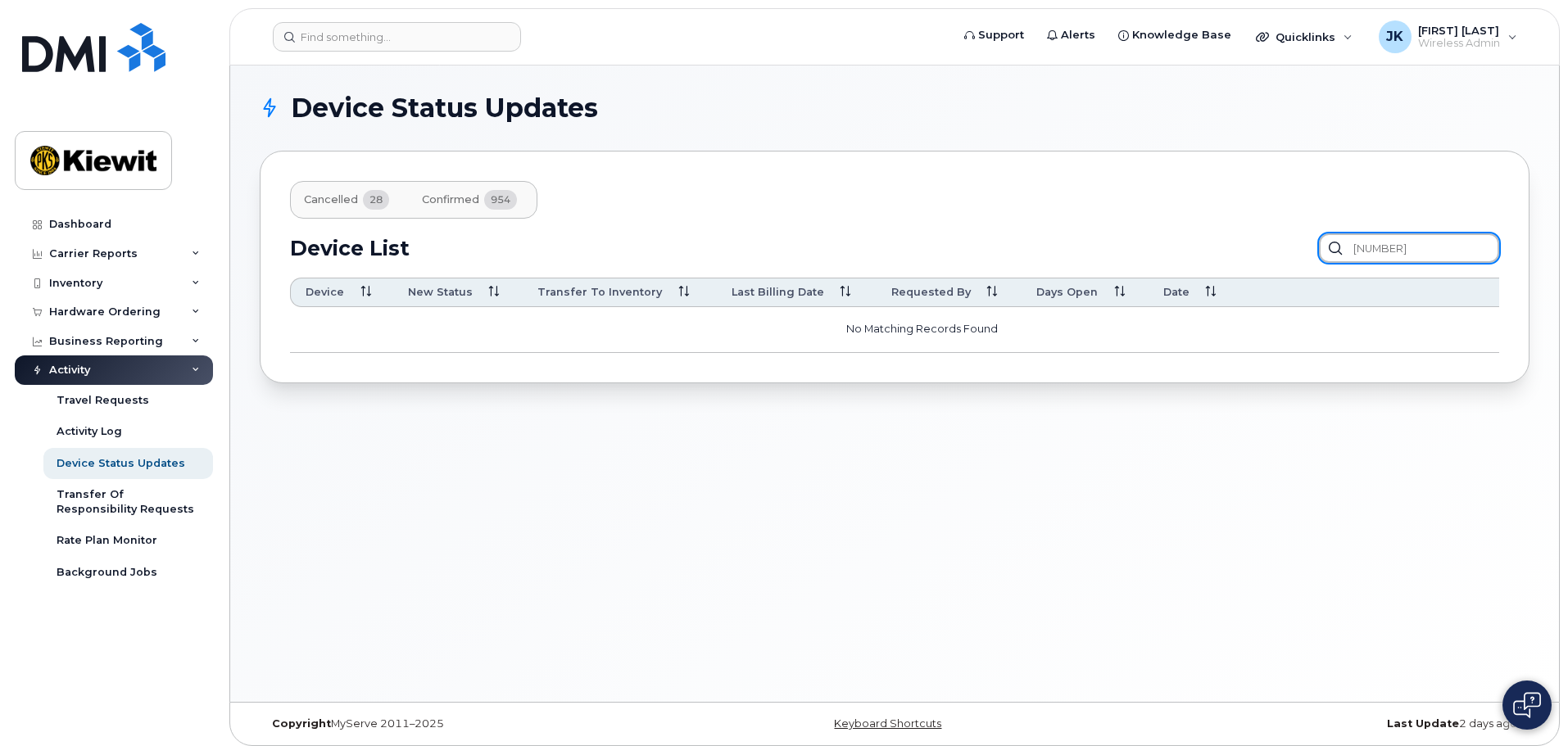 drag, startPoint x: 1449, startPoint y: 247, endPoint x: 1287, endPoint y: 254, distance: 162.15116 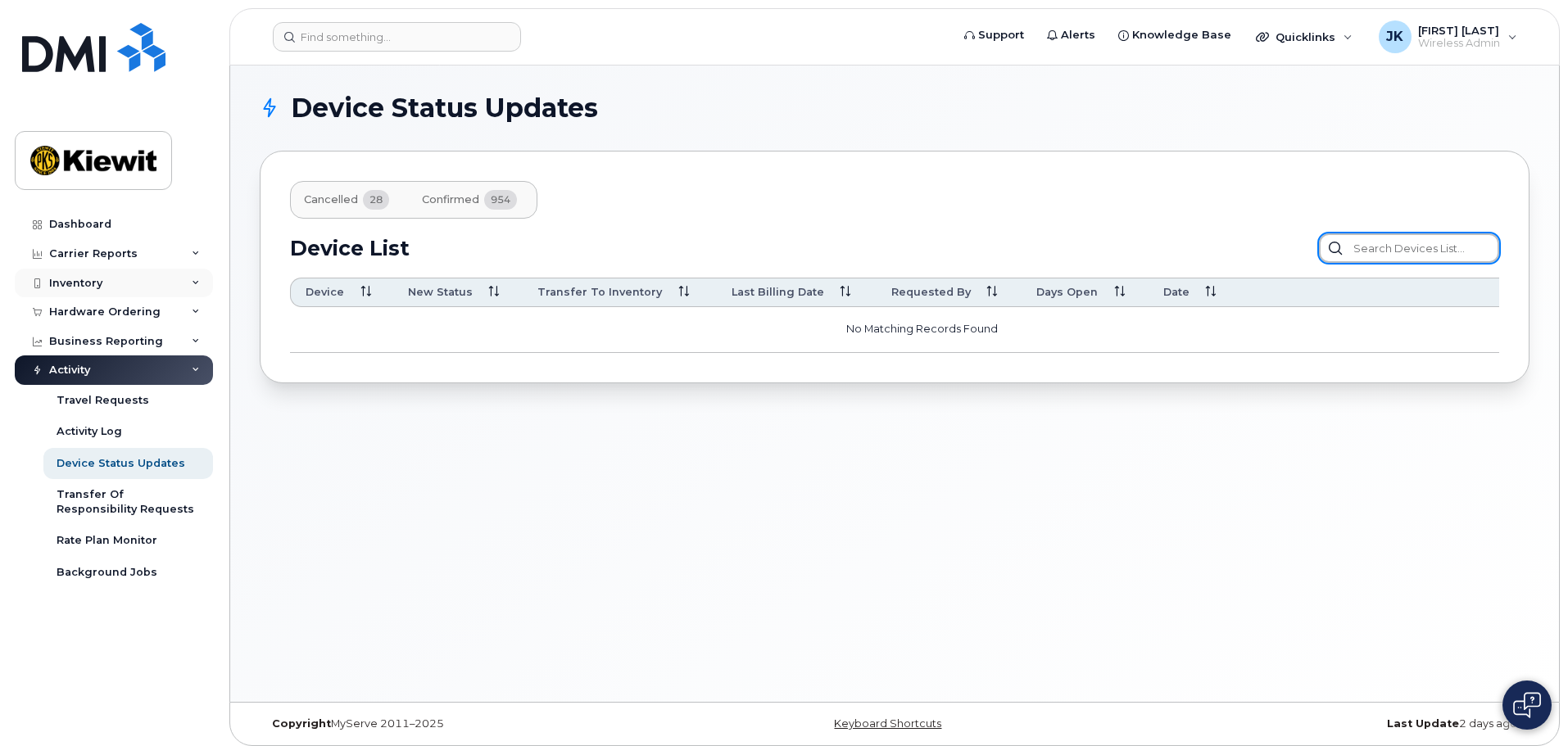 type 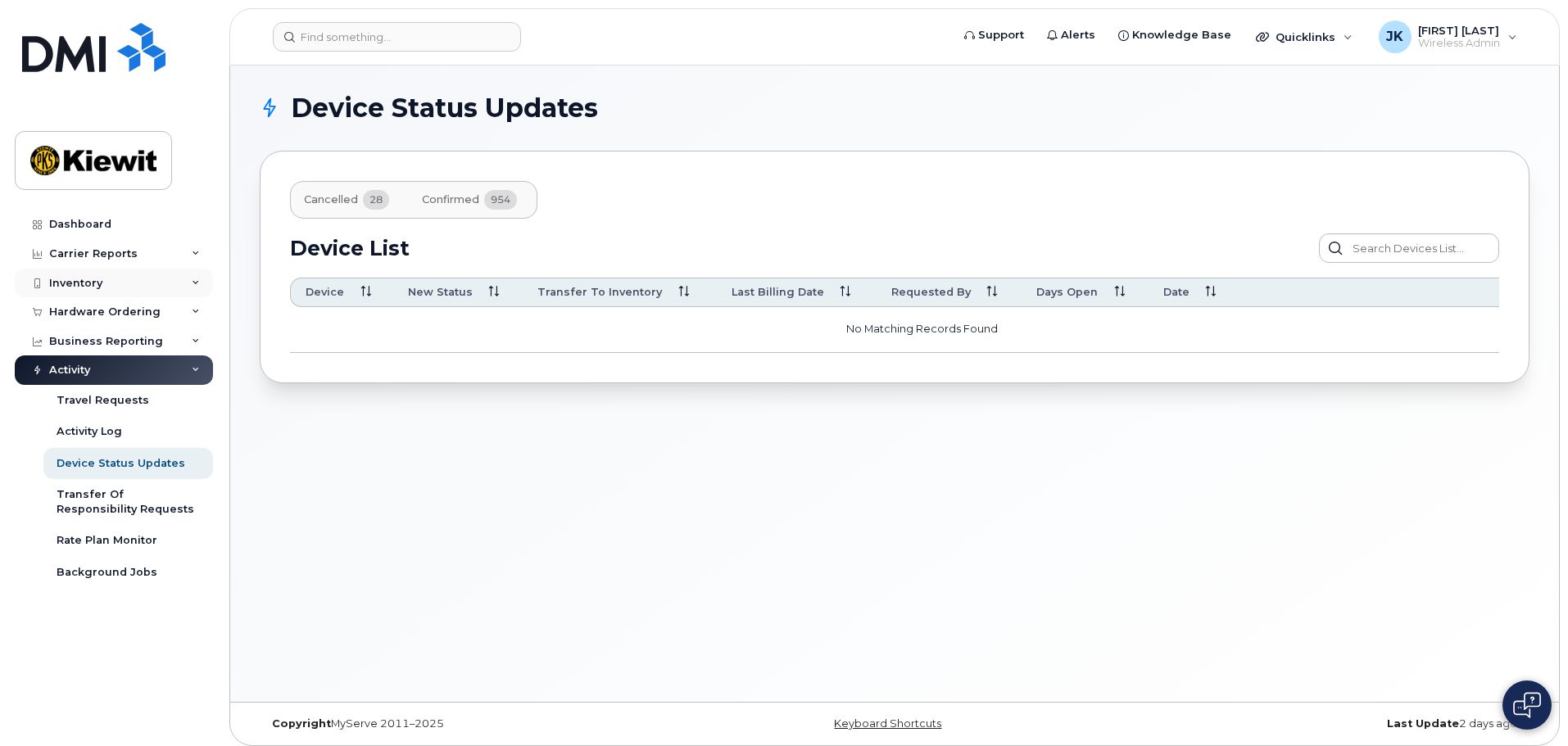 click on "Inventory" 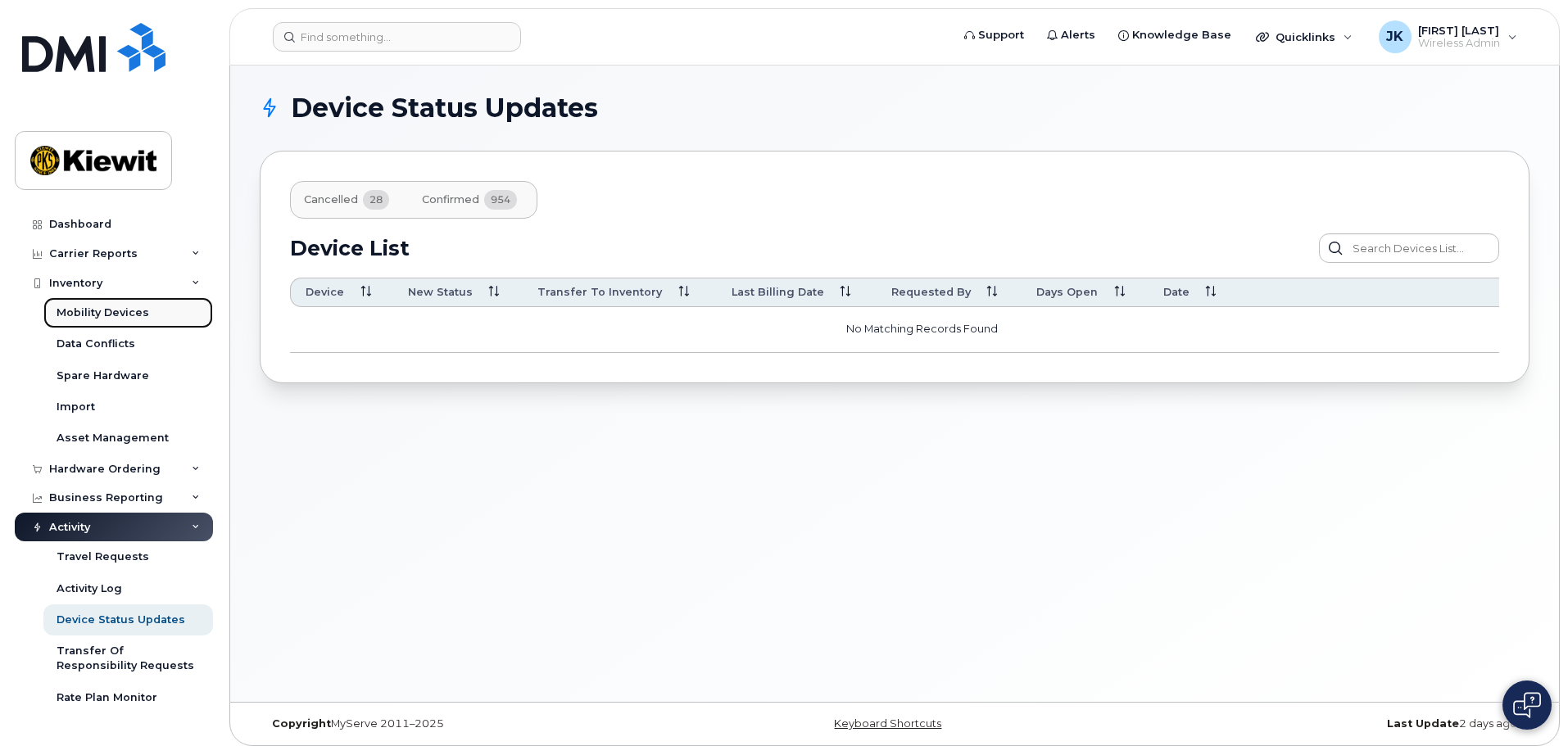 click on "Mobility Devices" 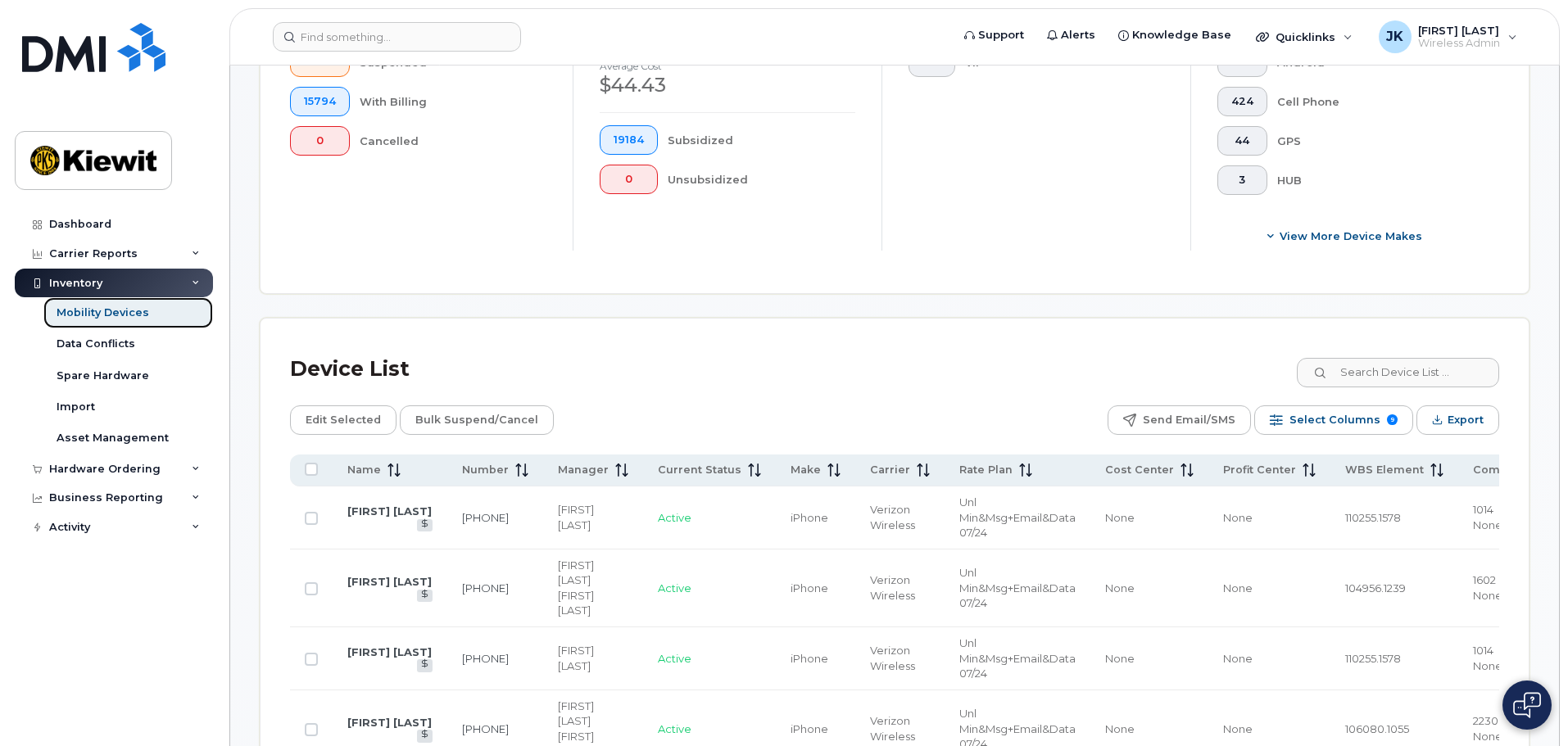 scroll, scrollTop: 737, scrollLeft: 0, axis: vertical 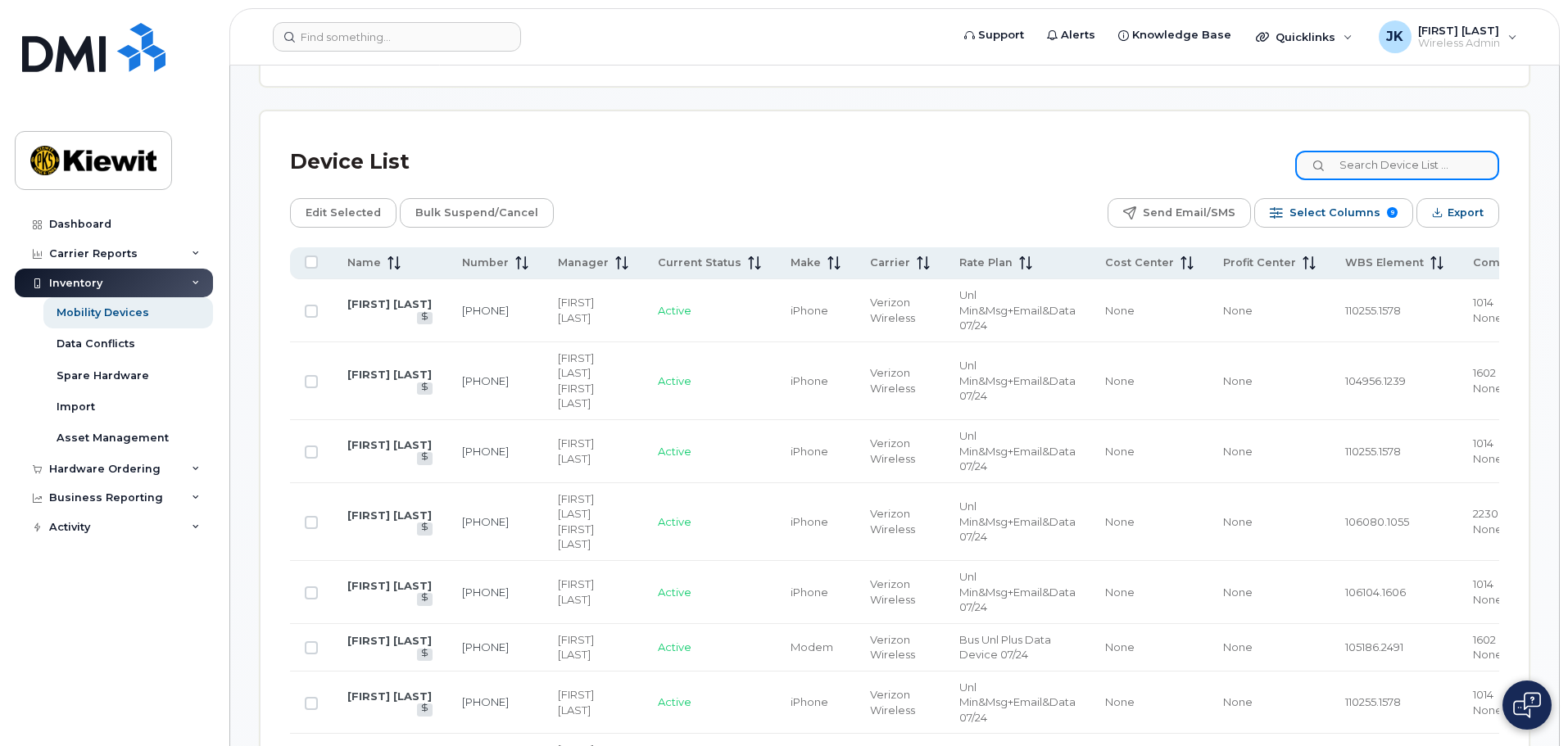 click 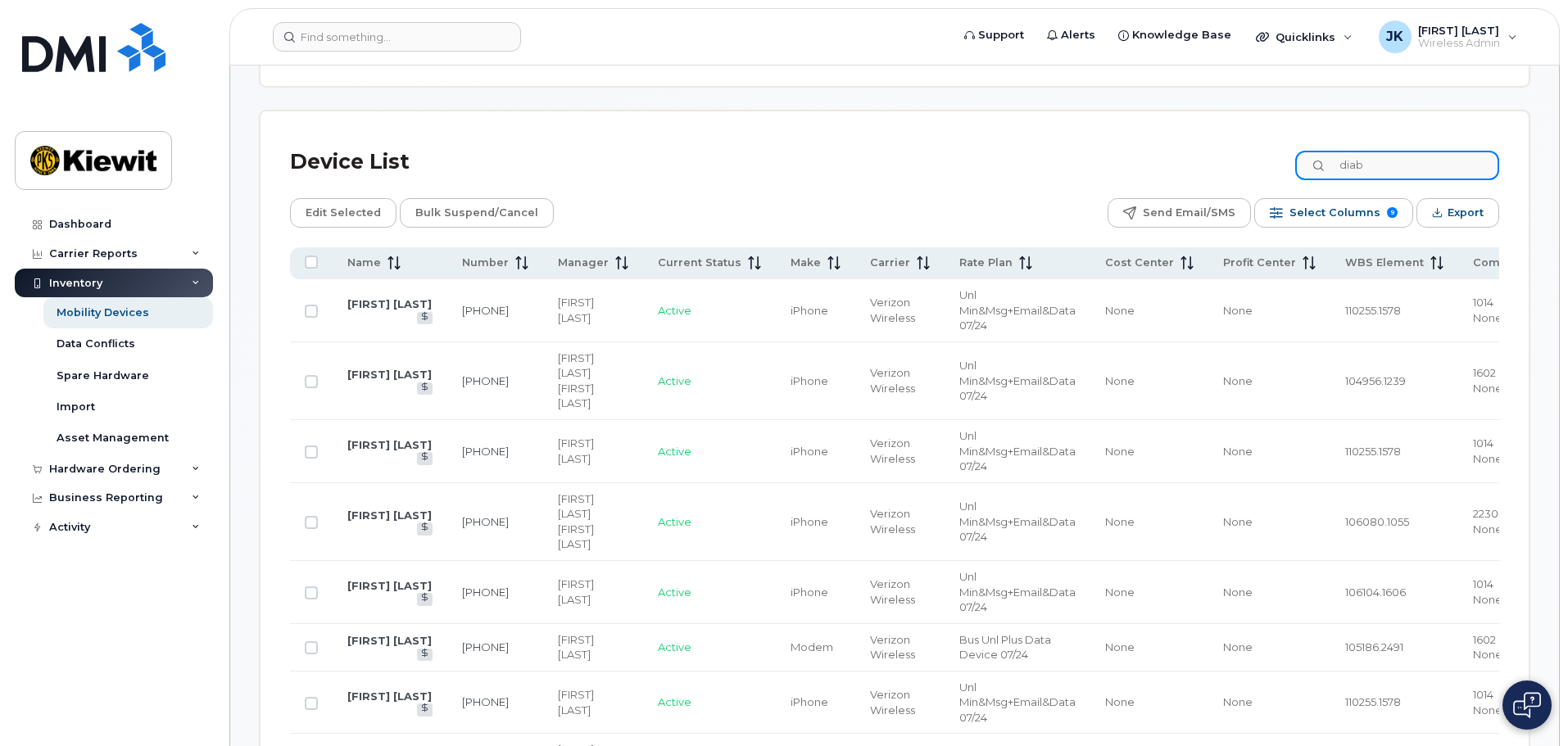 type on "diab" 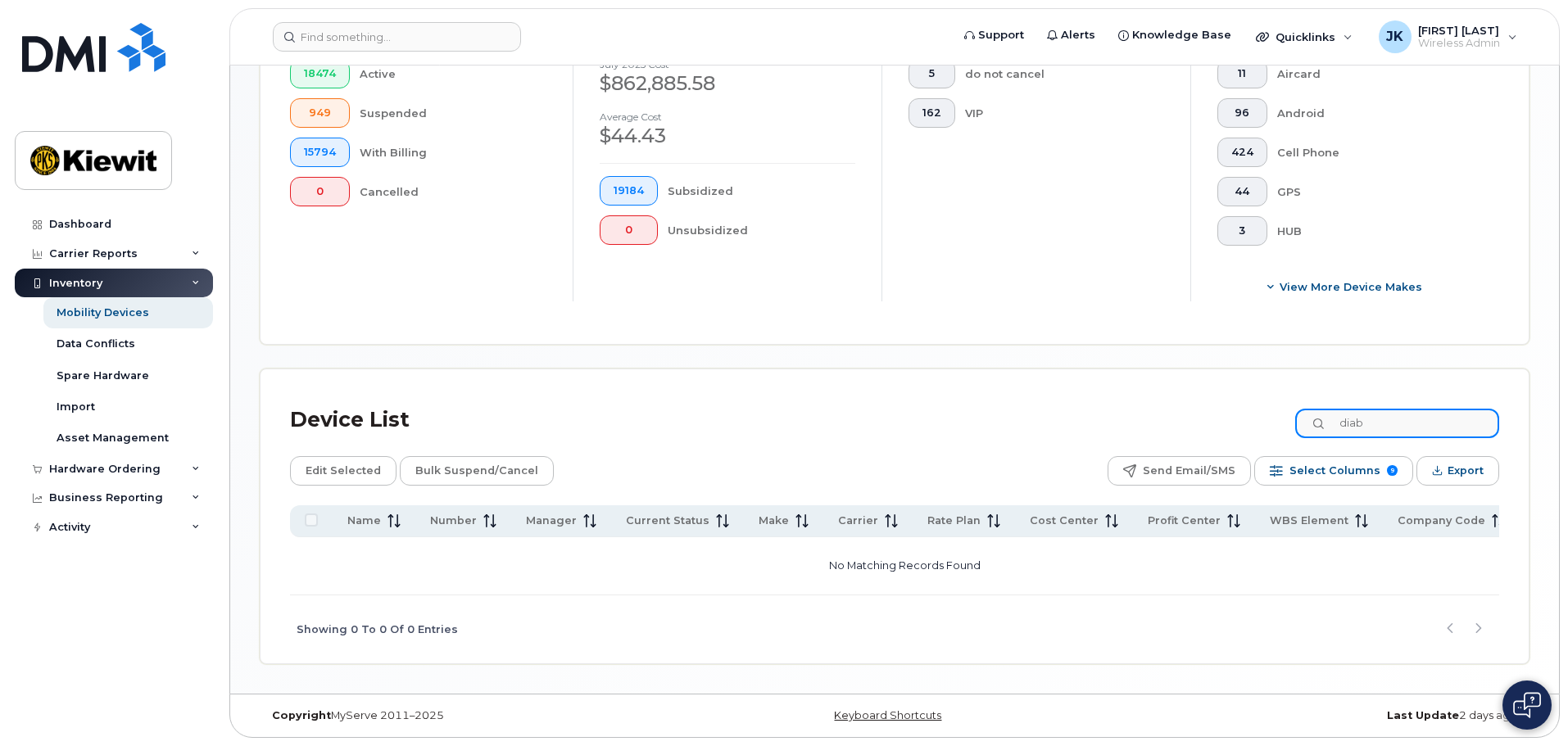 scroll, scrollTop: 465, scrollLeft: 0, axis: vertical 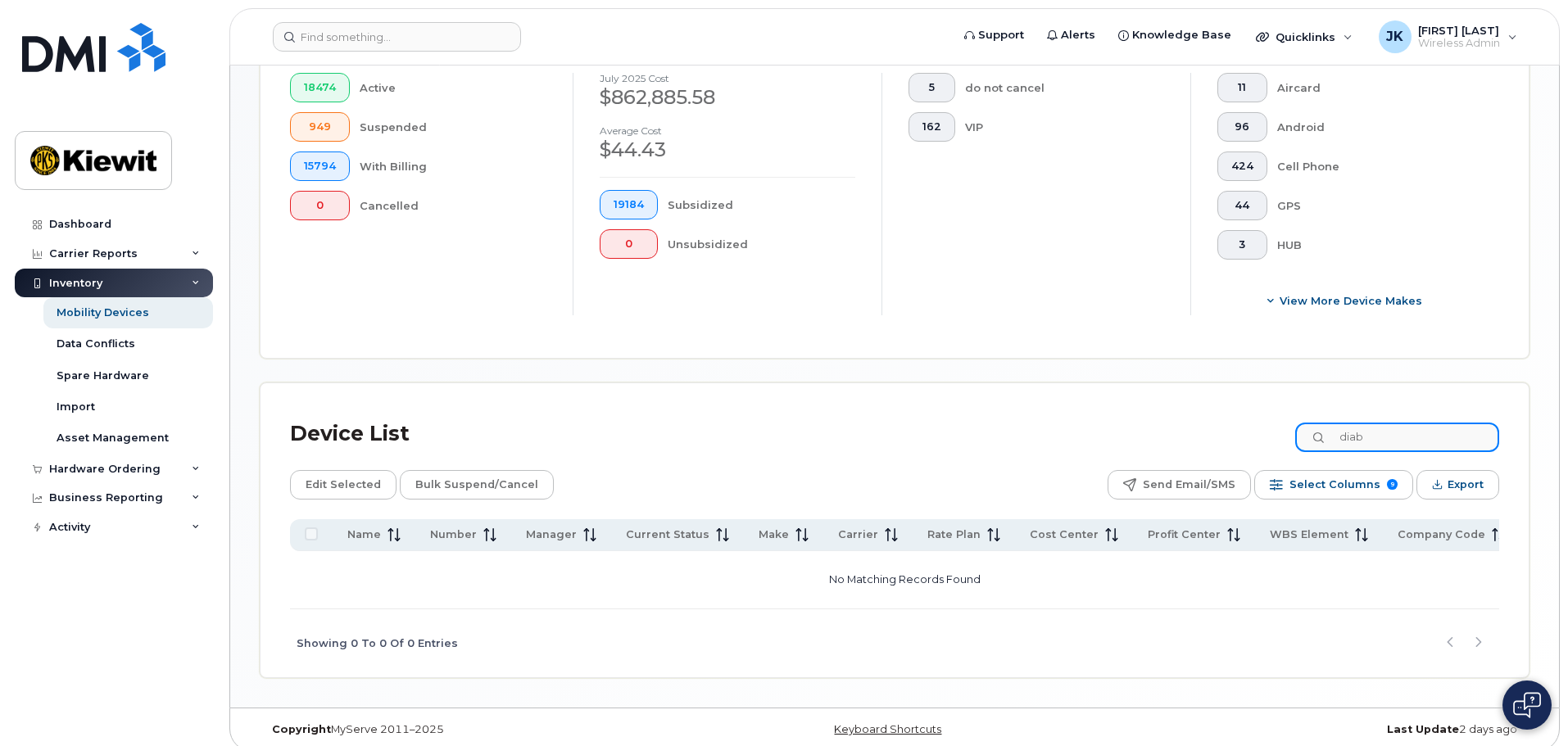 drag, startPoint x: 1408, startPoint y: 423, endPoint x: 1280, endPoint y: 419, distance: 128.0625 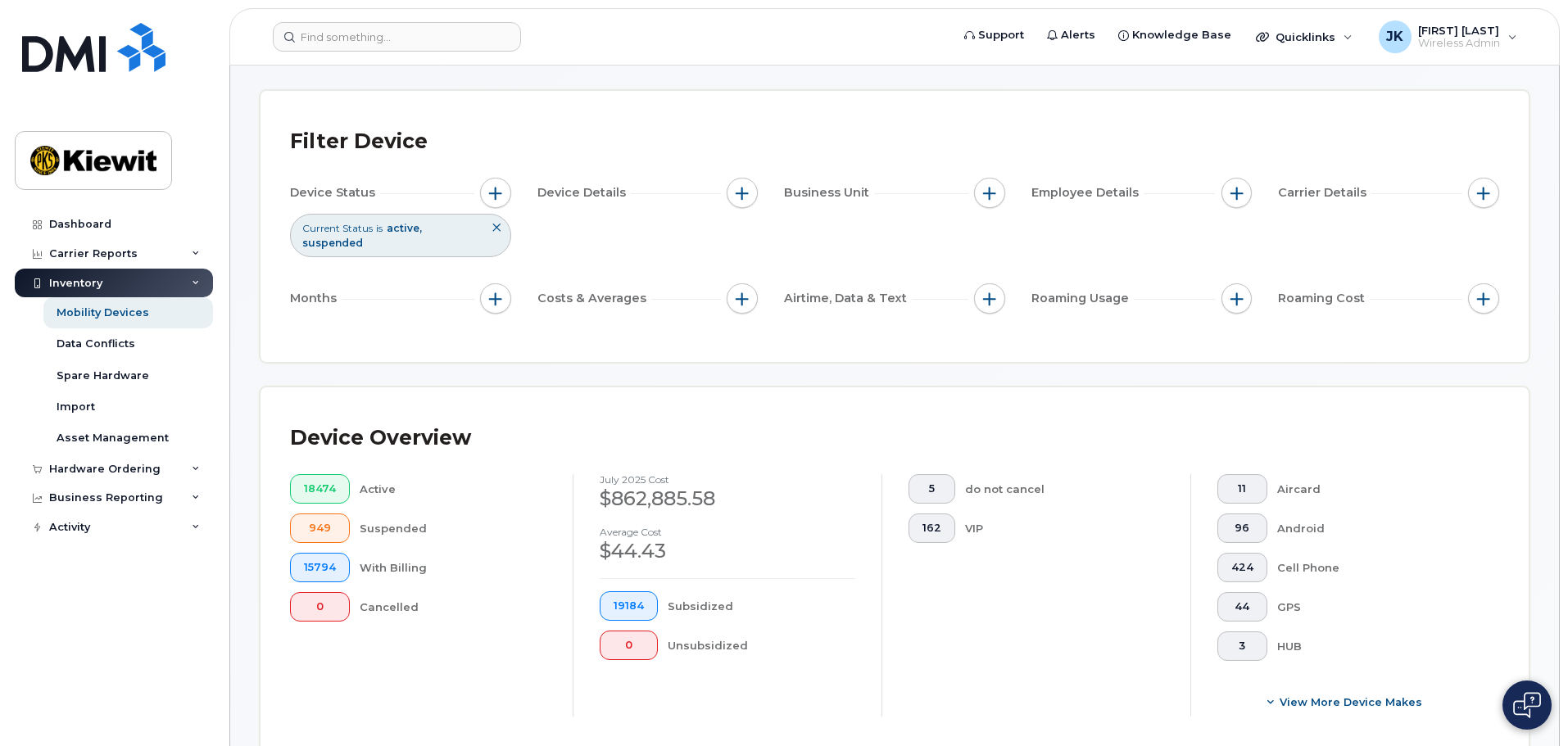 scroll, scrollTop: 0, scrollLeft: 0, axis: both 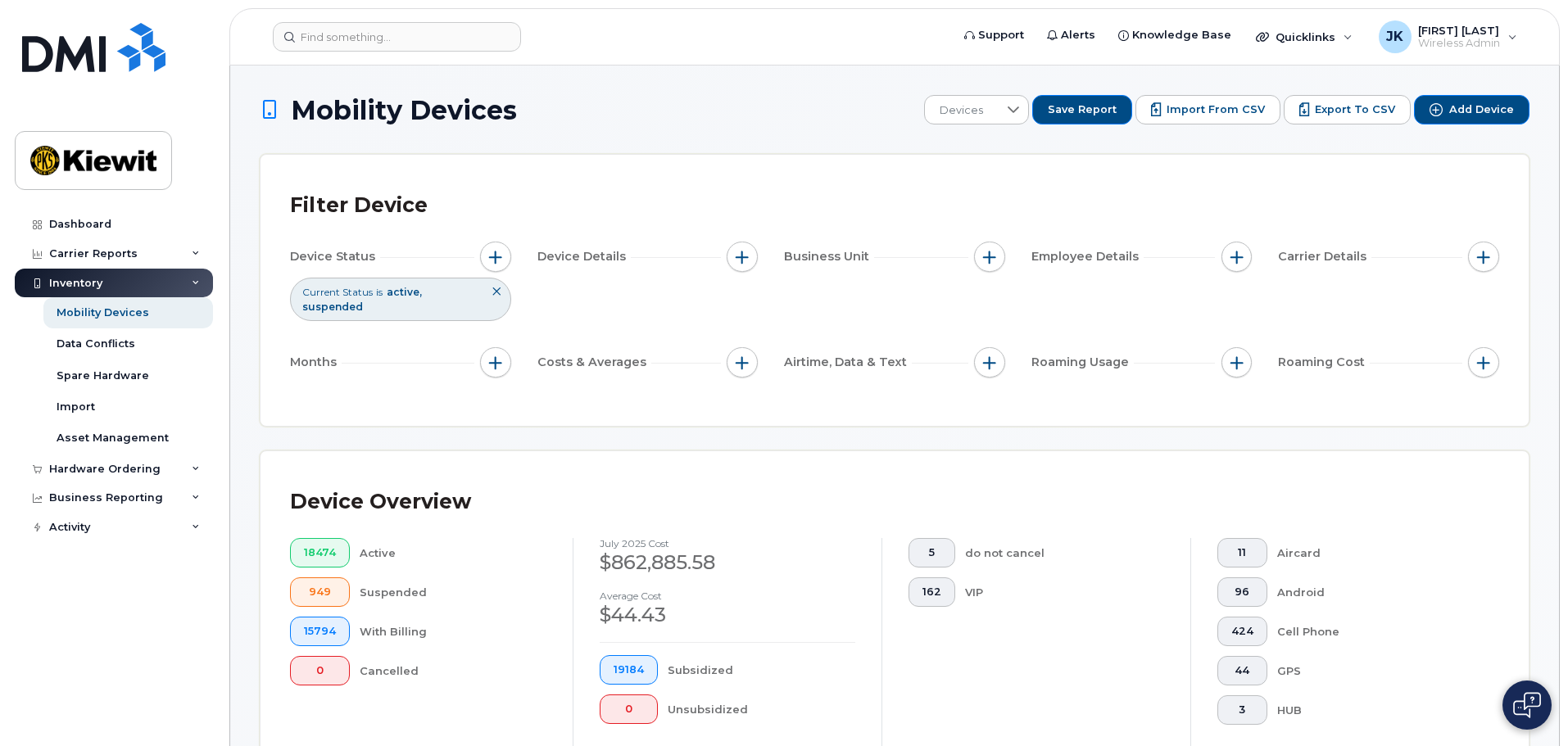 type 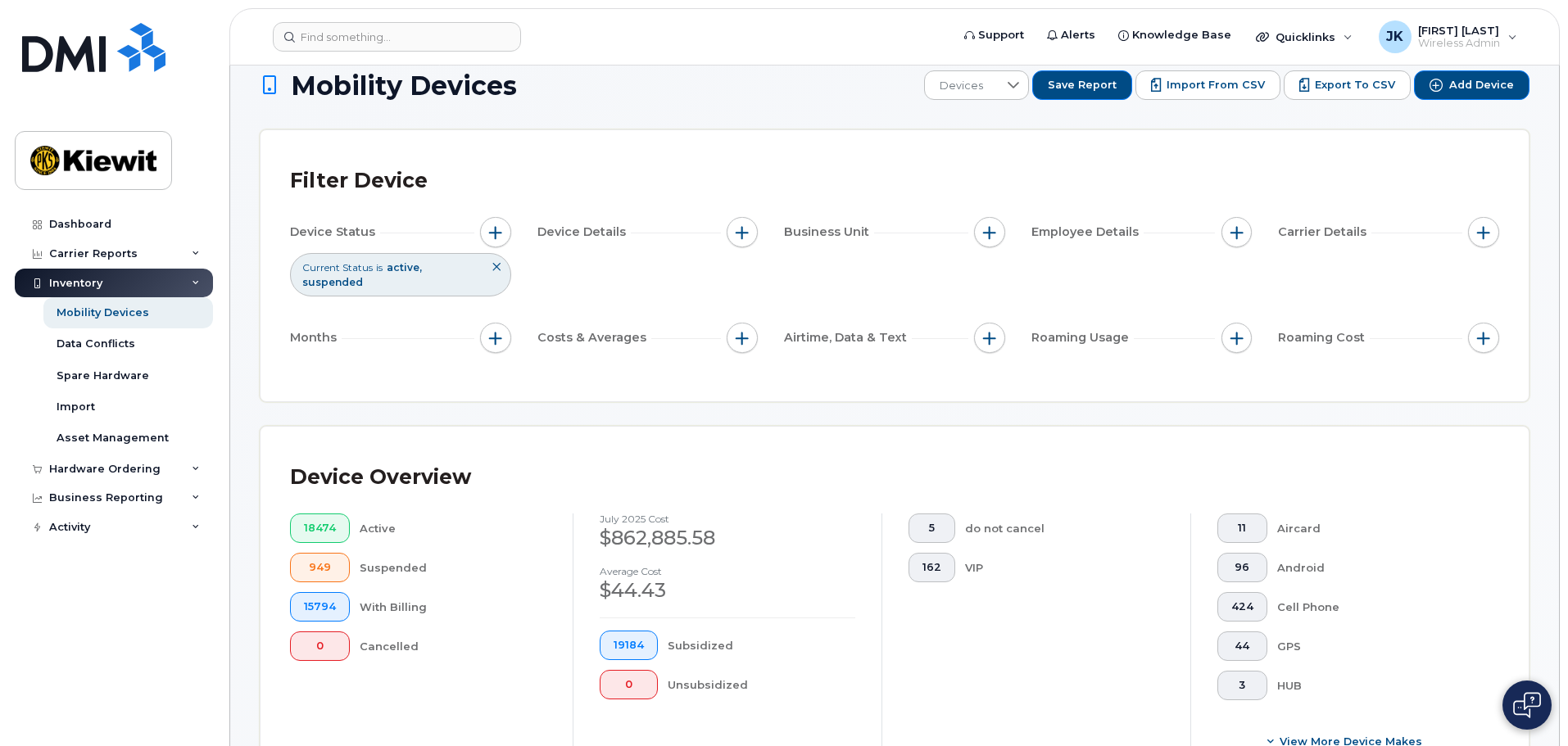 scroll, scrollTop: 0, scrollLeft: 0, axis: both 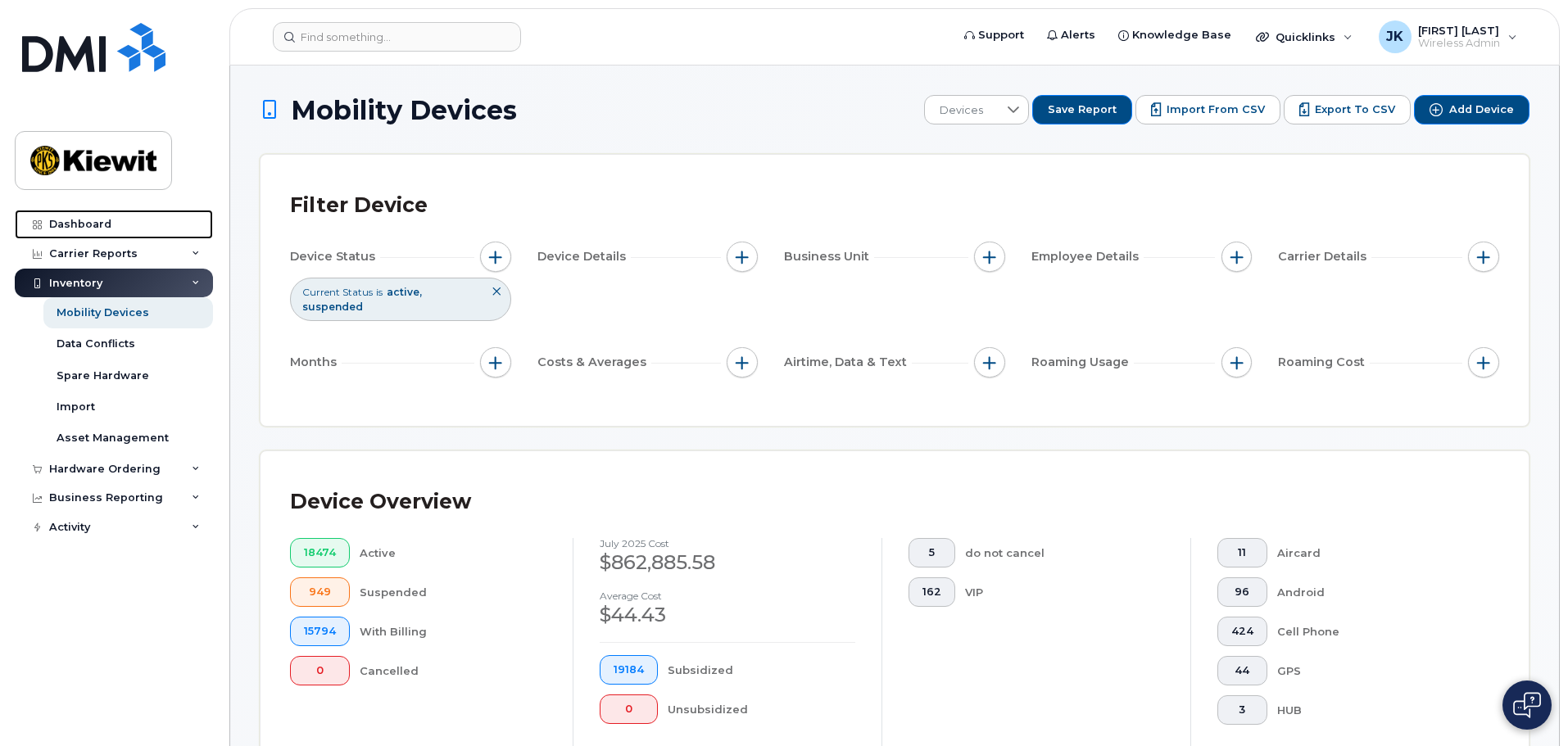 drag, startPoint x: 68, startPoint y: 221, endPoint x: 178, endPoint y: 323, distance: 150.01333 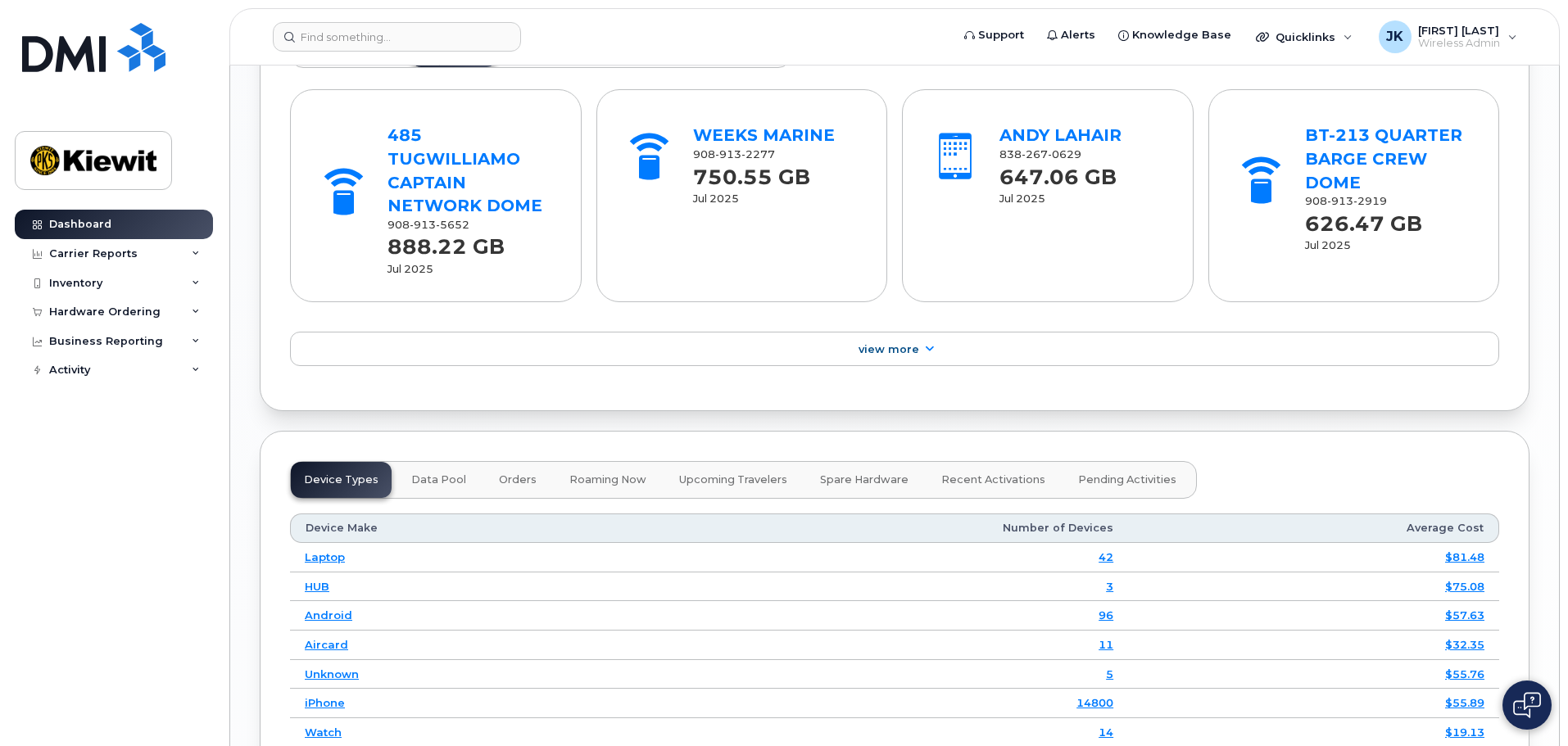 scroll, scrollTop: 2293, scrollLeft: 0, axis: vertical 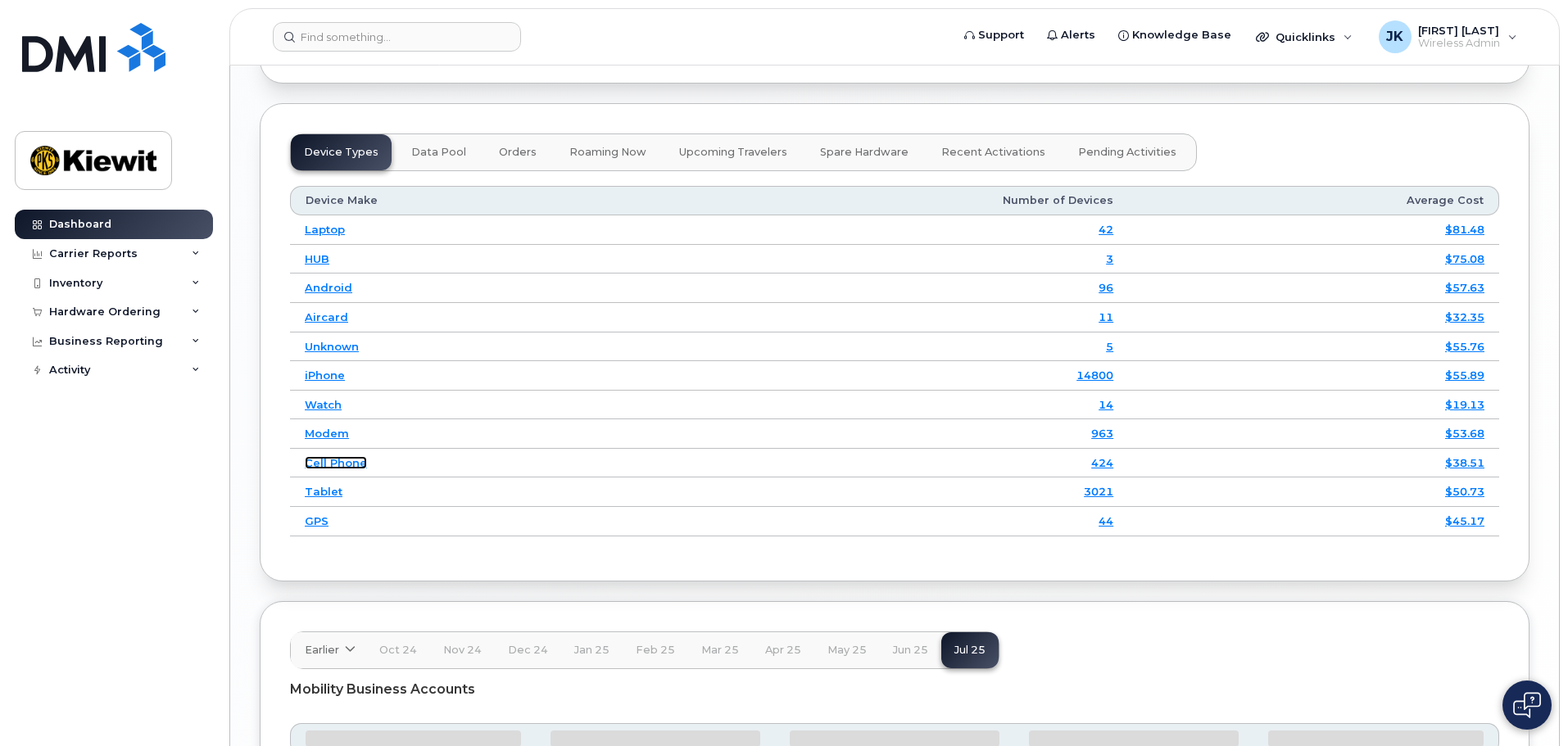 click on "Cell Phone" 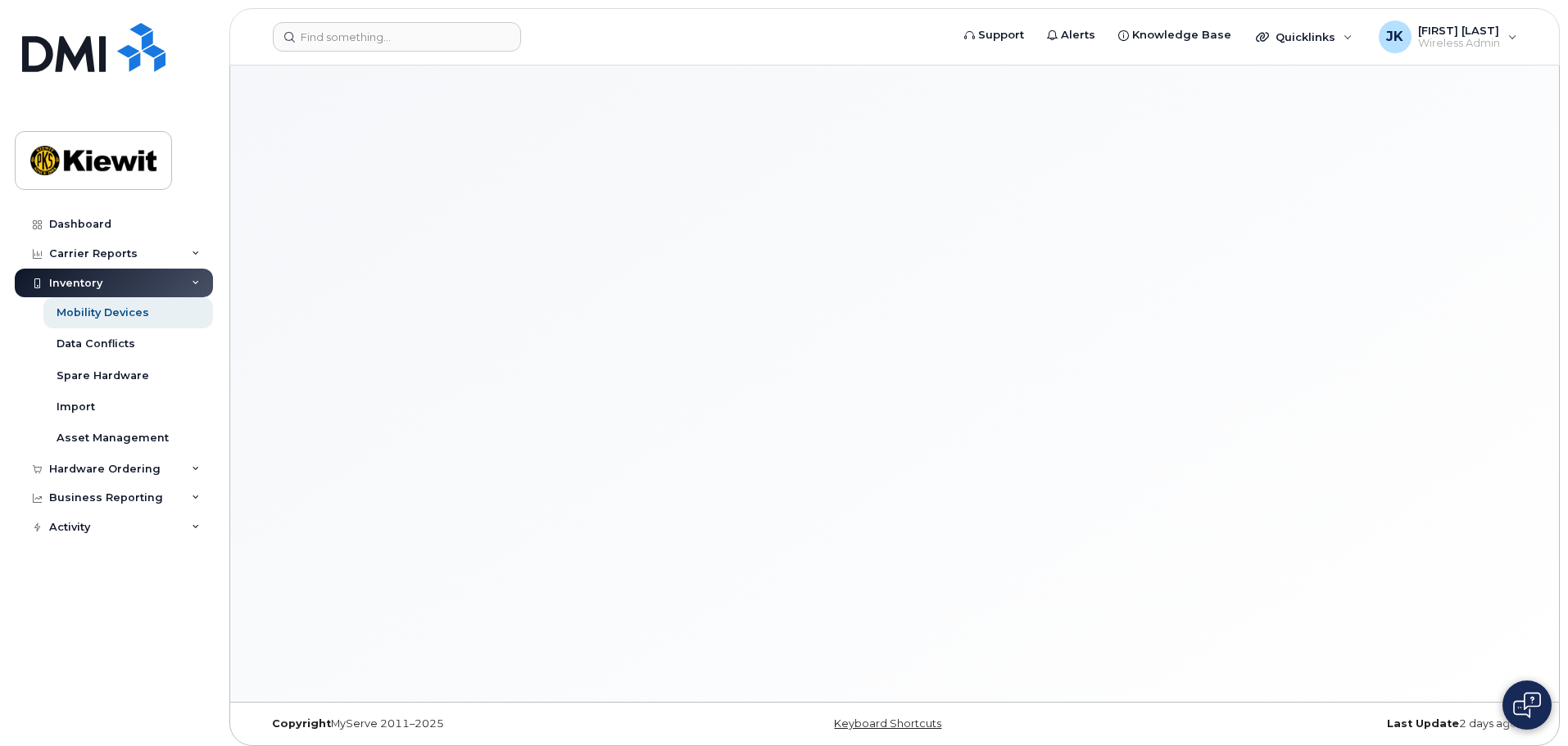 scroll, scrollTop: 0, scrollLeft: 0, axis: both 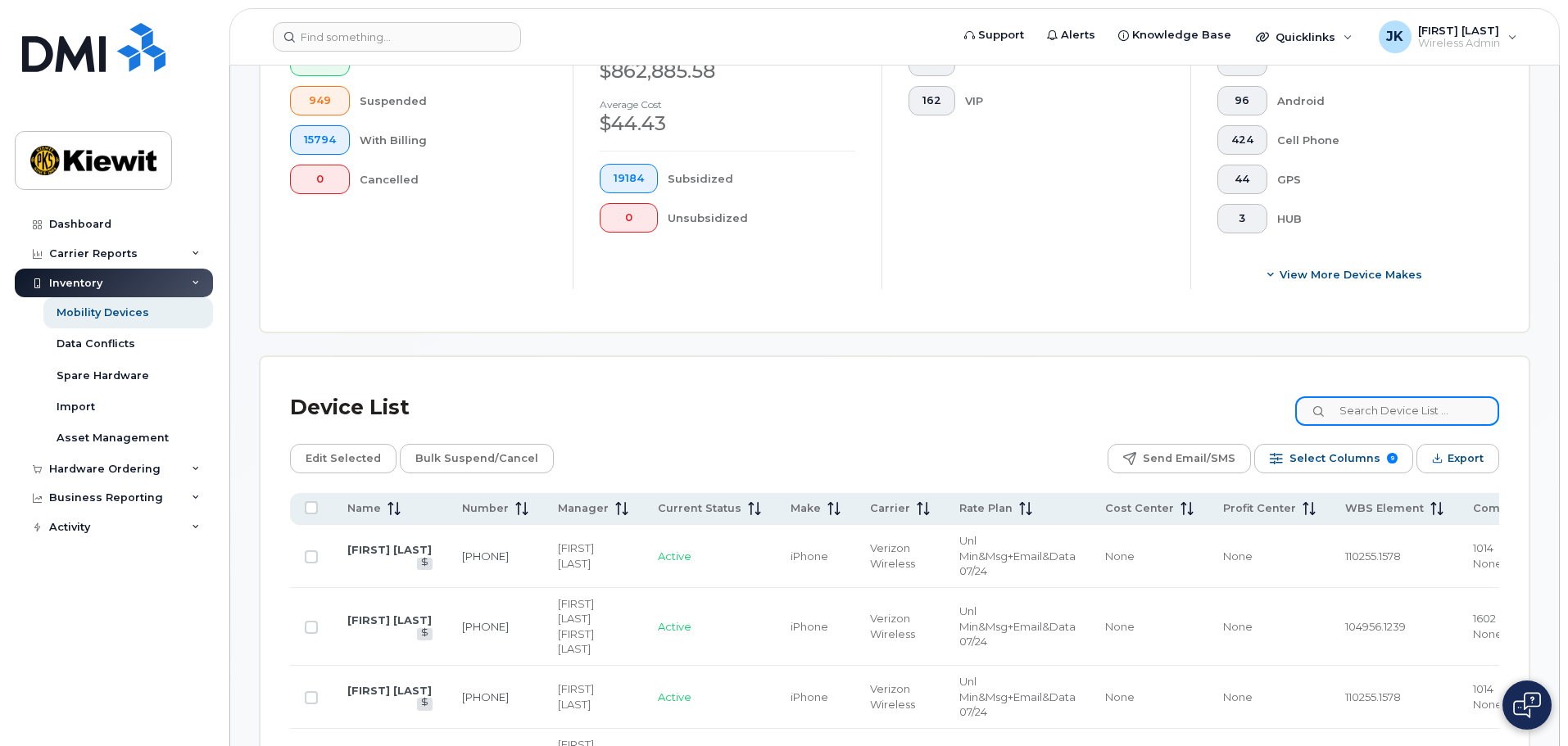 click 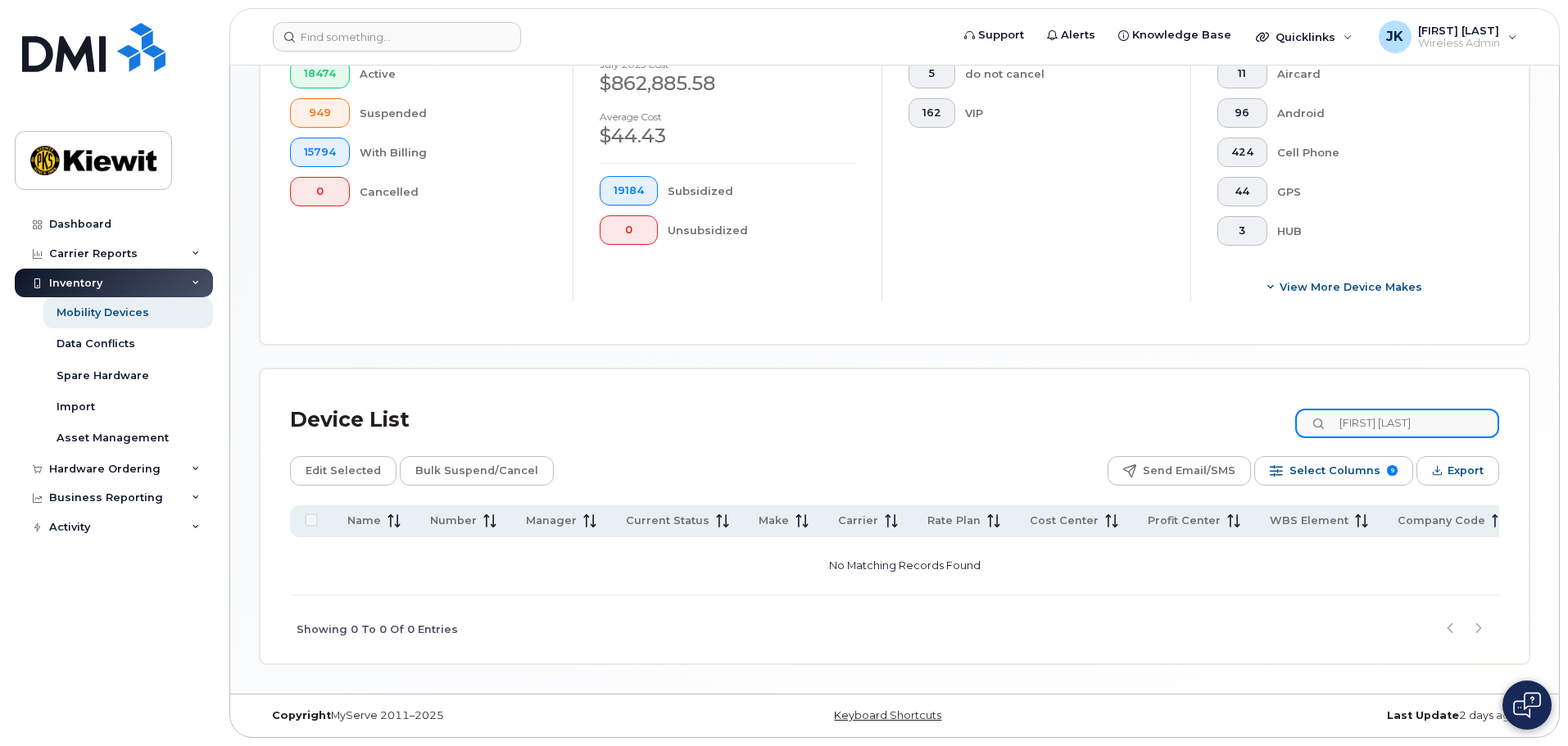 scroll, scrollTop: 465, scrollLeft: 0, axis: vertical 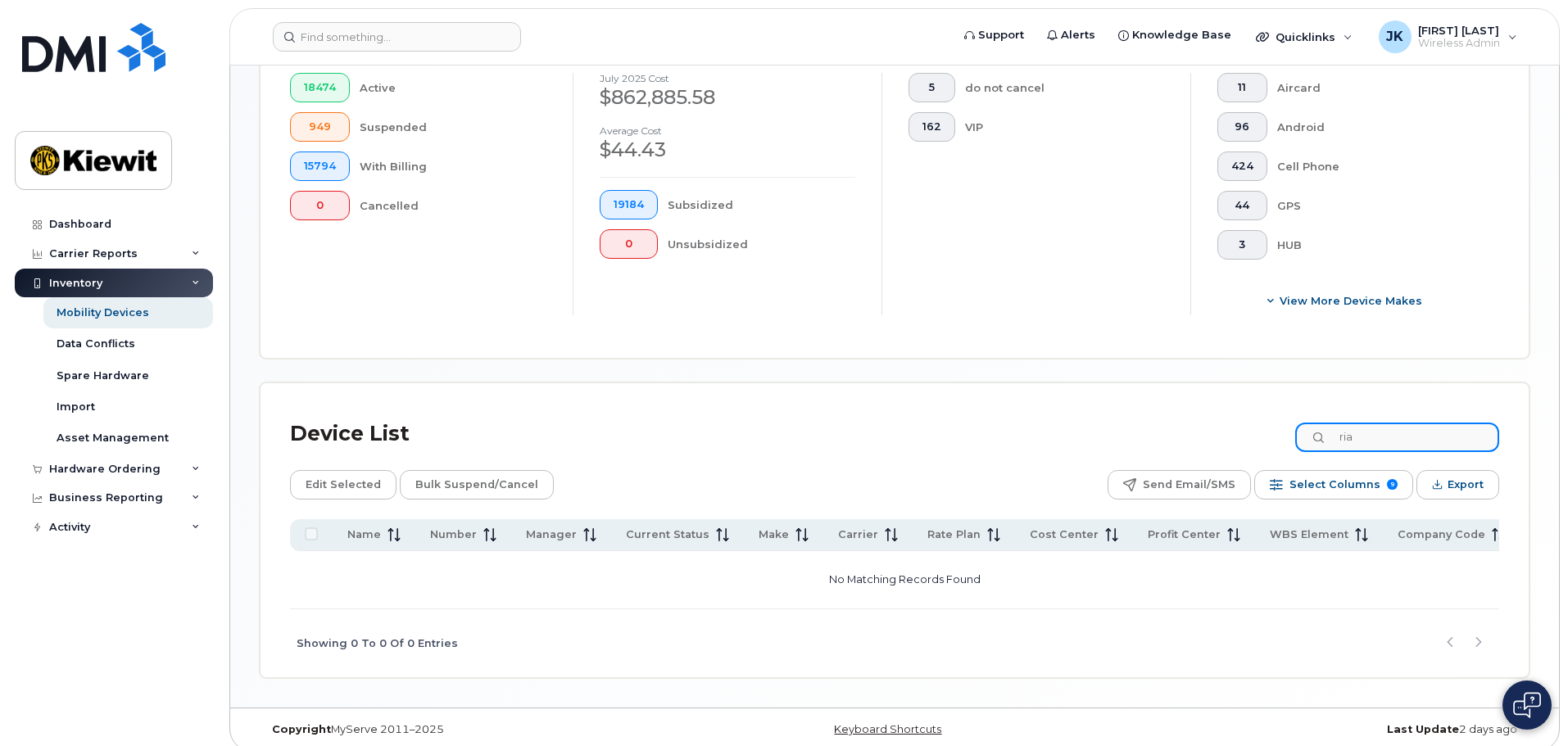 type on "r" 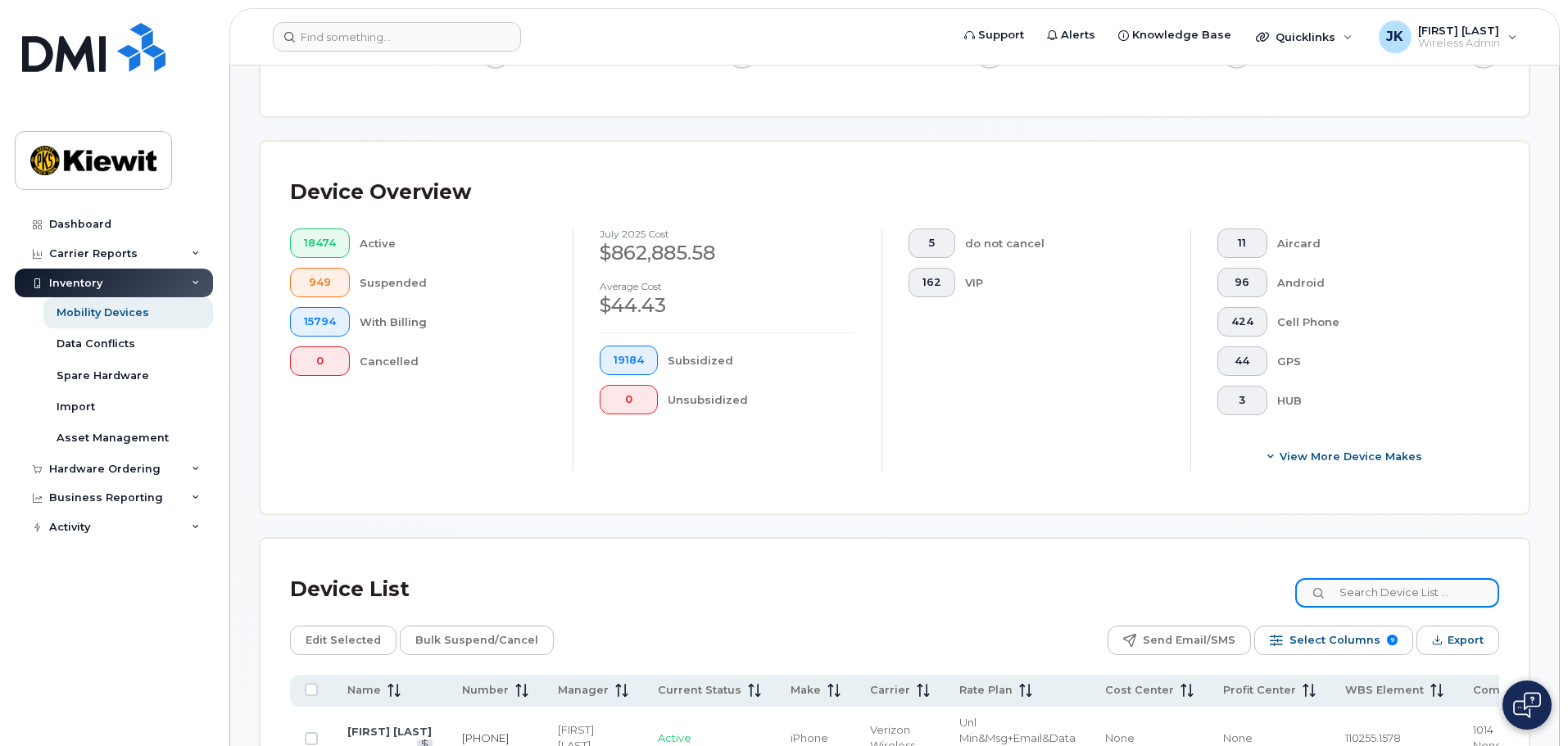 scroll, scrollTop: 246, scrollLeft: 0, axis: vertical 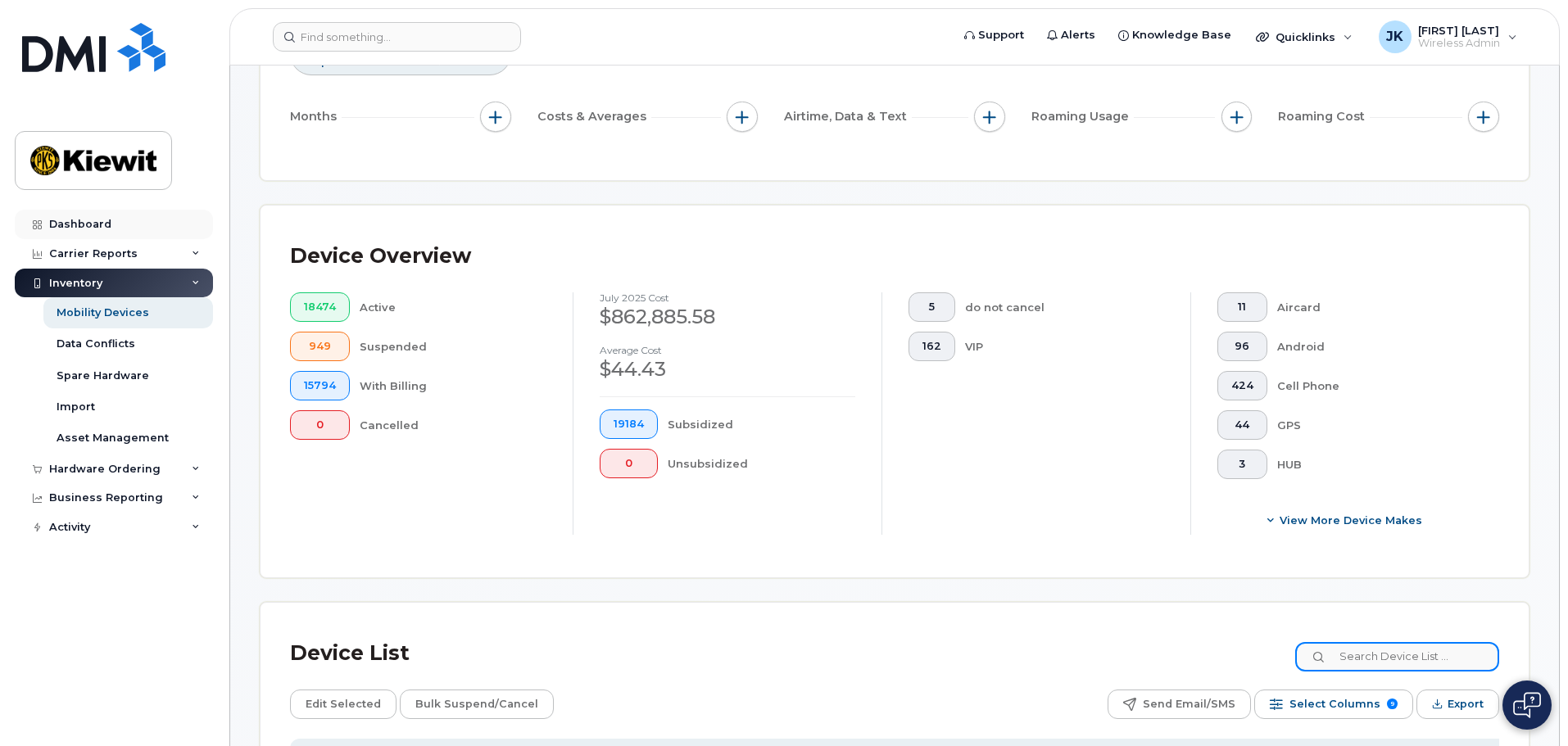 type 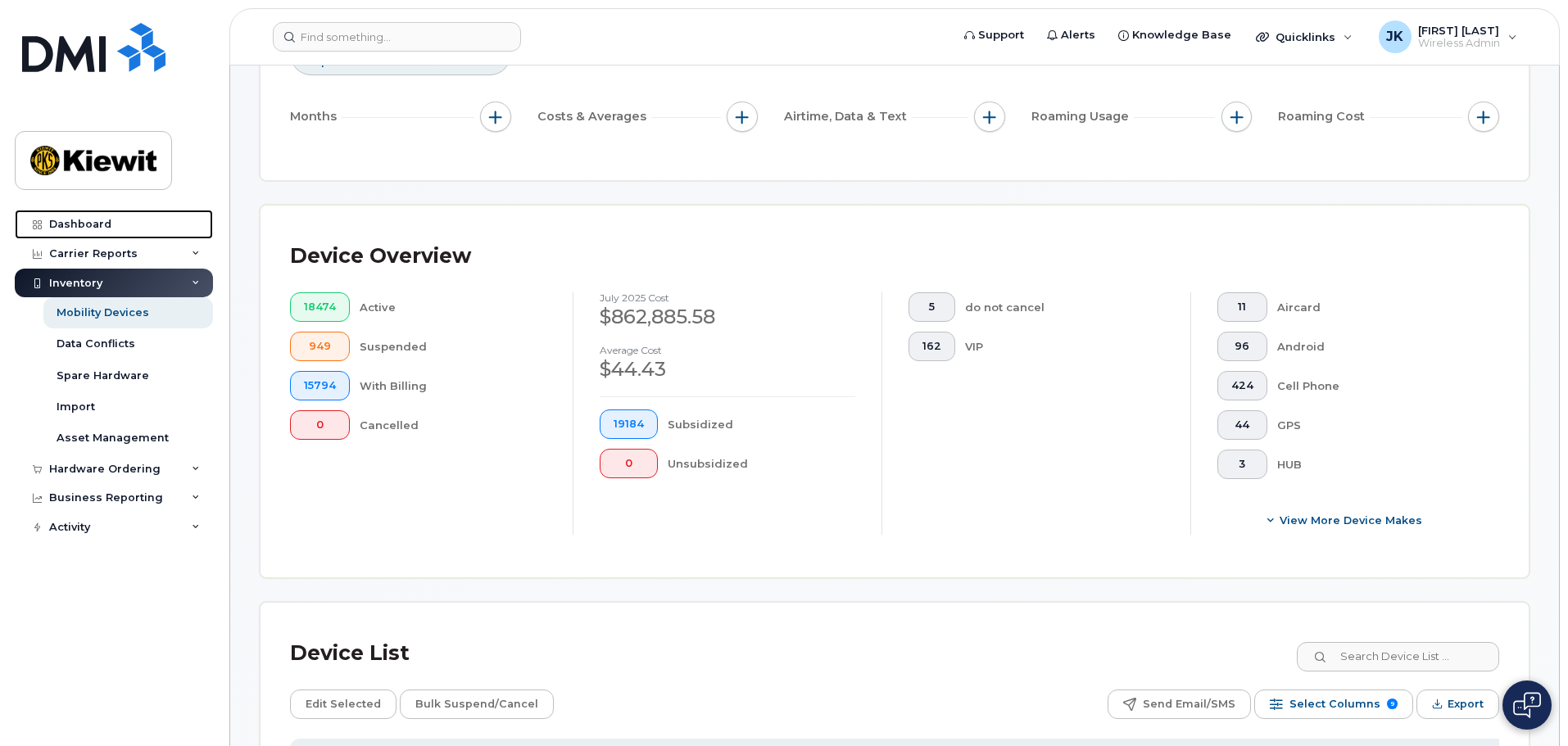 drag, startPoint x: 89, startPoint y: 216, endPoint x: 111, endPoint y: 309, distance: 95.56673 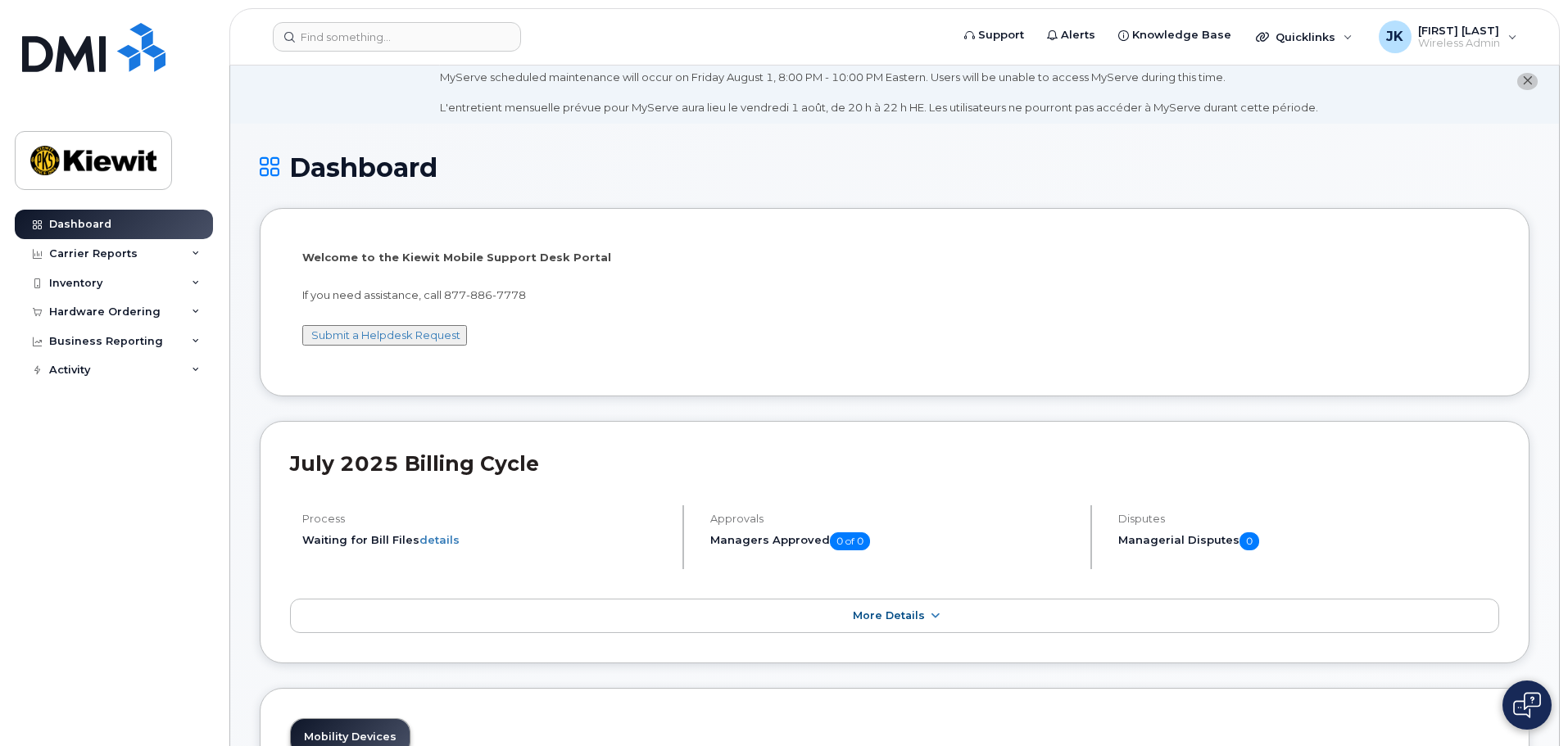 scroll, scrollTop: 0, scrollLeft: 0, axis: both 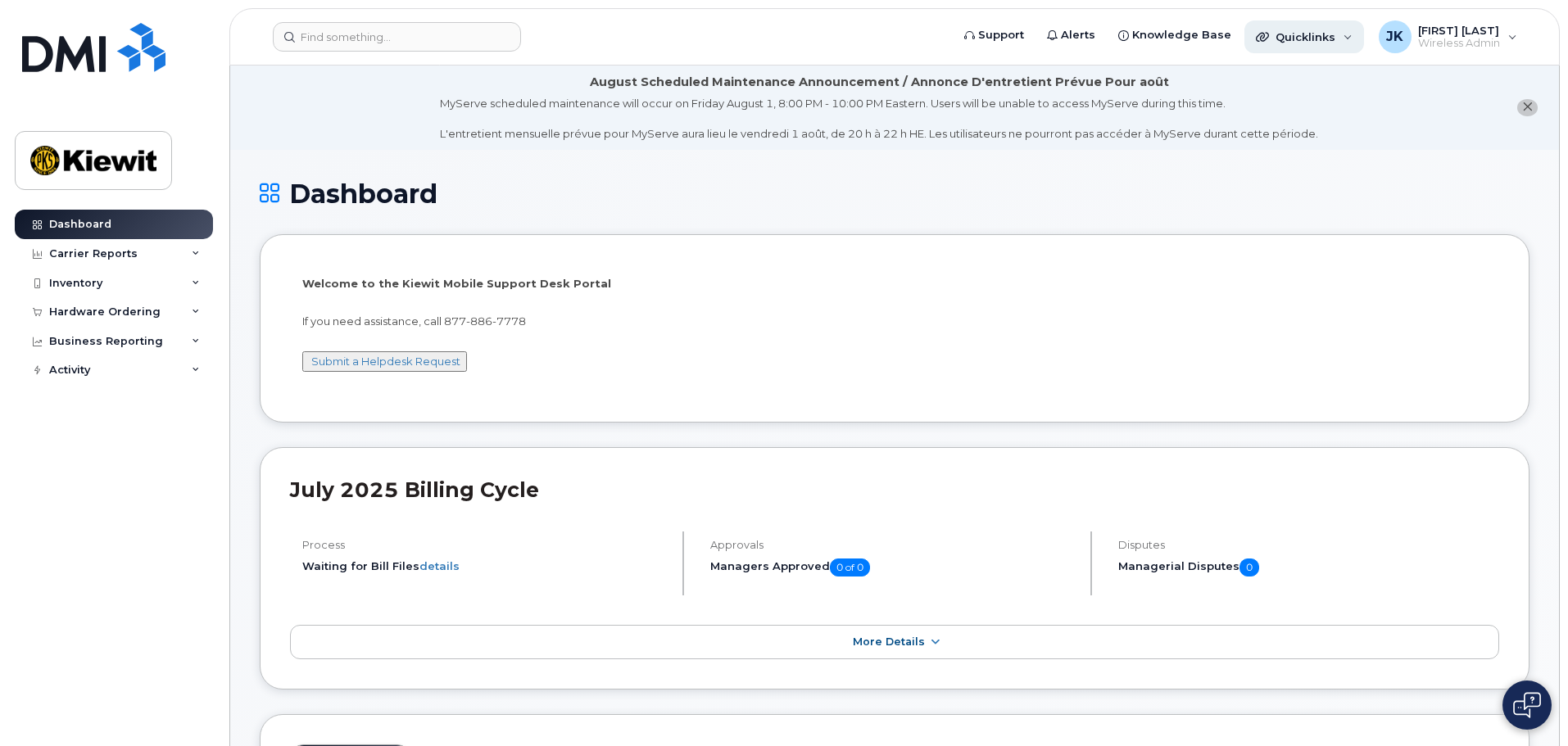 click on "Quicklinks" 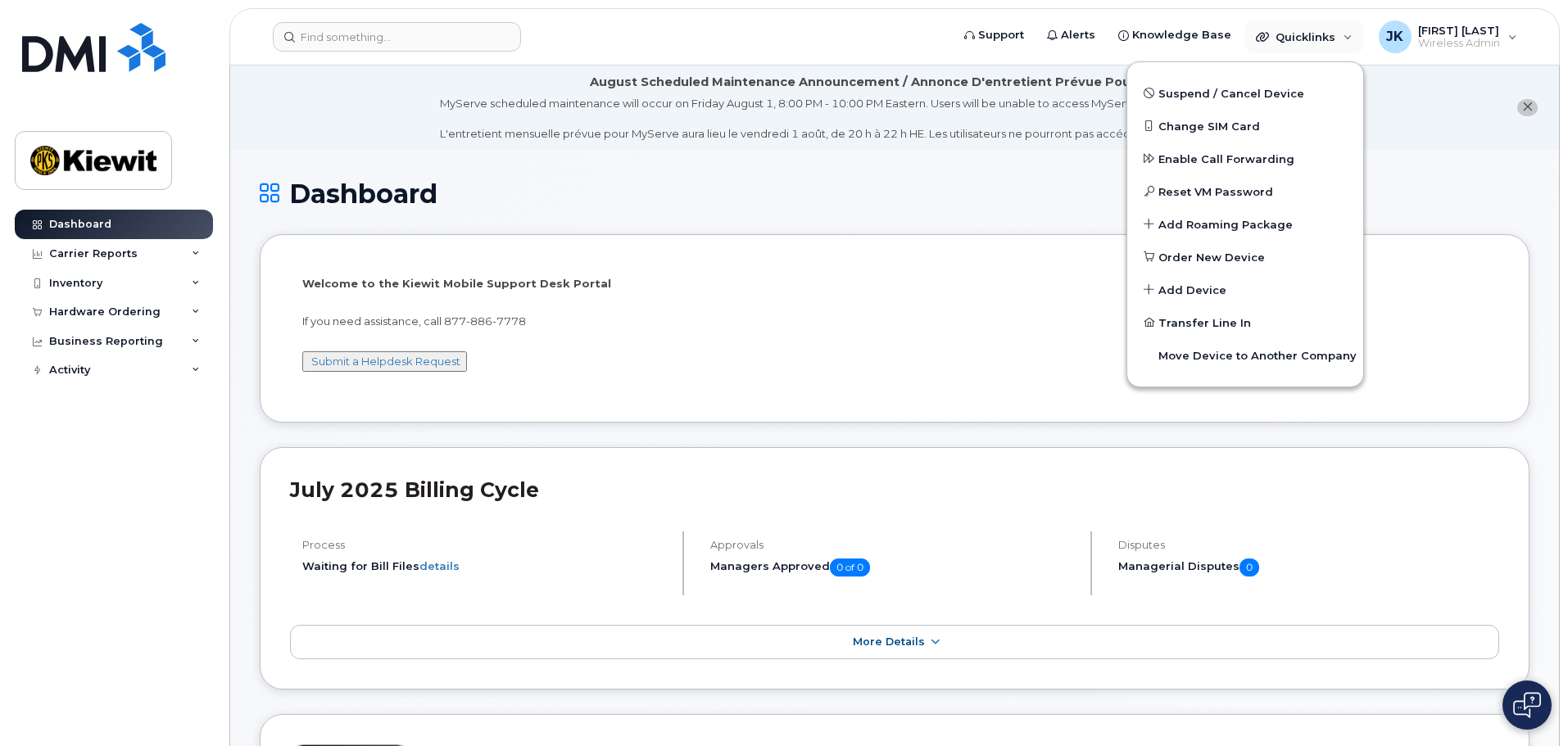 click on "August Scheduled Maintenance Announcement / Annonce D'entretient Prévue Pour août MyServe scheduled maintenance will occur on Friday August 1, 8:00 PM - 10:00 PM Eastern. Users will be unable to access MyServe during this time.
L'entretient mensuelle prévue pour MyServe aura lieu le vendredi 1 août, de 20 h à 22 h HE. Les utilisateurs ne pourront pas accéder à MyServe durant cette période." 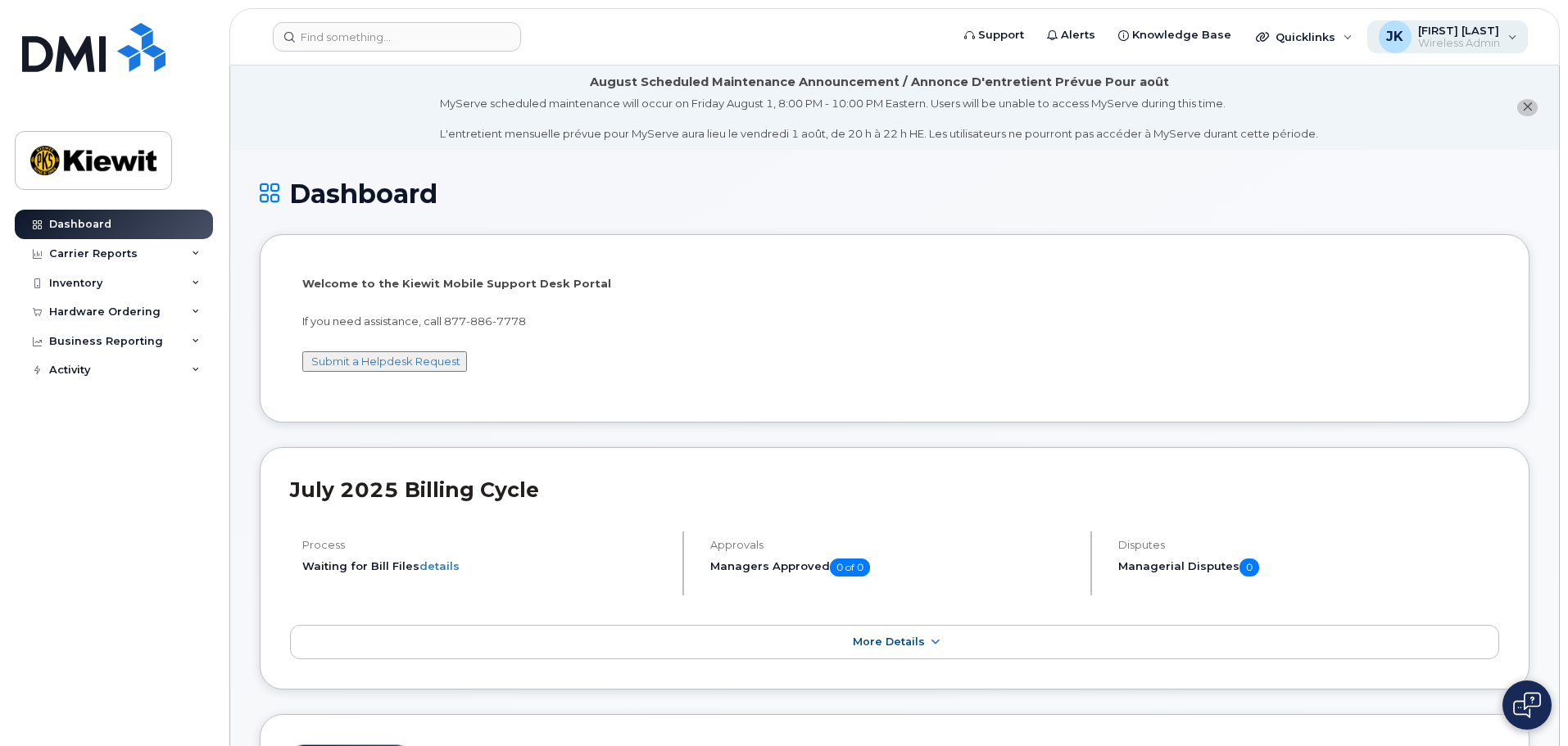 click on "Wireless Admin" 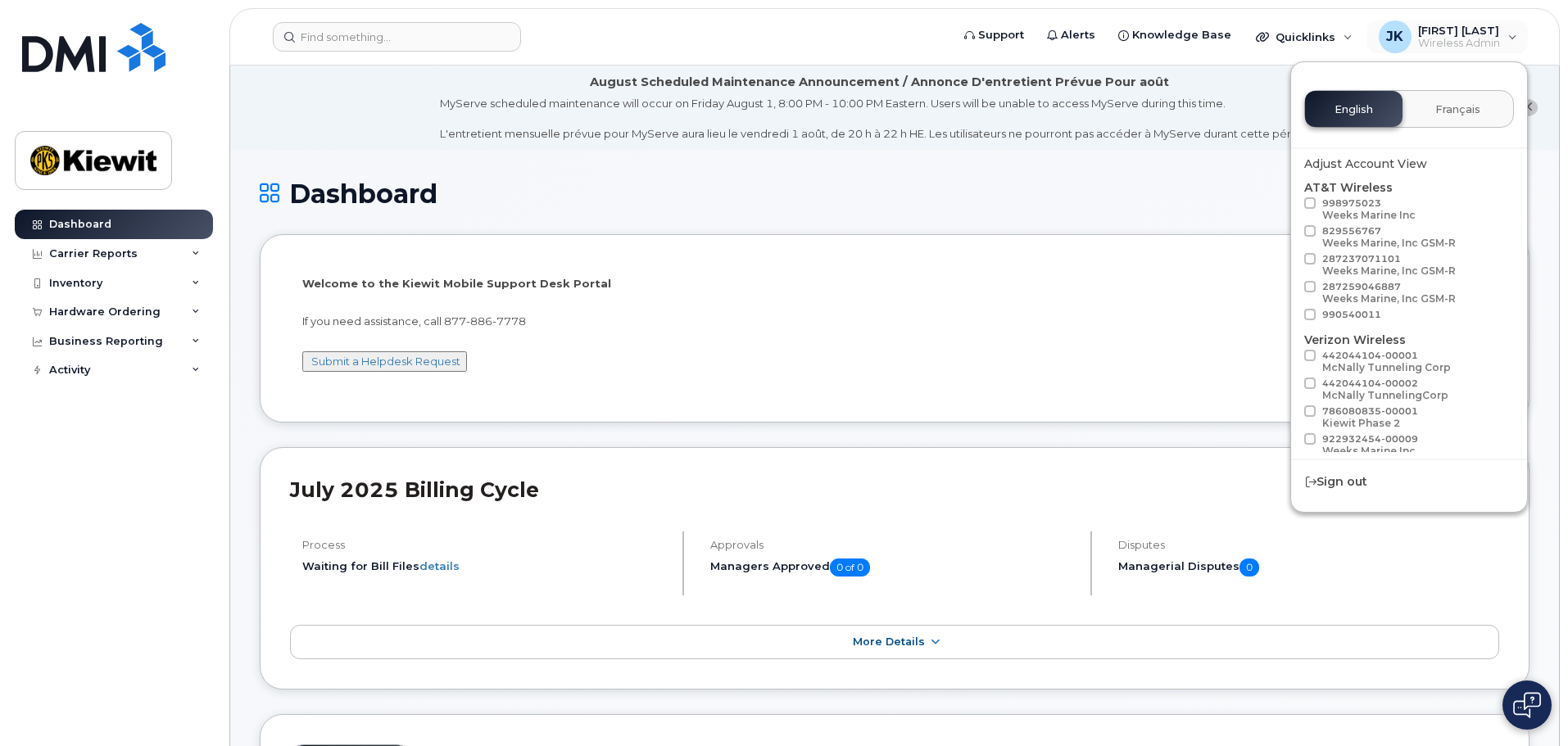 click on "Dashboard" 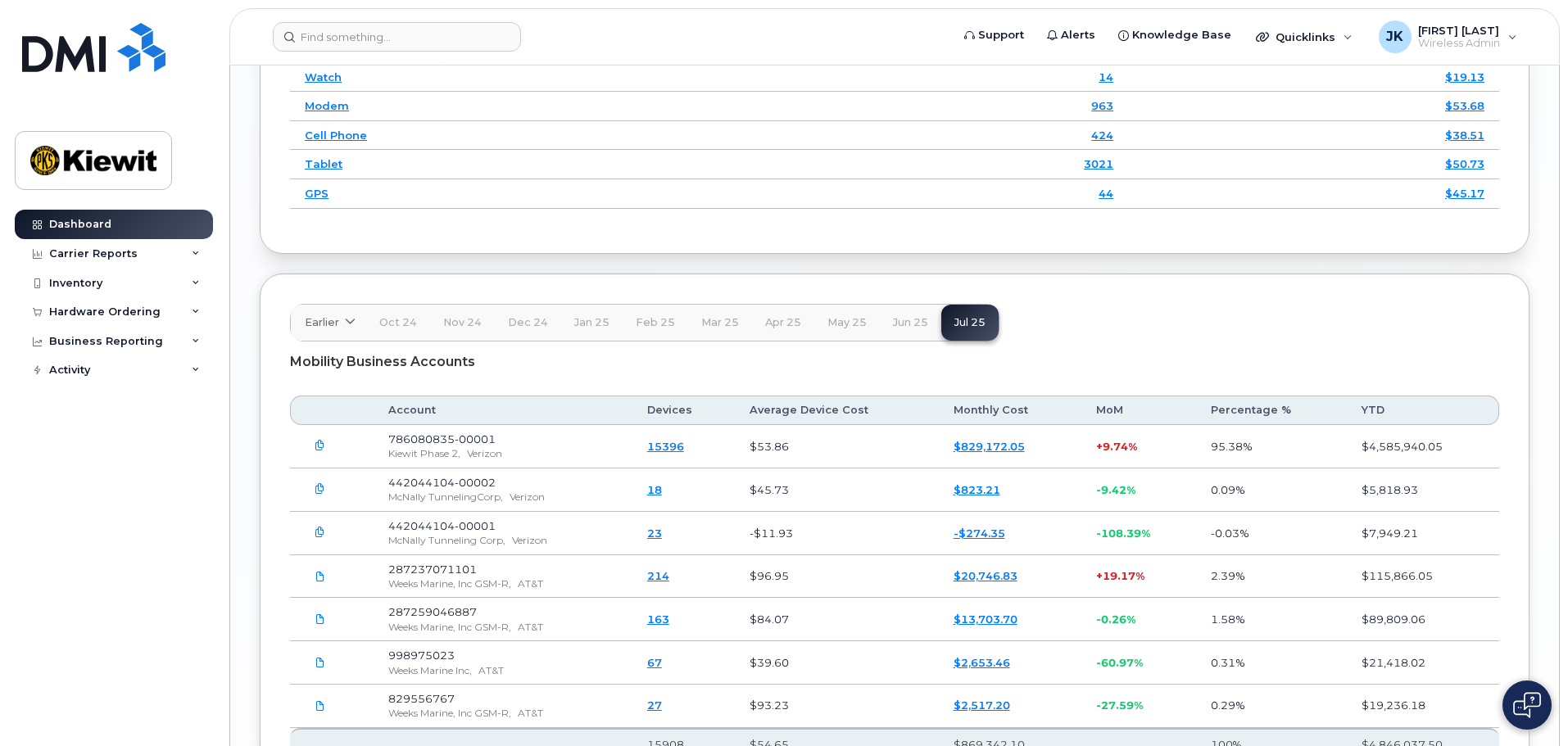 scroll, scrollTop: 2211, scrollLeft: 0, axis: vertical 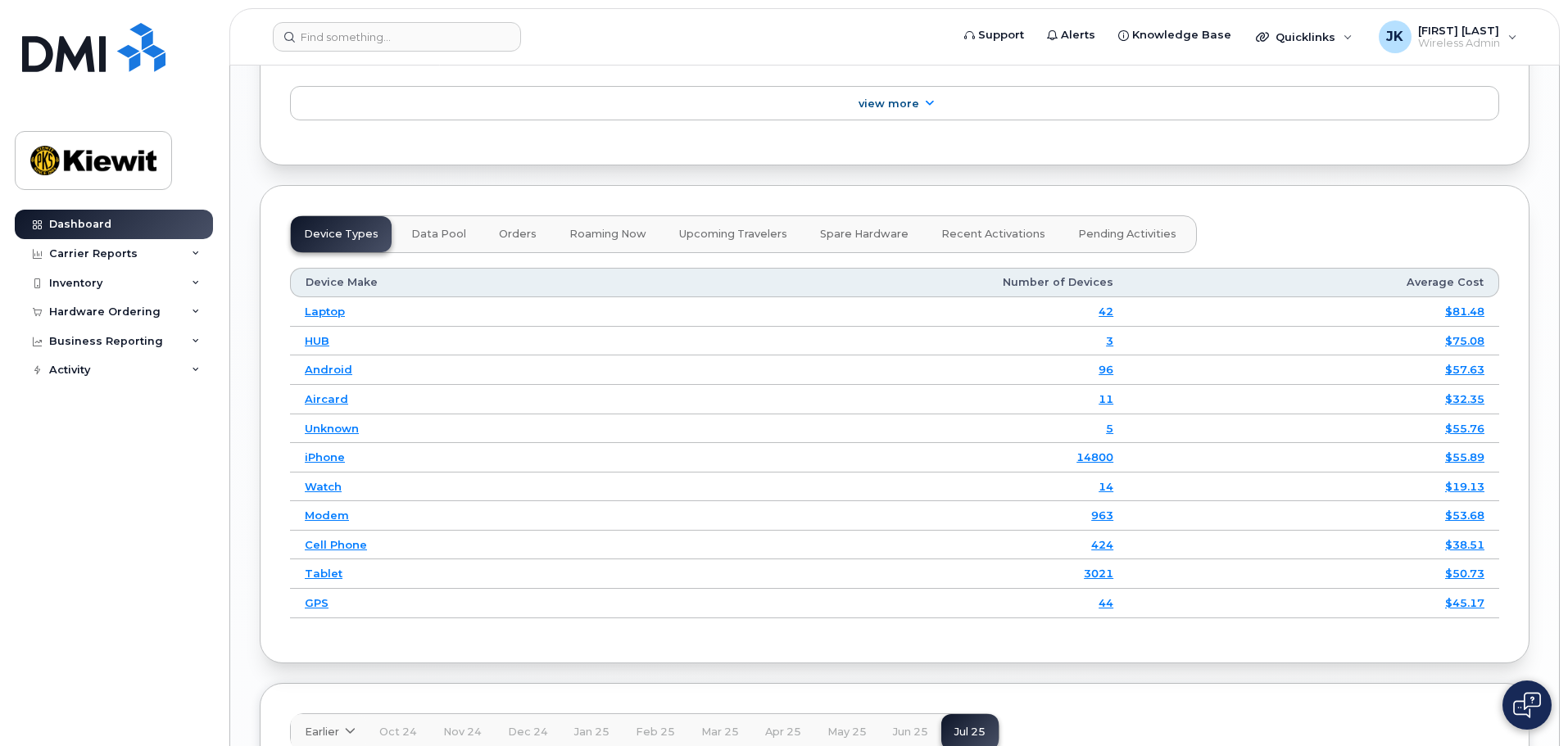 click on "Pending Activities" 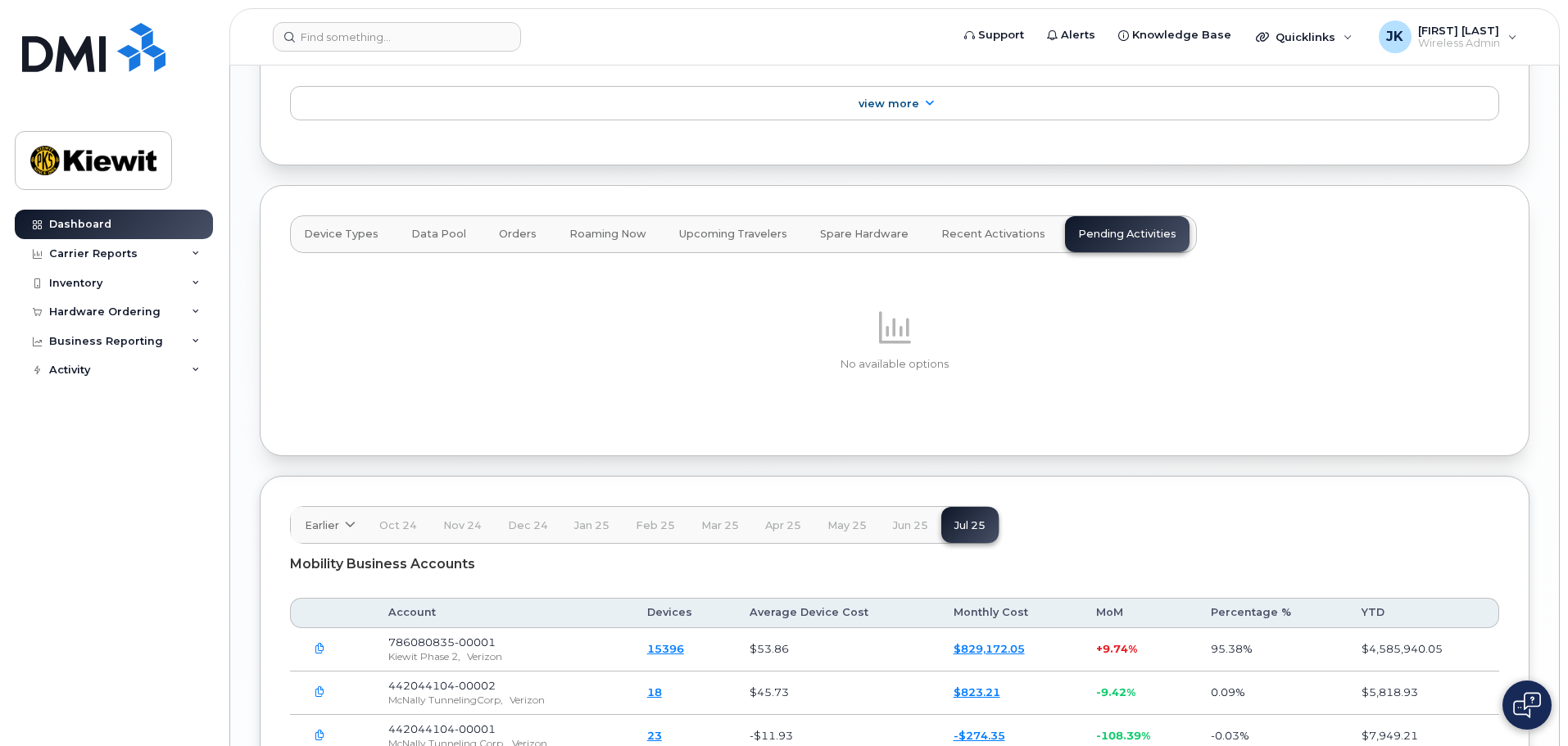 click on "Device Types" 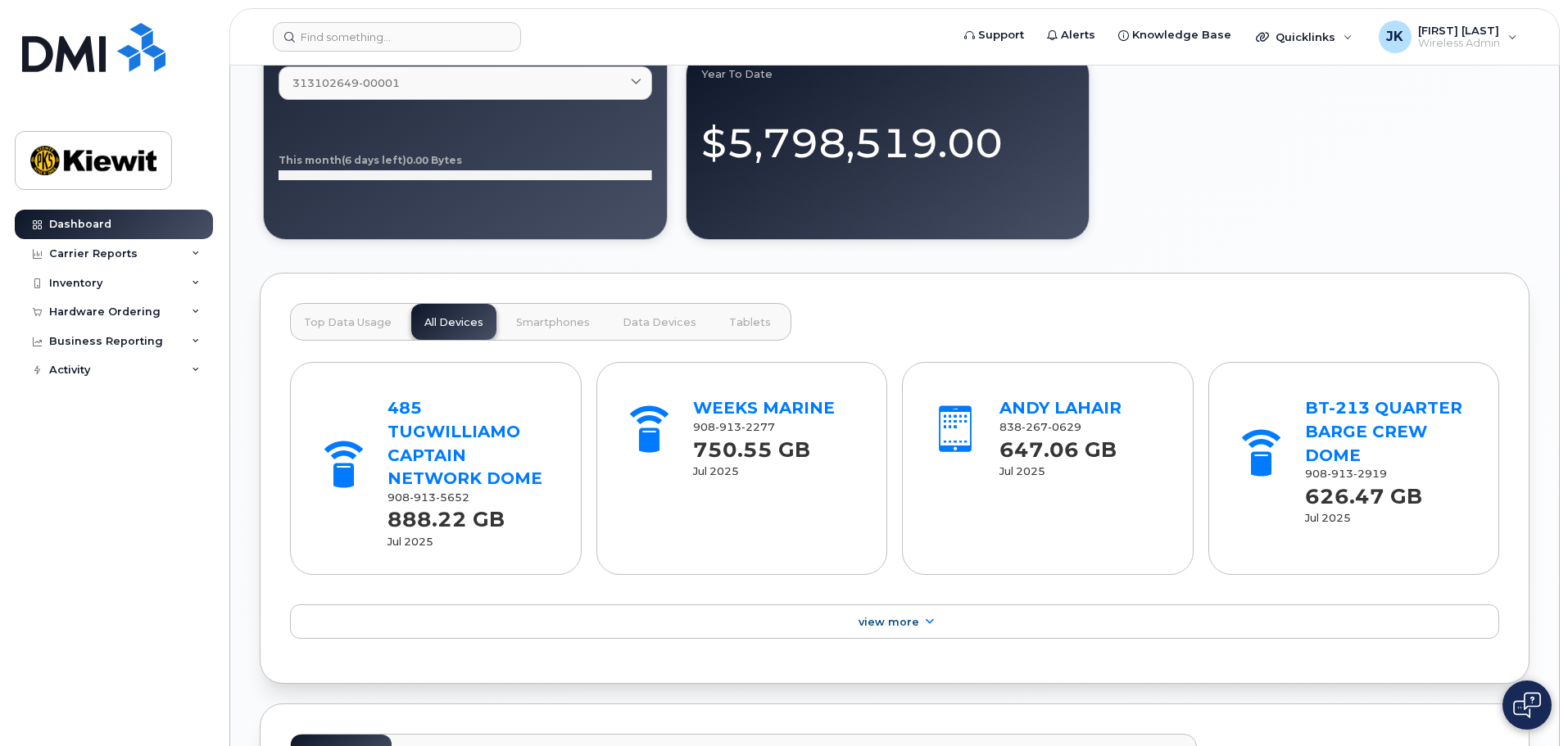 scroll, scrollTop: 1283, scrollLeft: 0, axis: vertical 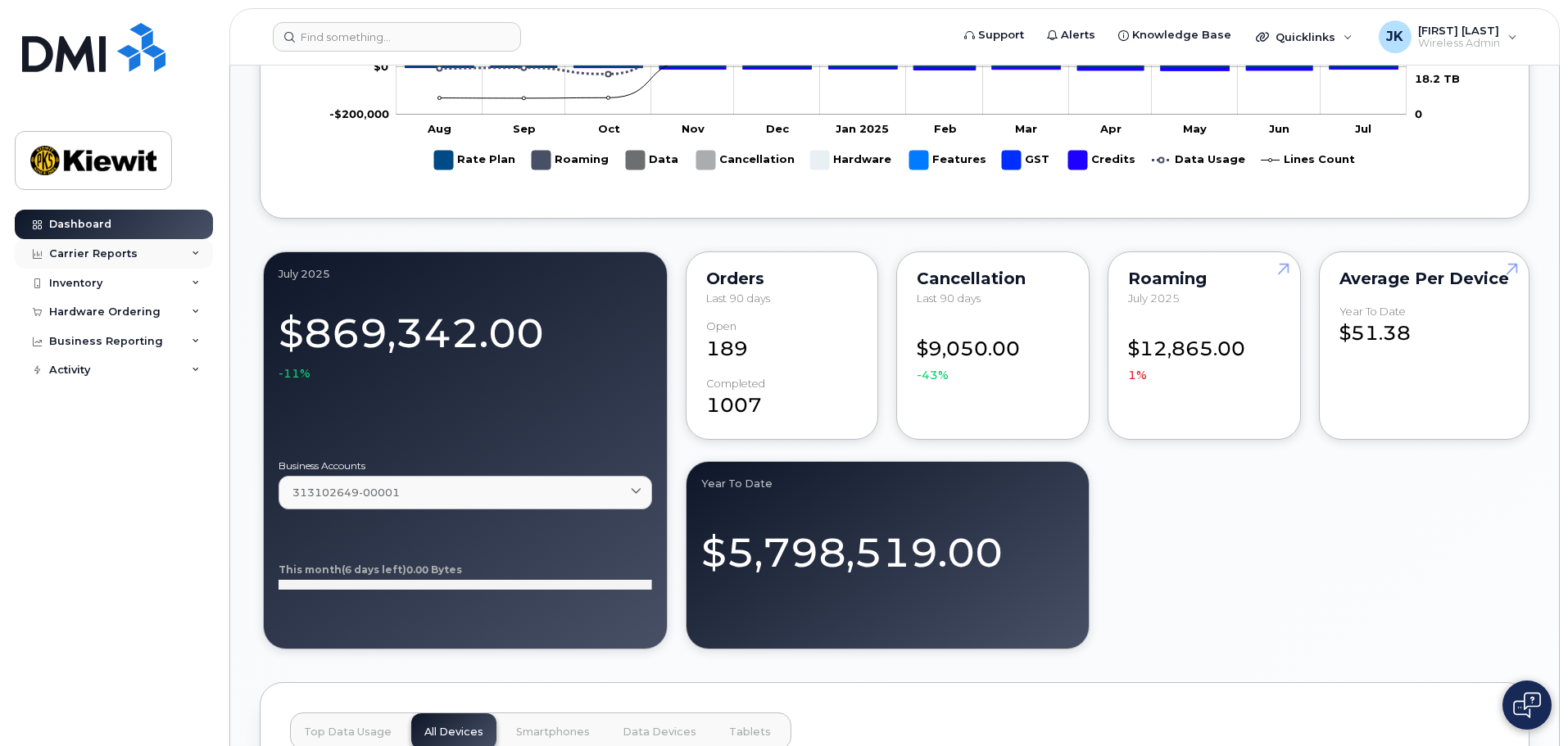 click on "Carrier Reports" 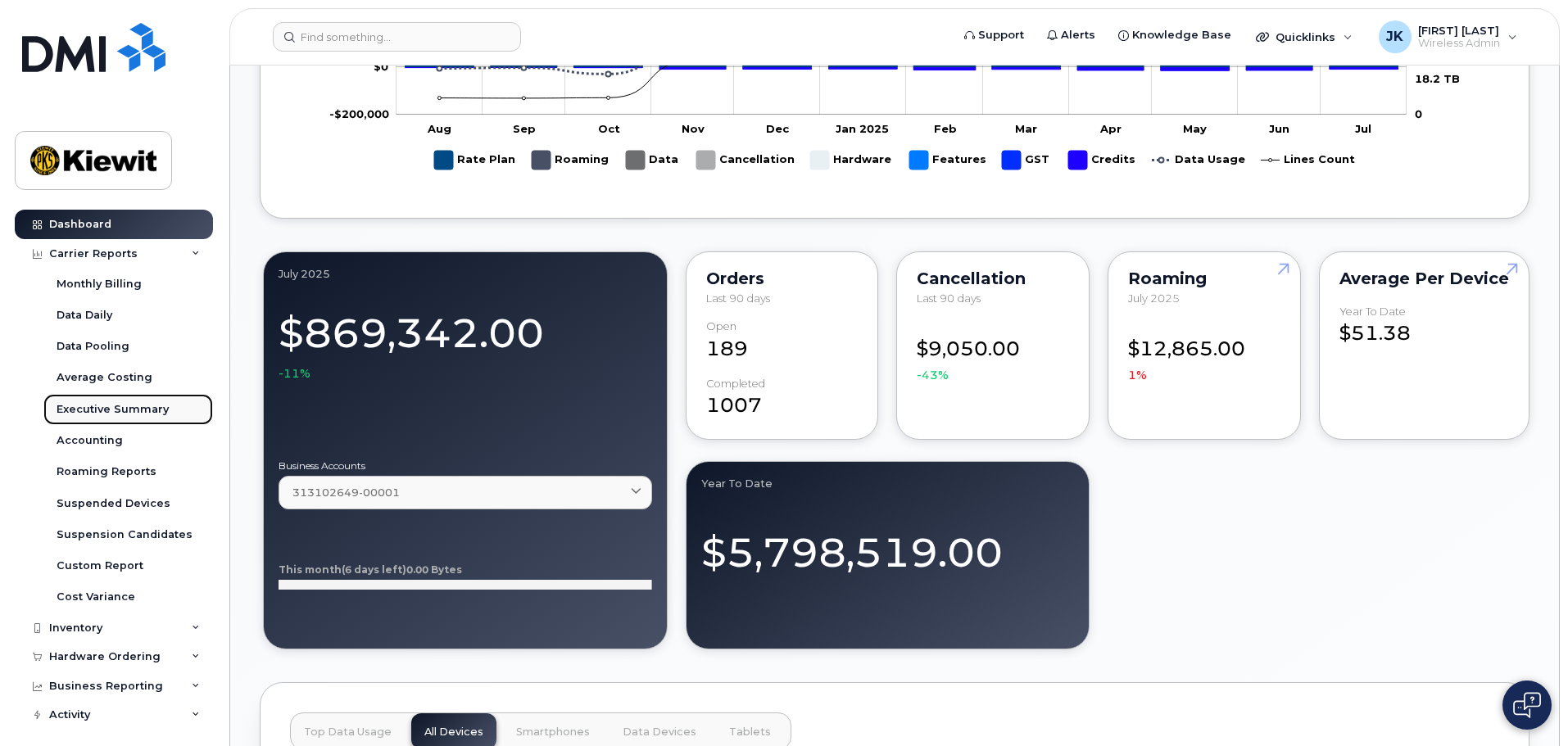 click on "Executive Summary" 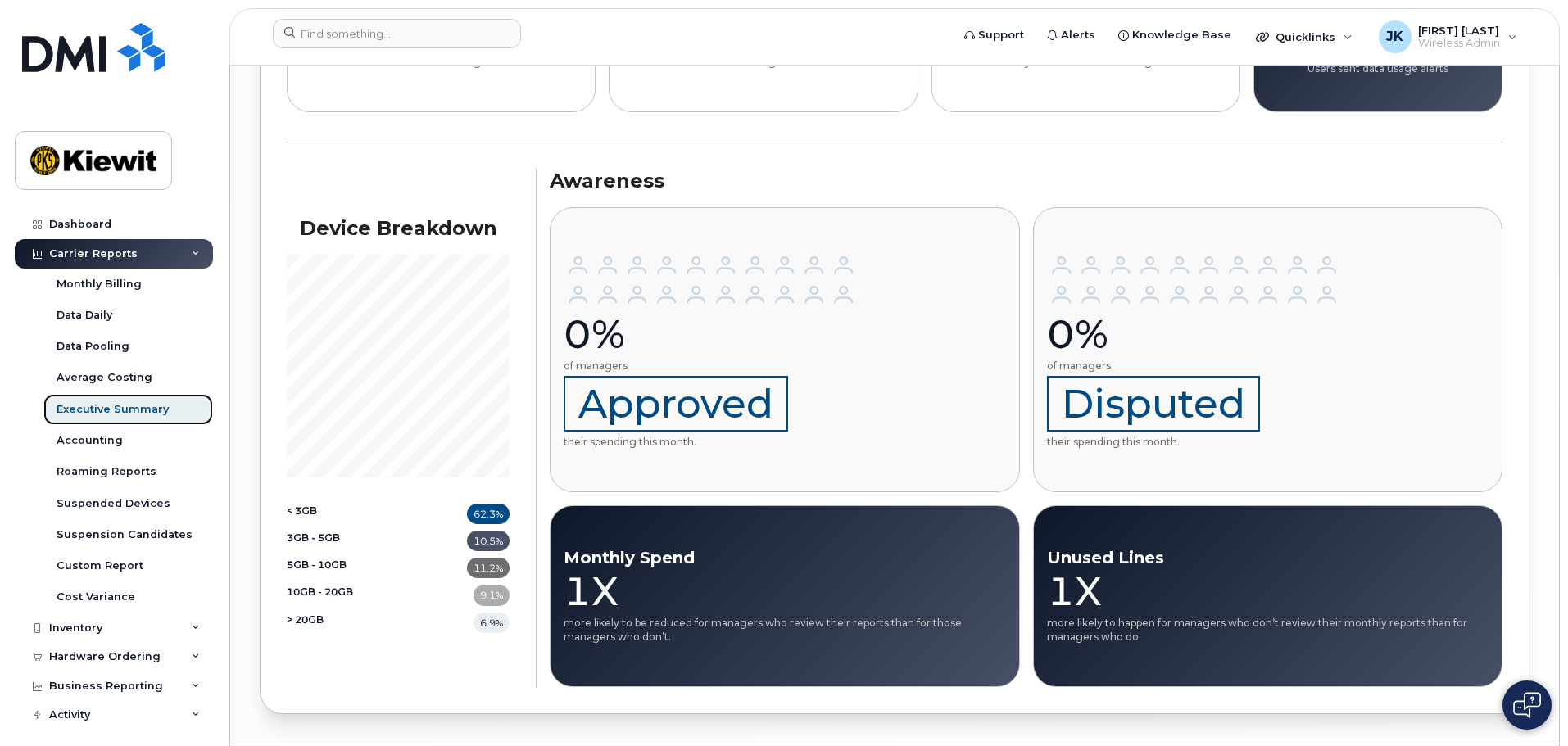 scroll, scrollTop: 1496, scrollLeft: 0, axis: vertical 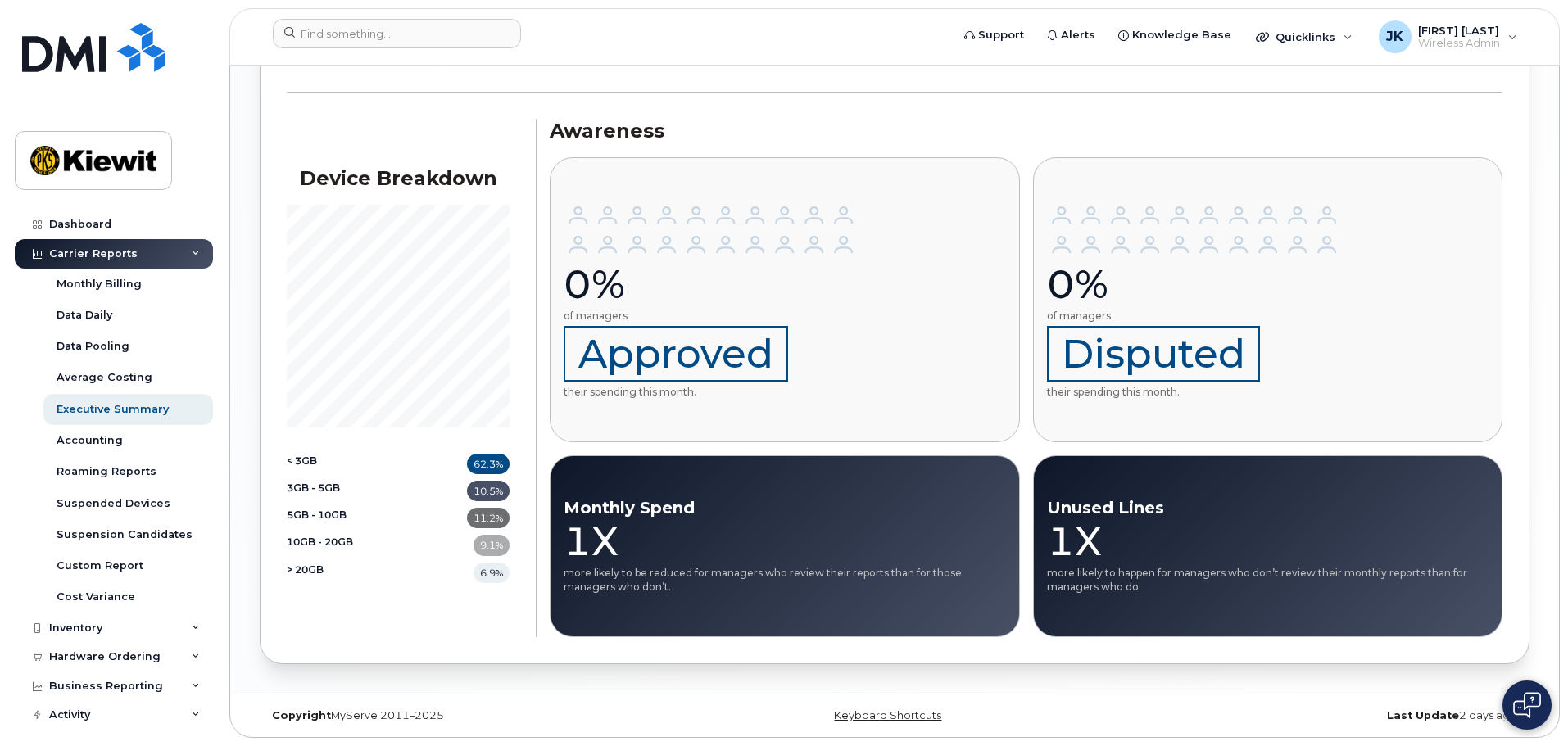 click on "Carrier Reports" 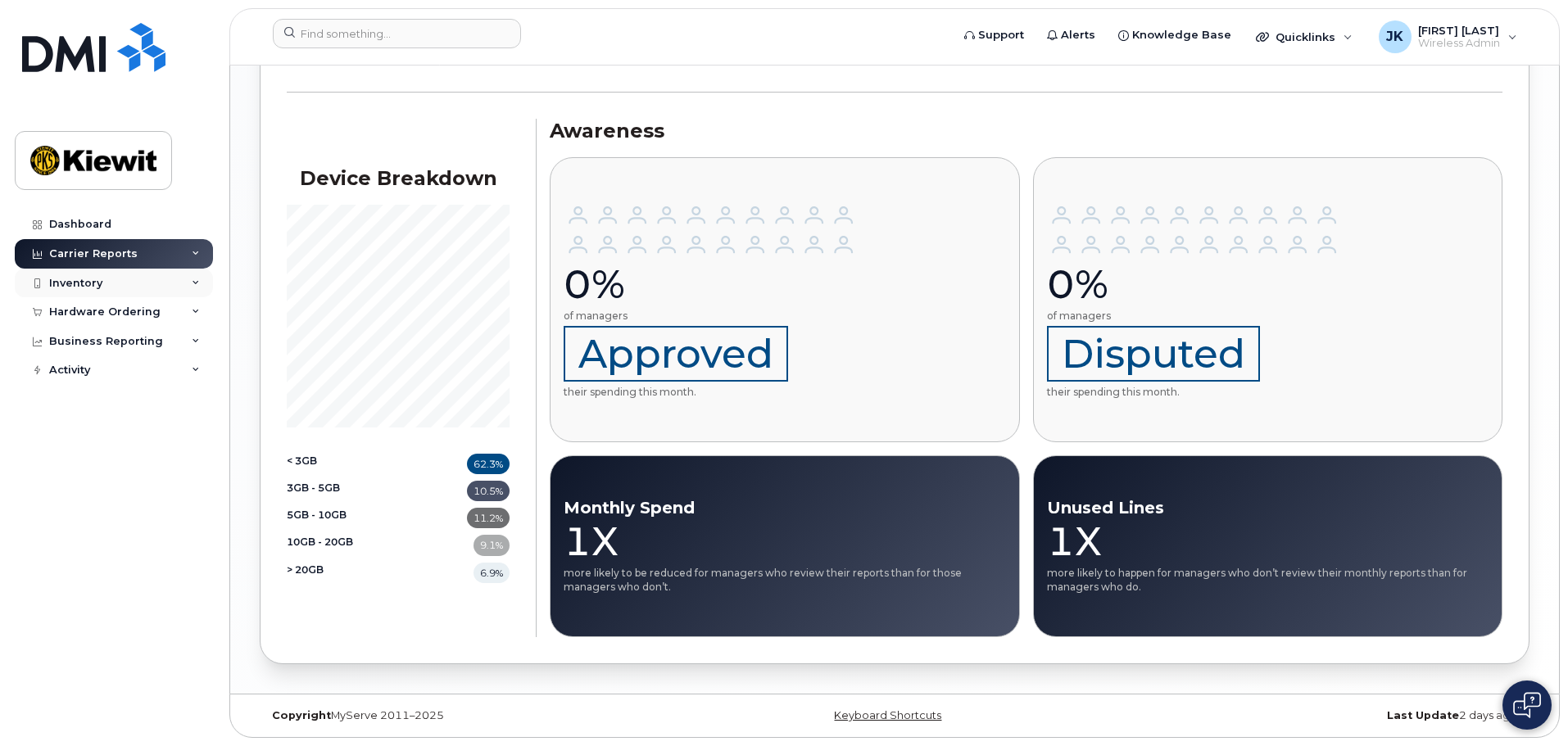 click on "Inventory" 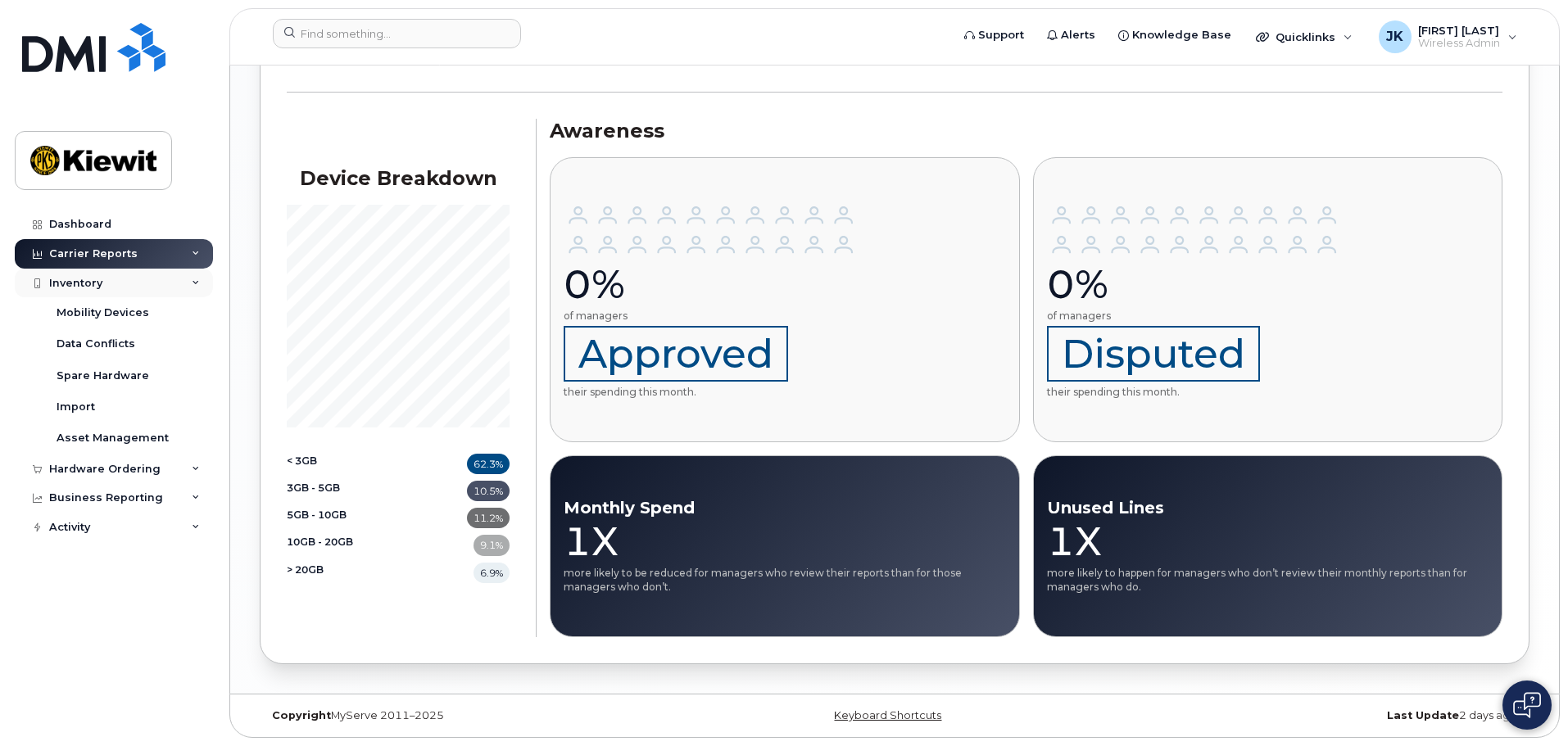 click on "Inventory" 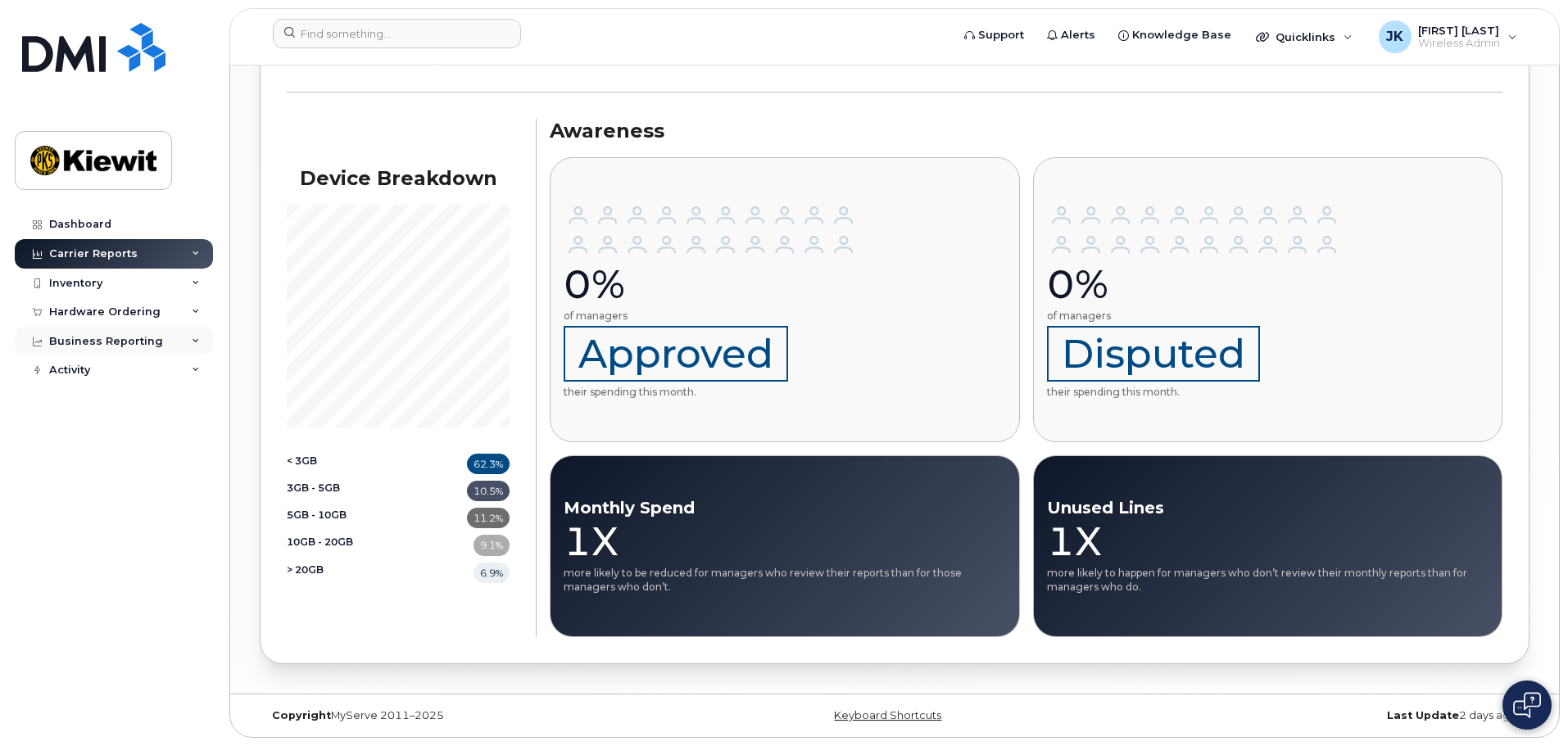 click on "Business Reporting" 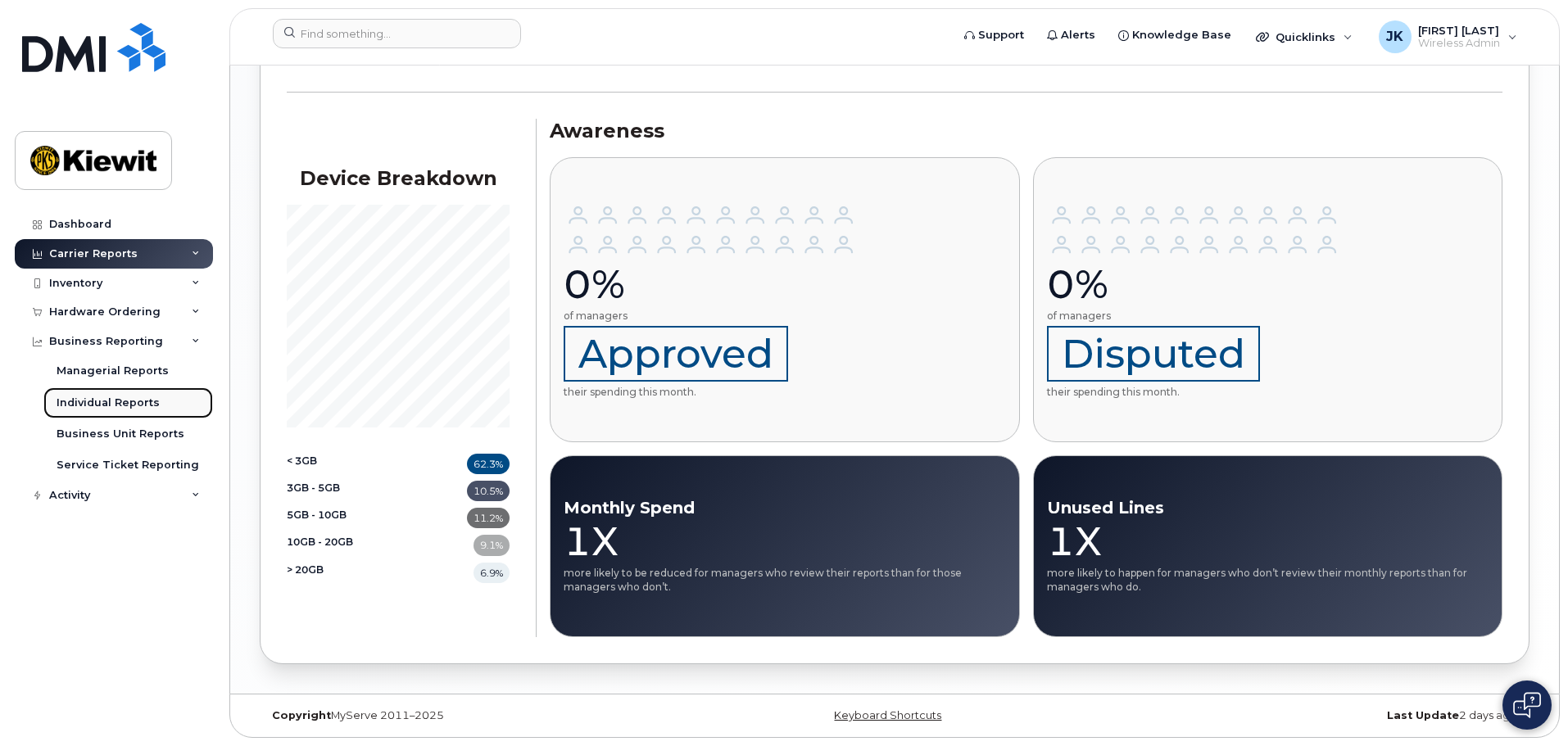 click on "Individual Reports" 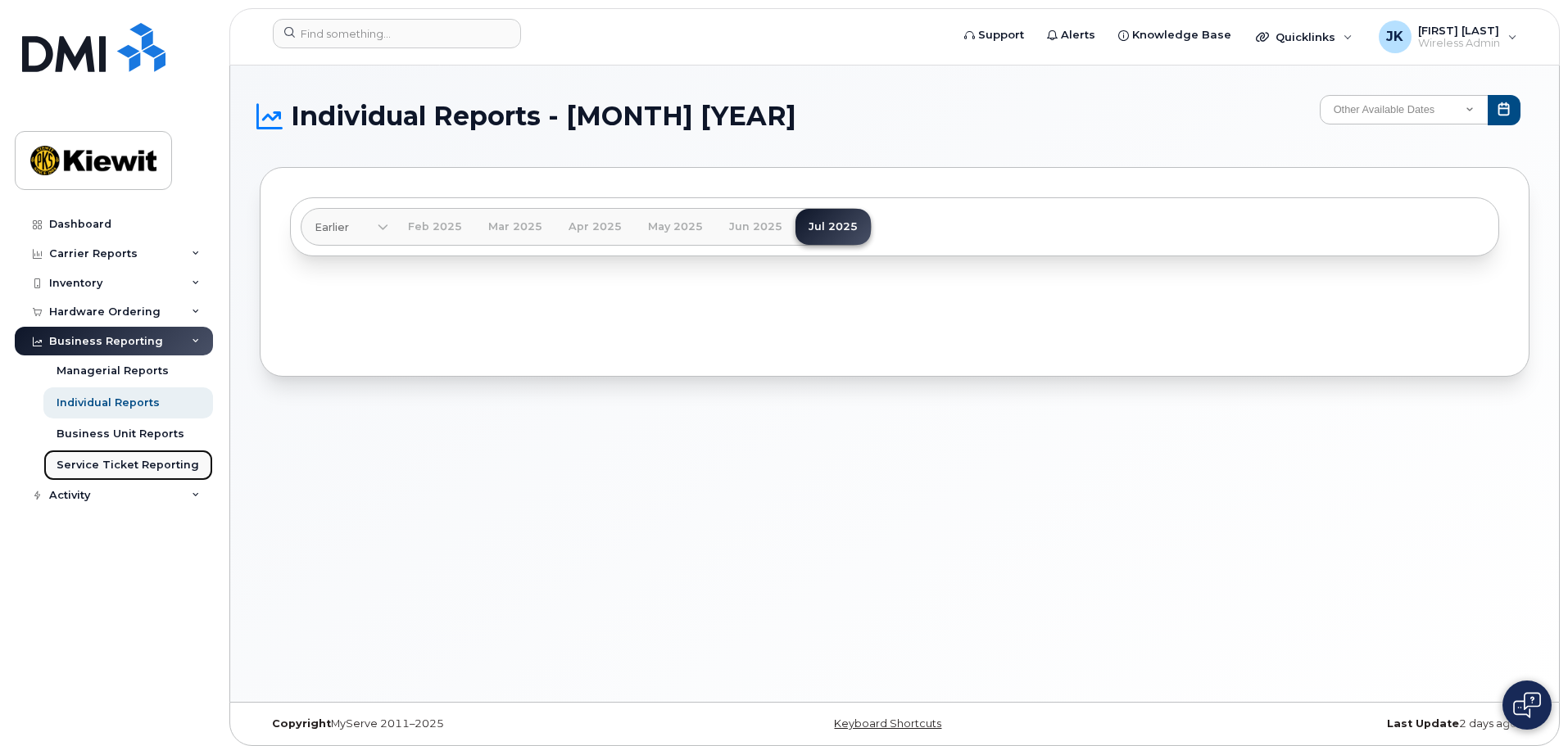 click on "Service Ticket Reporting" 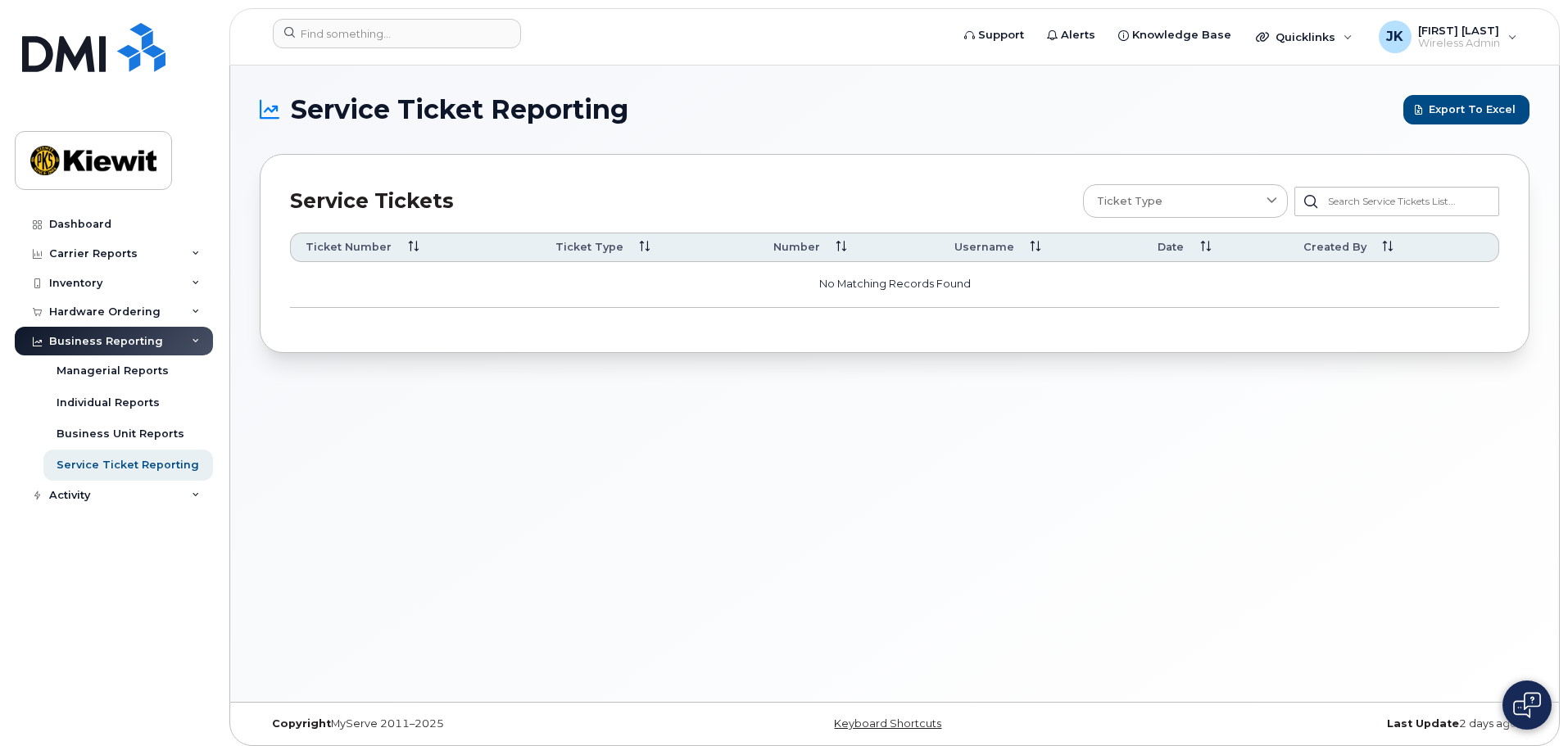 click on "Business Reporting" 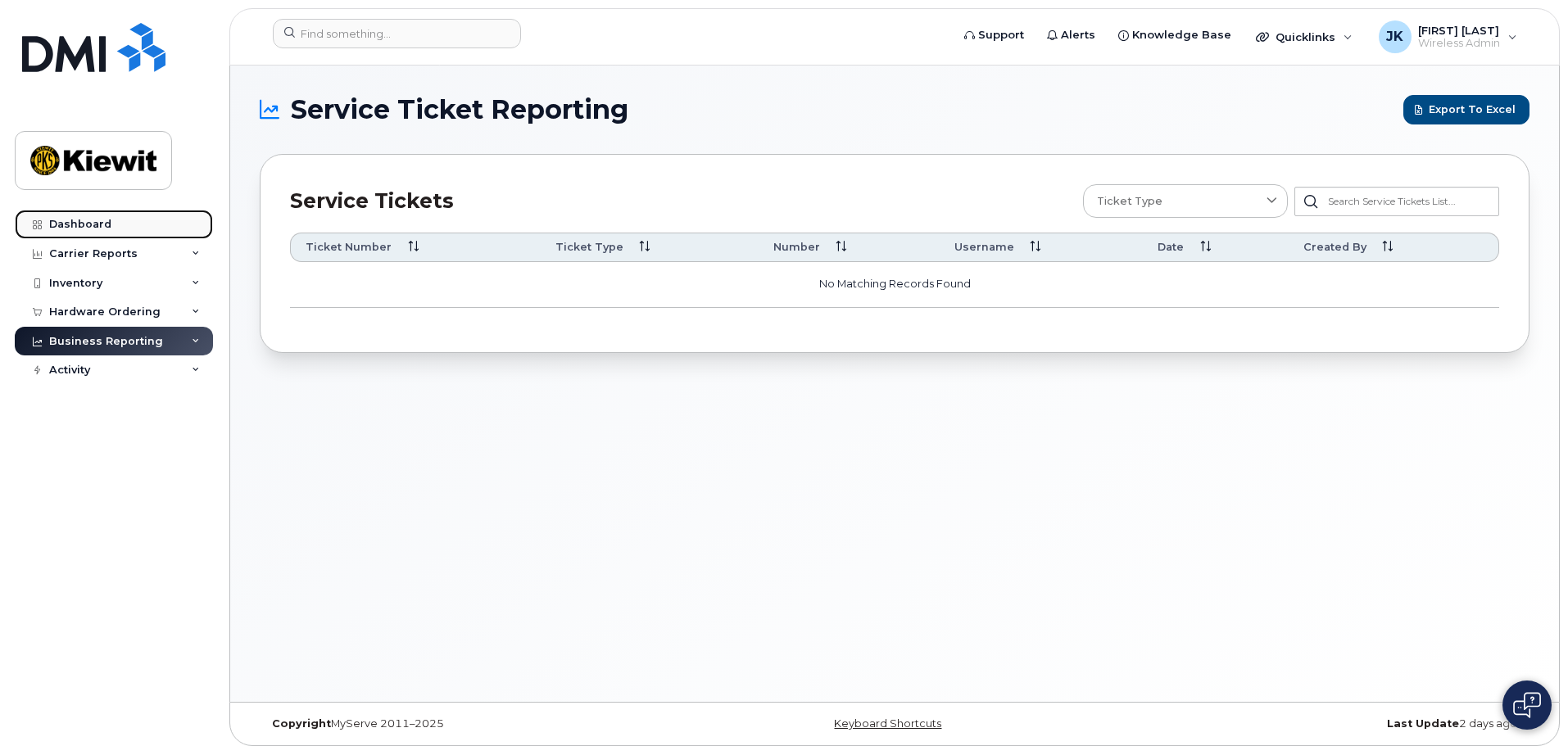 click on "Dashboard" 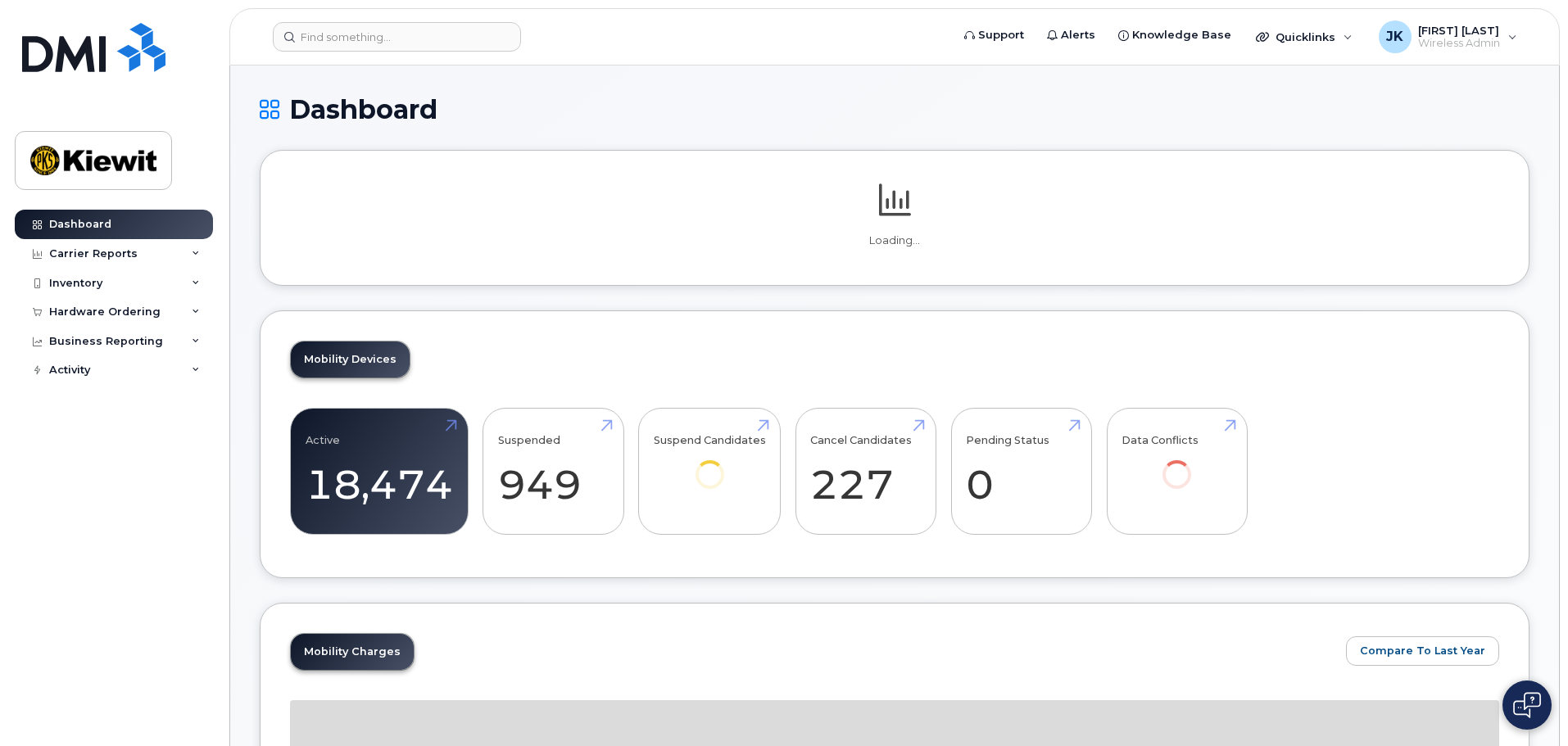 scroll, scrollTop: 0, scrollLeft: 0, axis: both 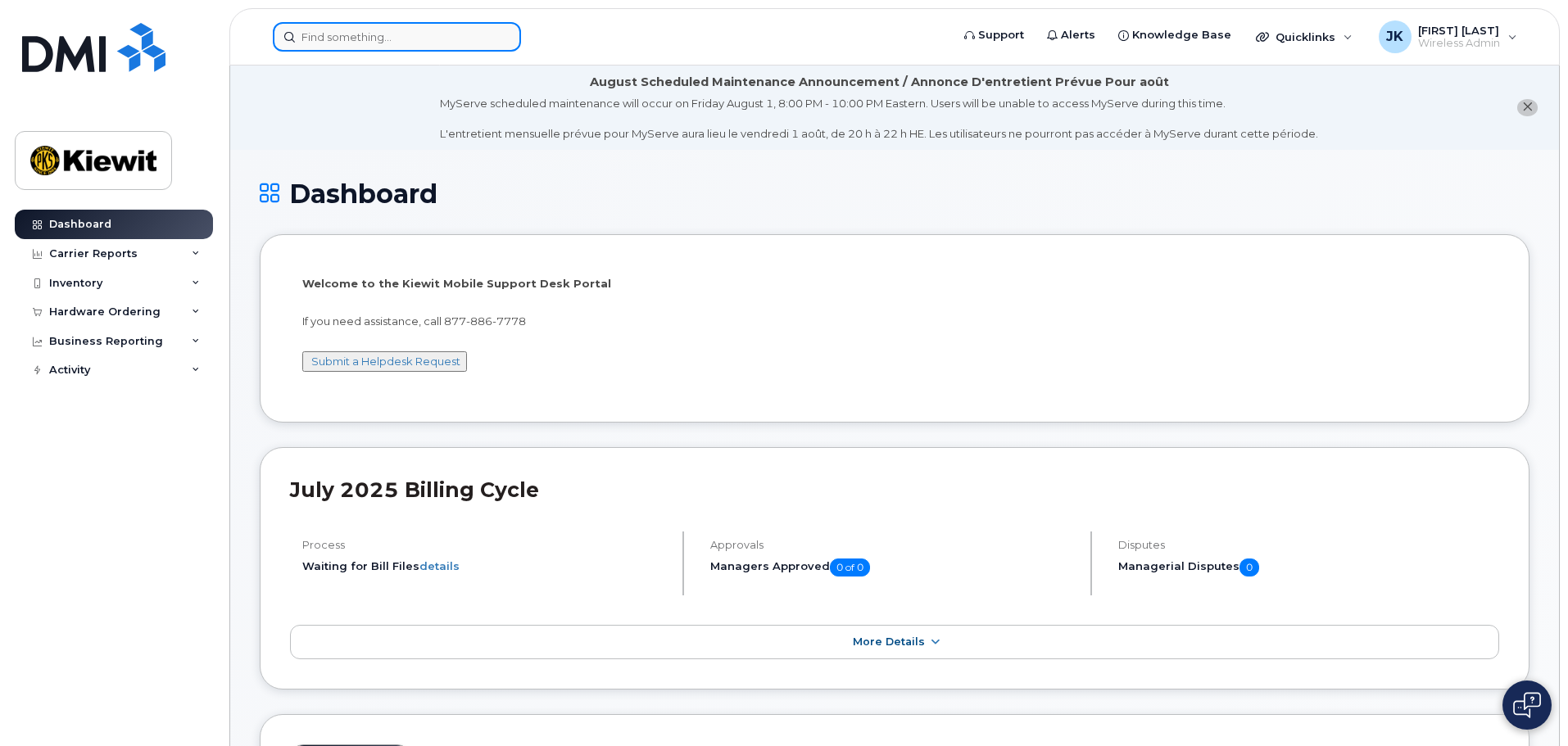 click 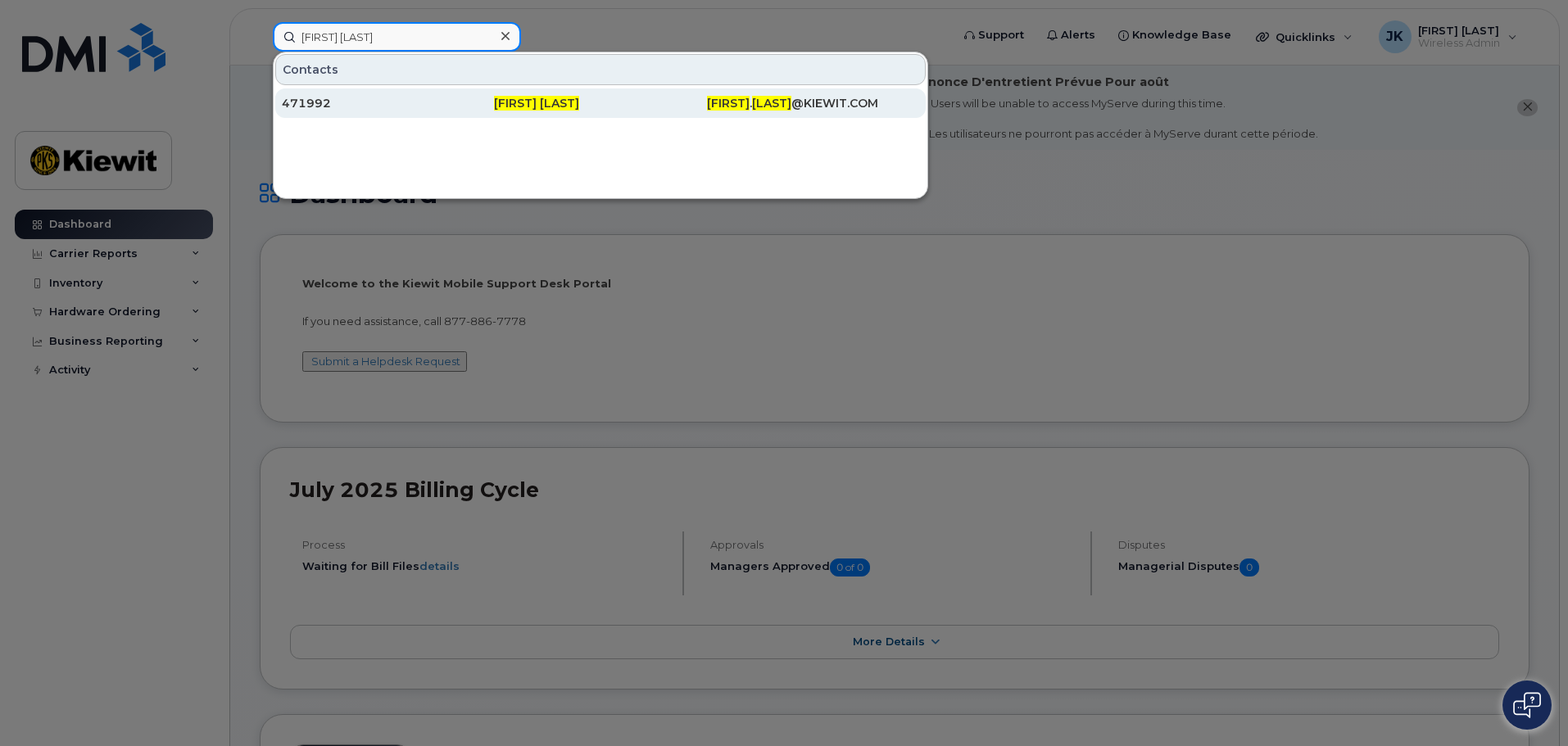 type on "[FIRST] [LAST]" 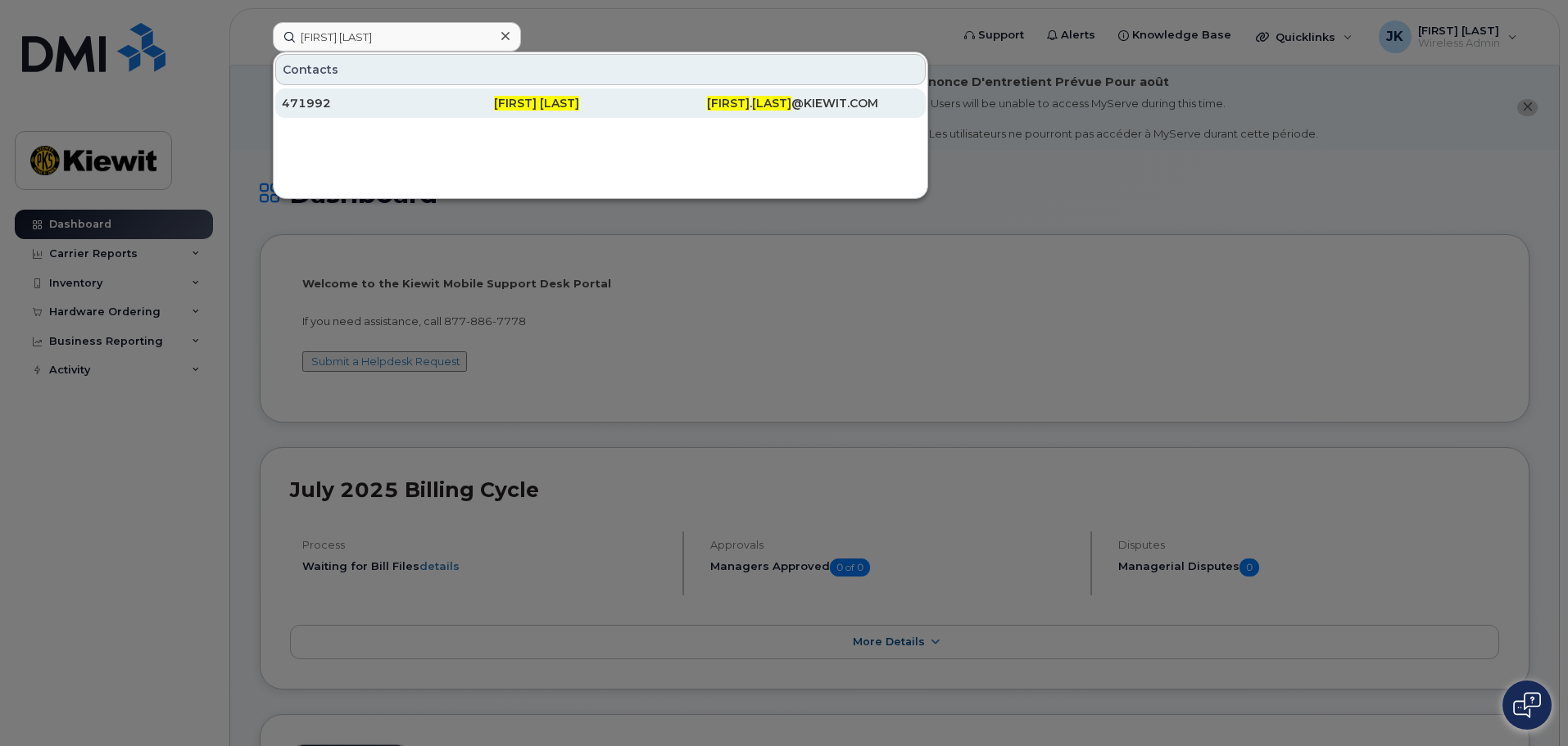 click on "[FIRST] [LAST]" 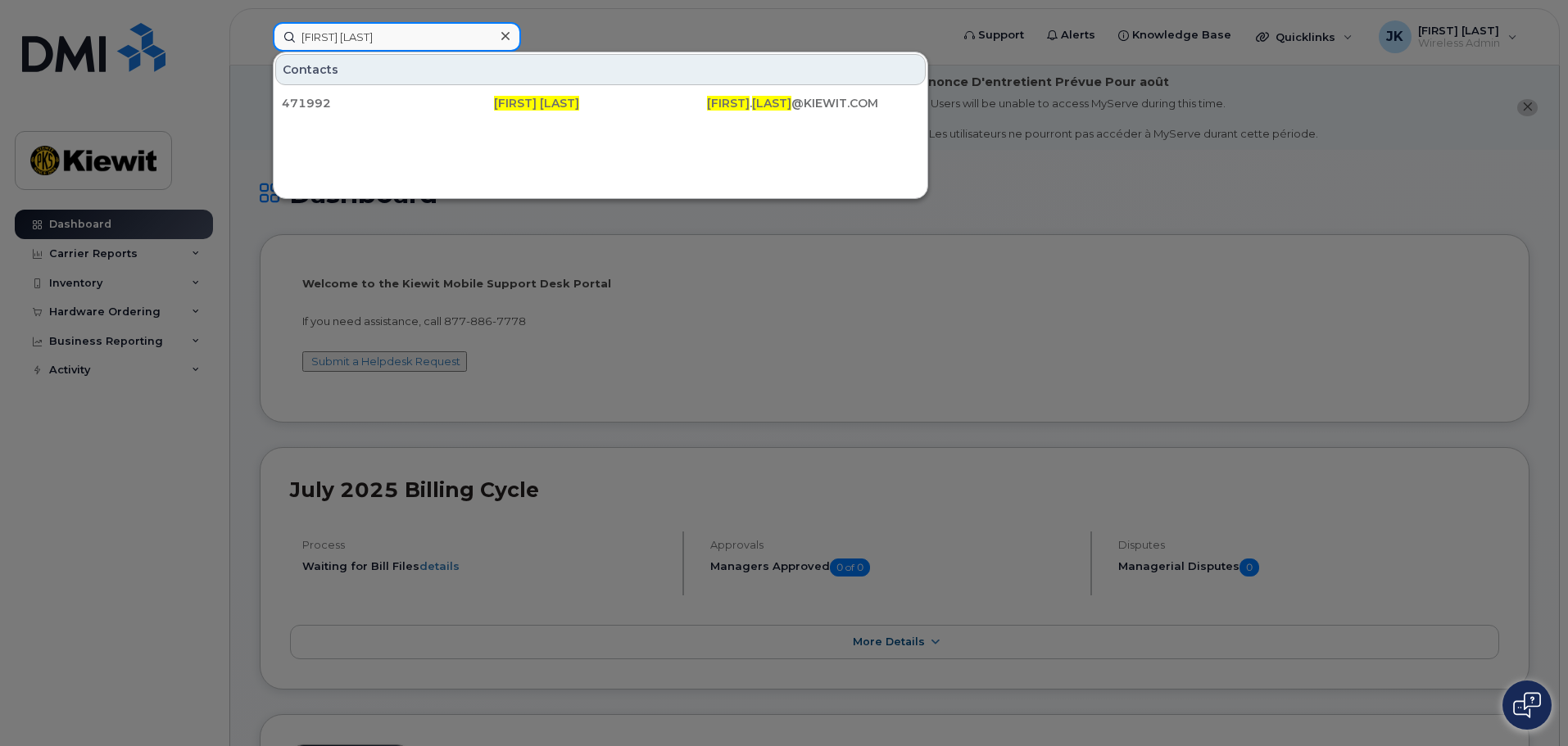 drag, startPoint x: 357, startPoint y: 34, endPoint x: 224, endPoint y: 34, distance: 133 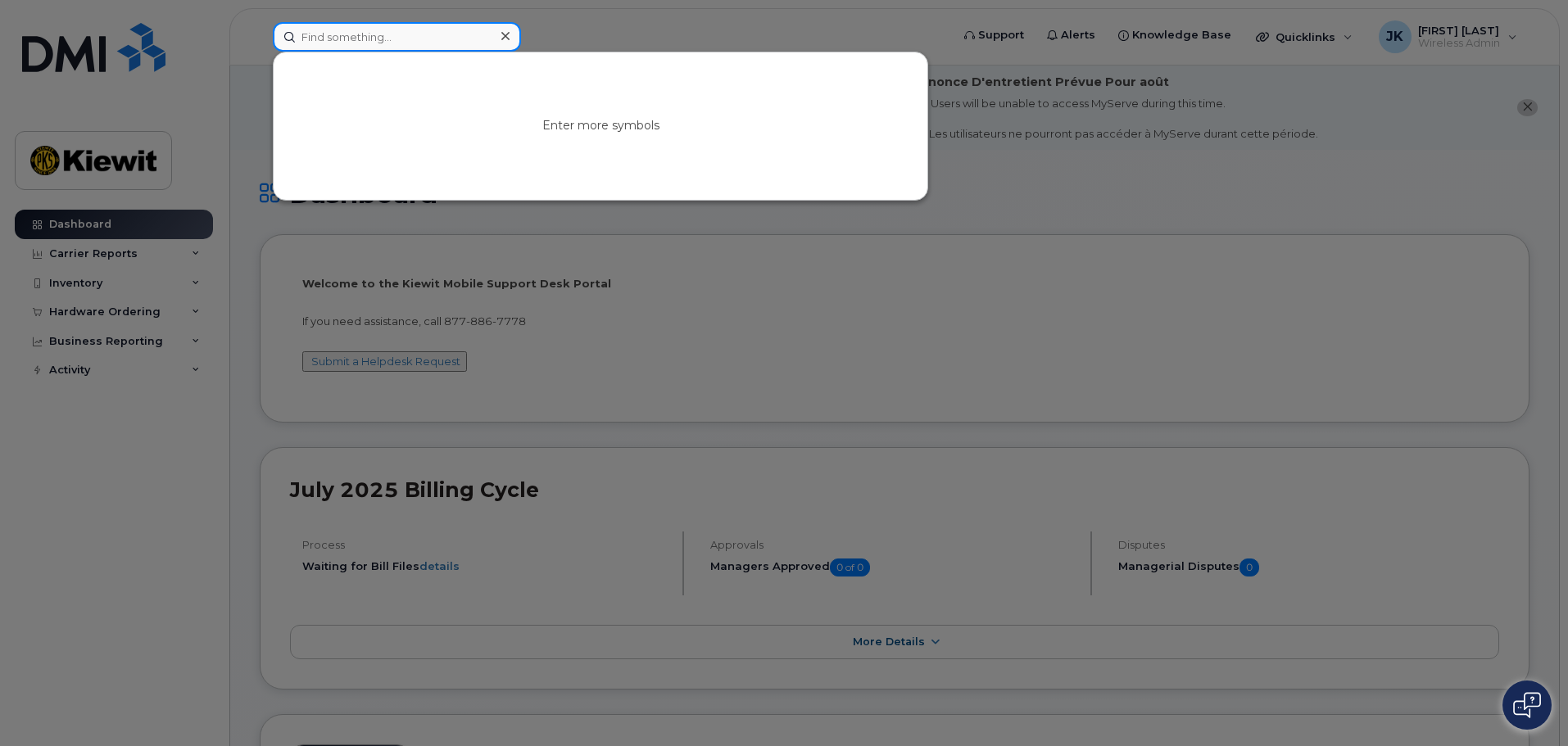 type 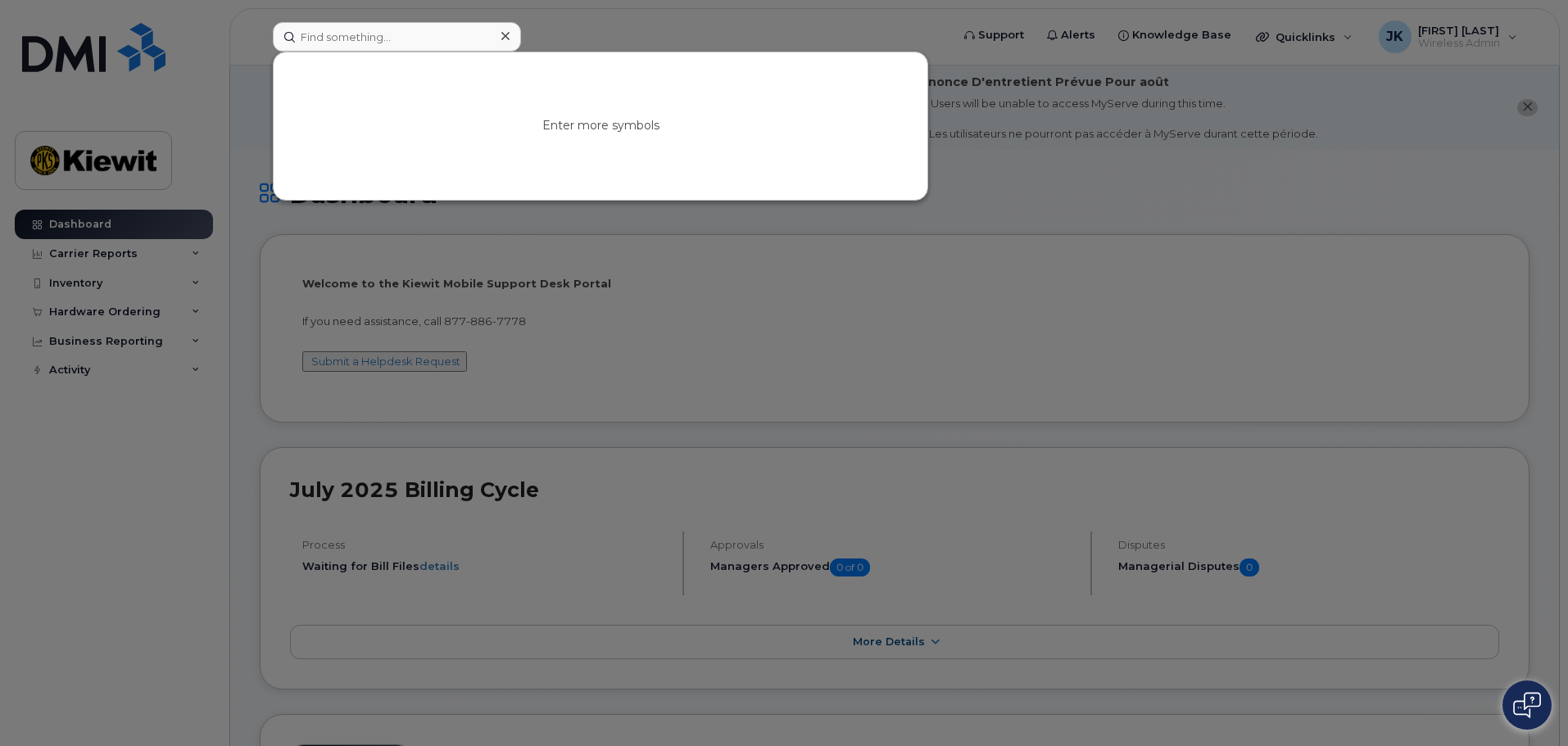 click 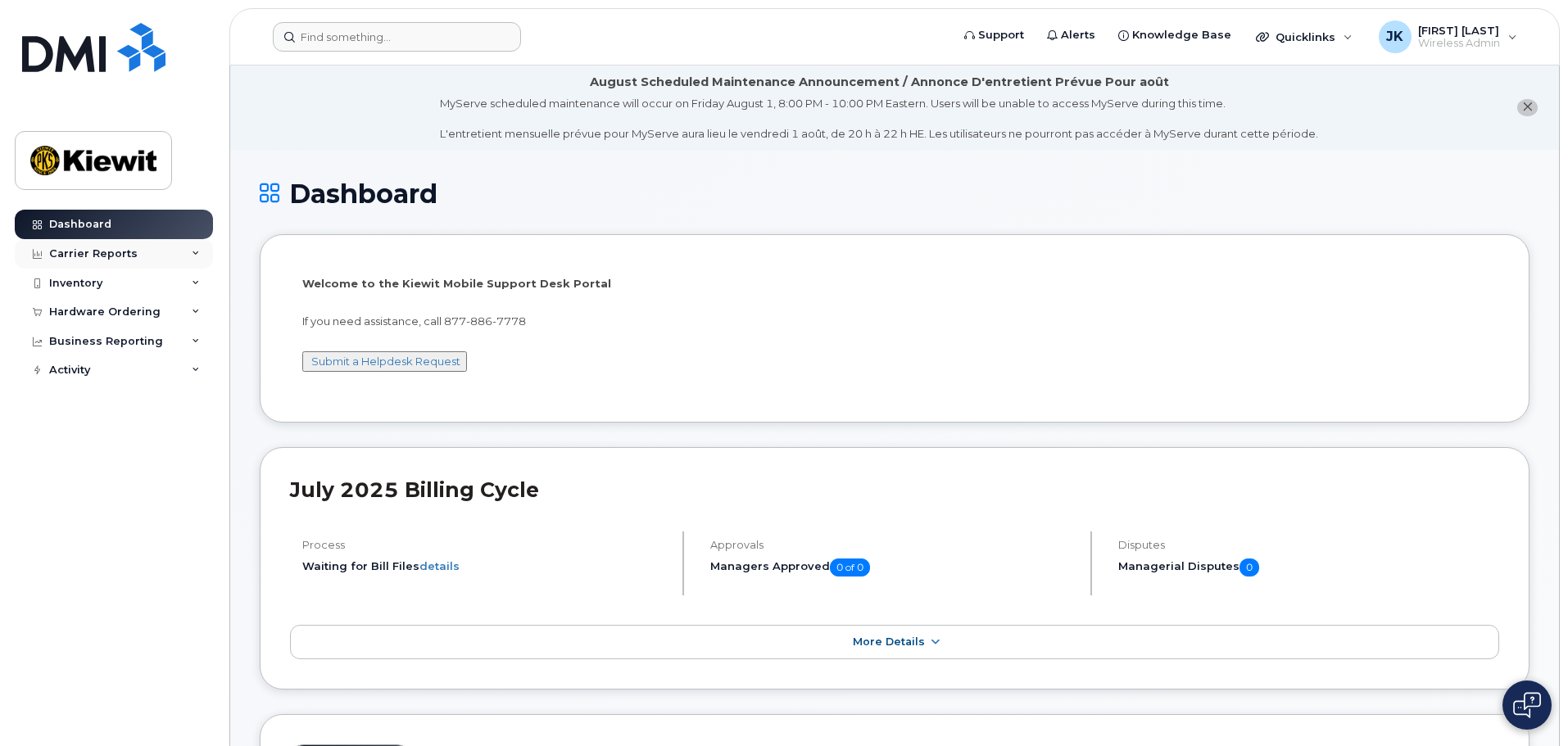 click on "Carrier Reports" 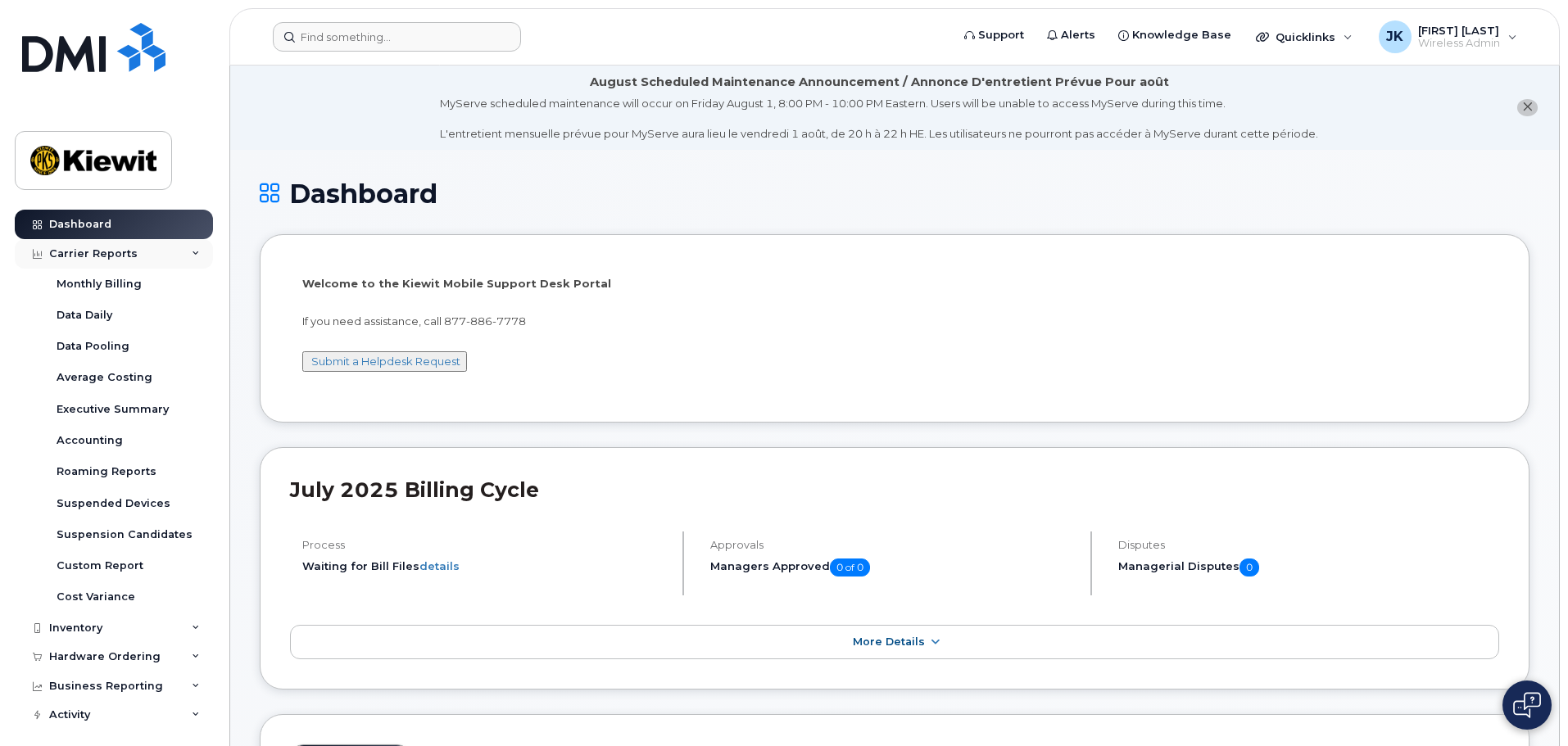 click on "Carrier Reports" 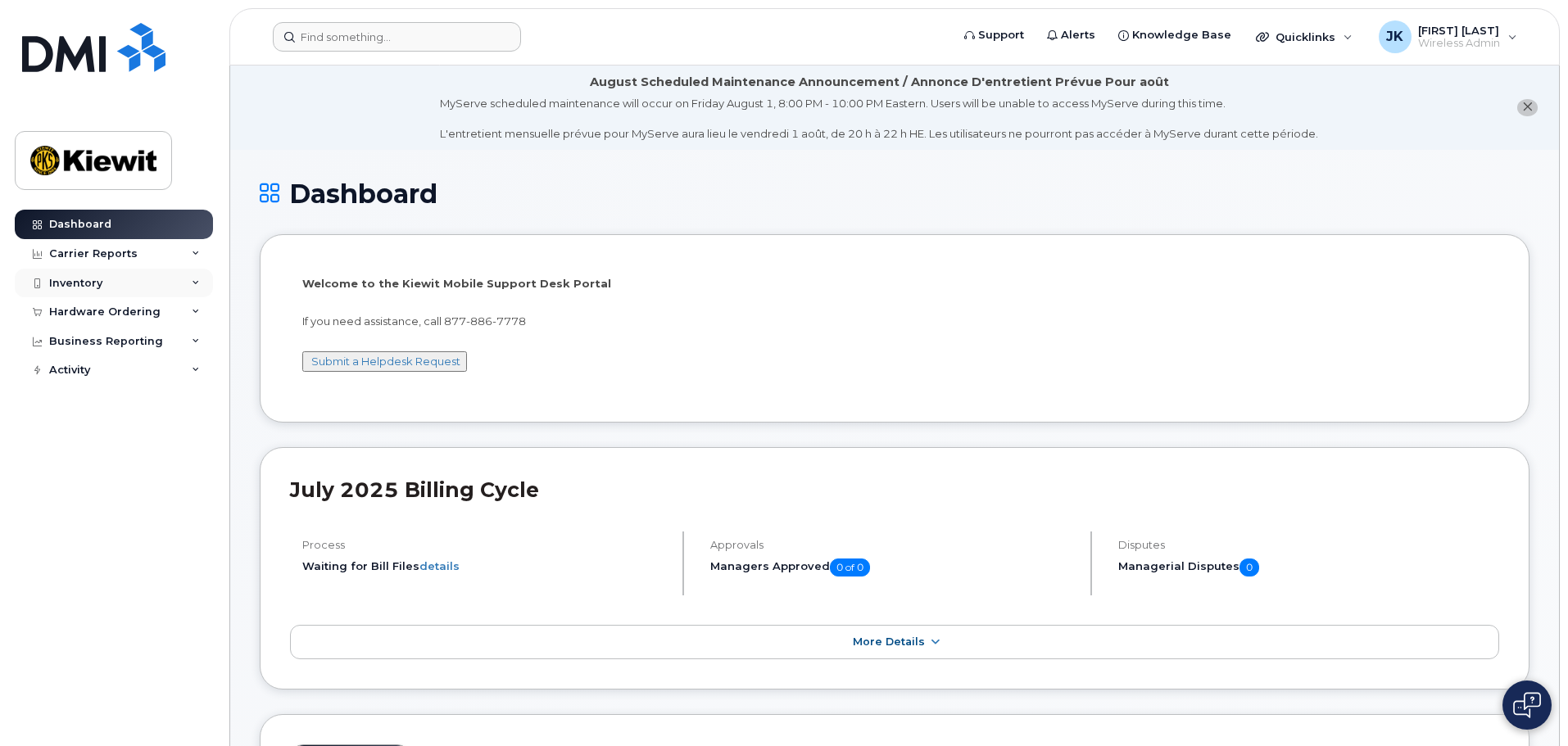 click on "Inventory" 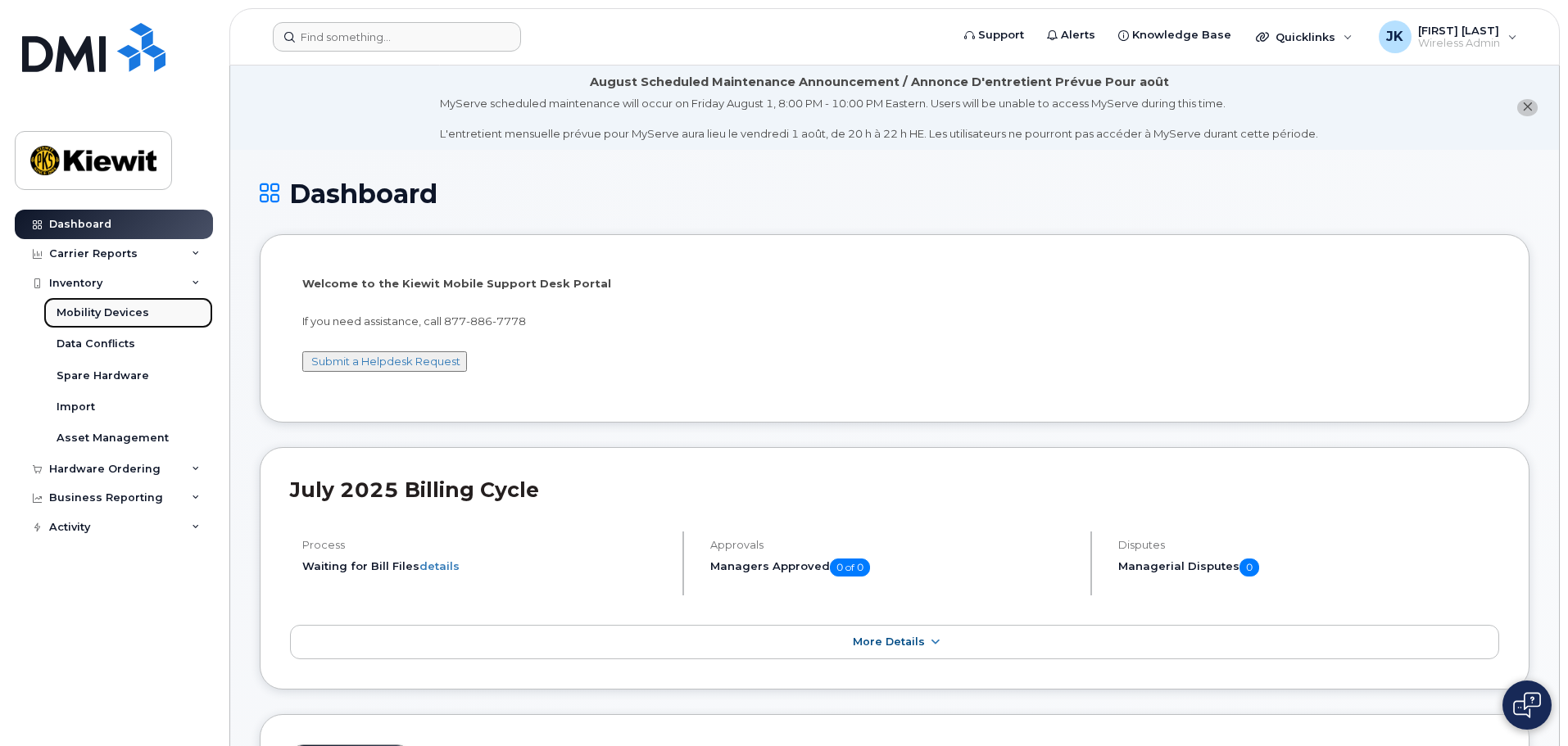click on "Mobility Devices" 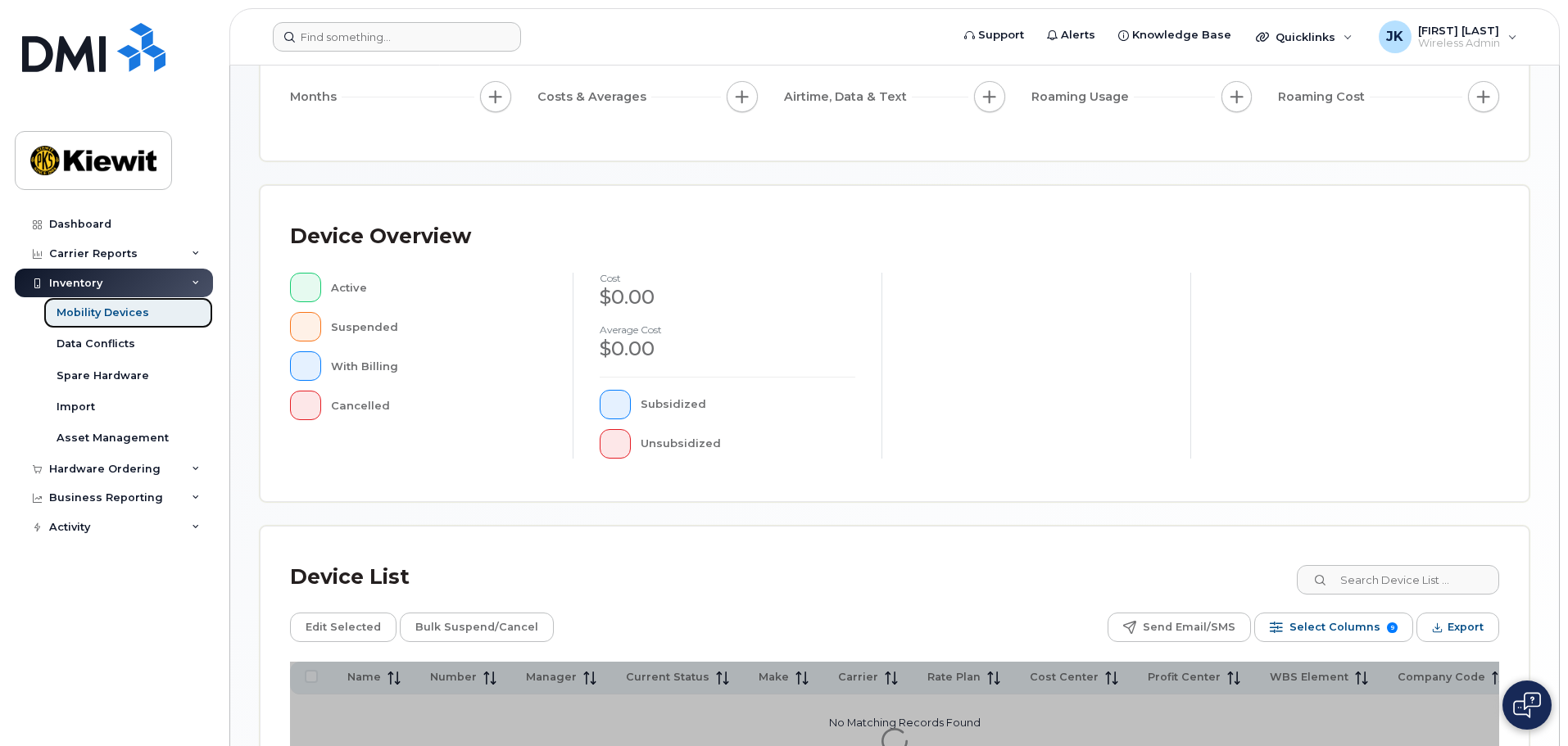scroll, scrollTop: 52, scrollLeft: 0, axis: vertical 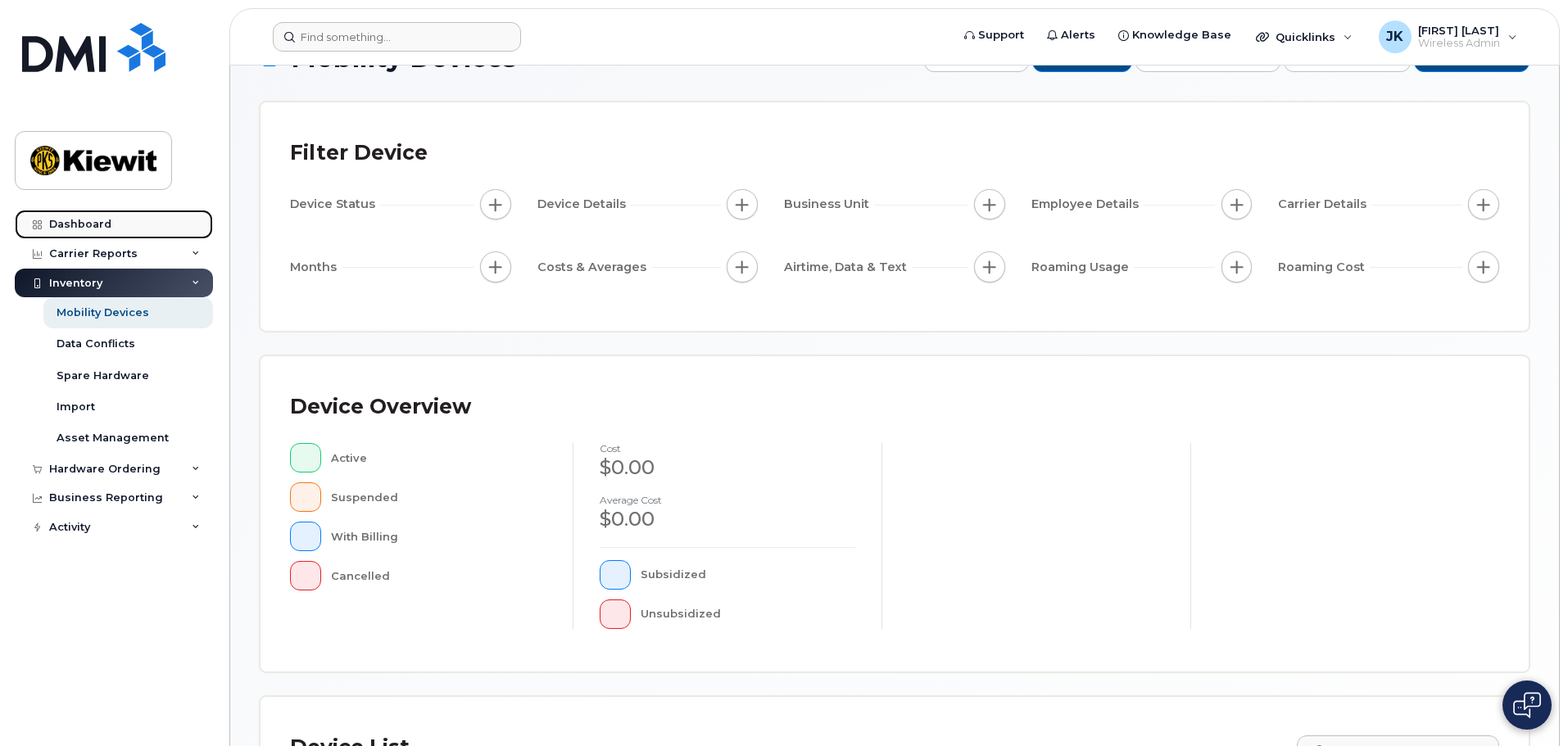 click on "Dashboard" 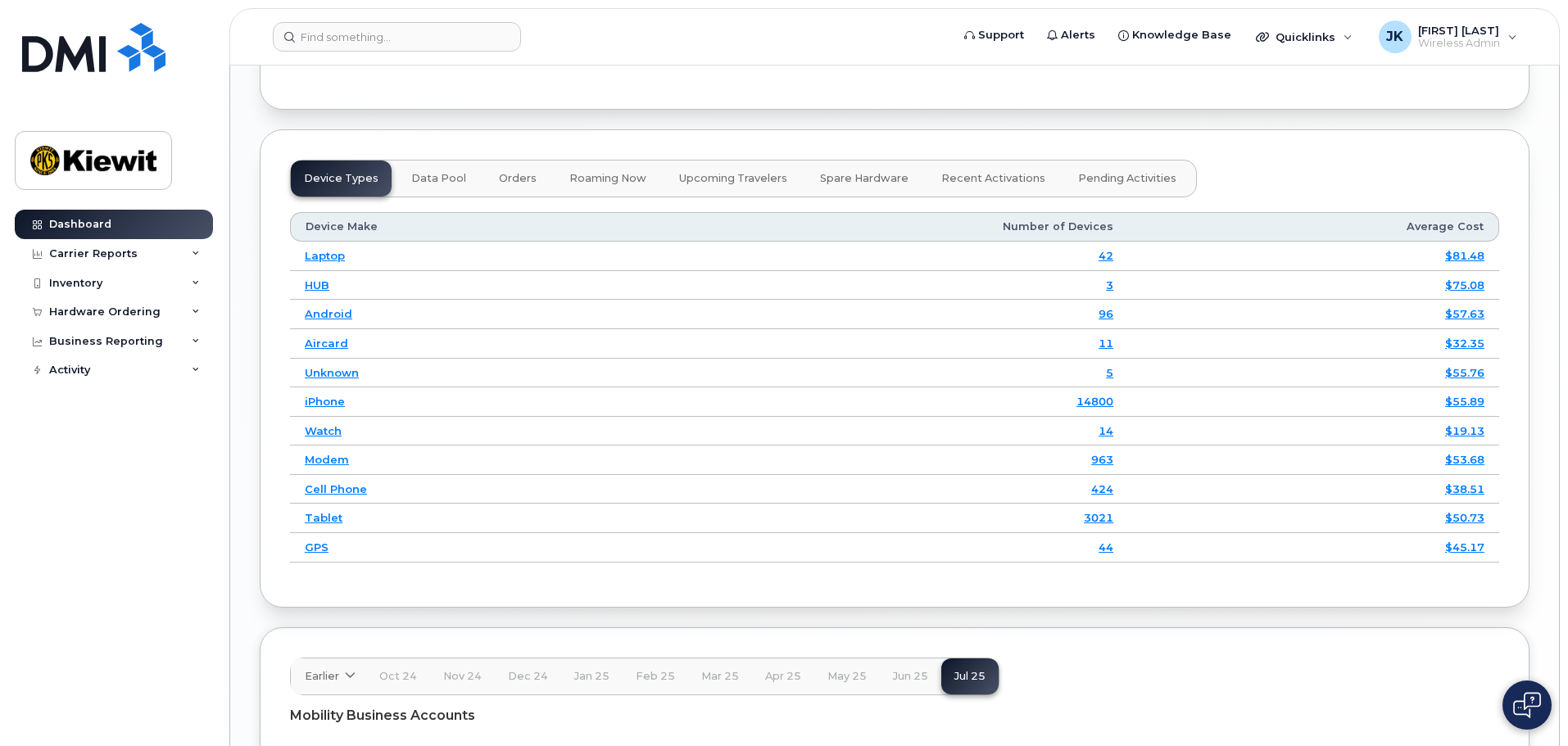 scroll, scrollTop: 2268, scrollLeft: 0, axis: vertical 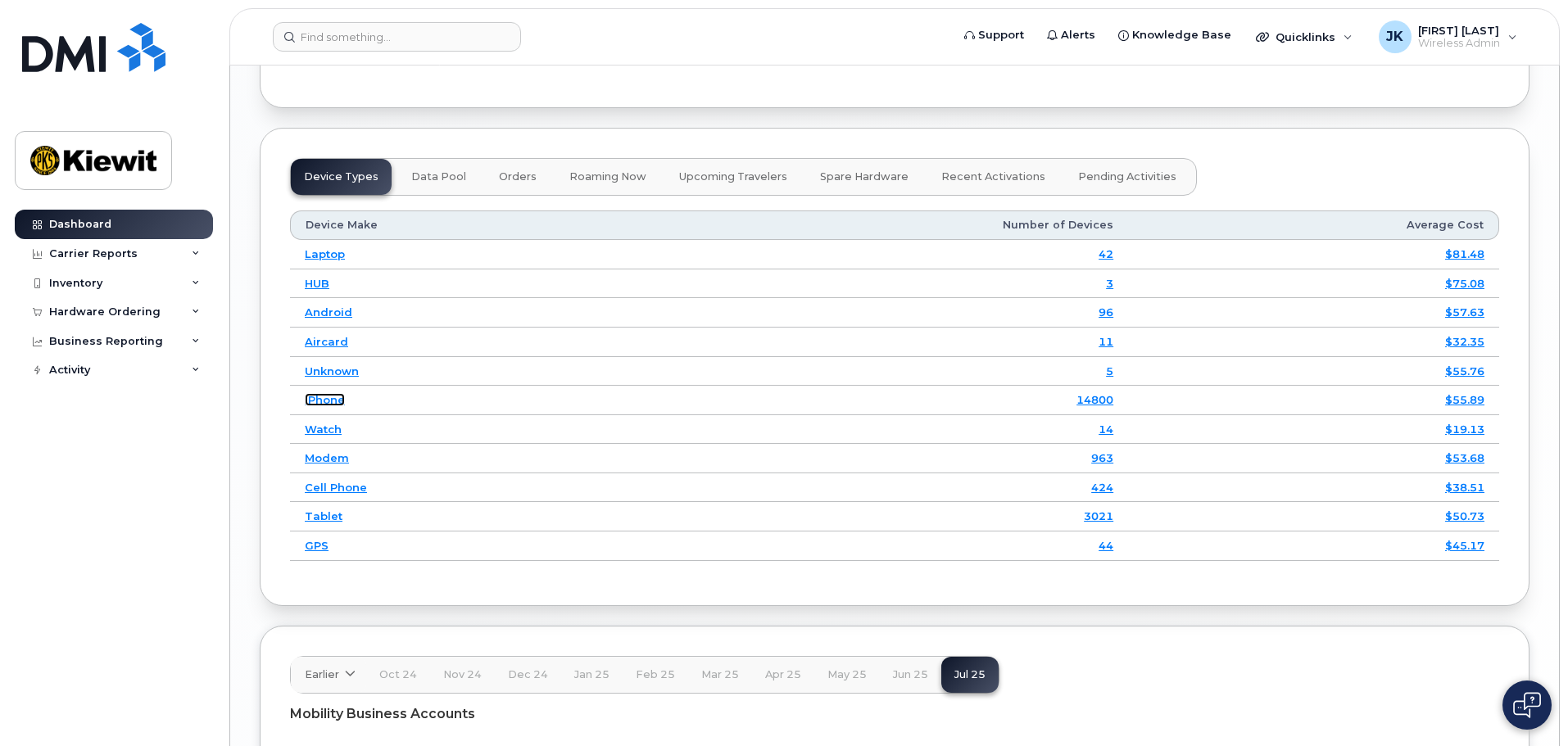click on "iPhone" 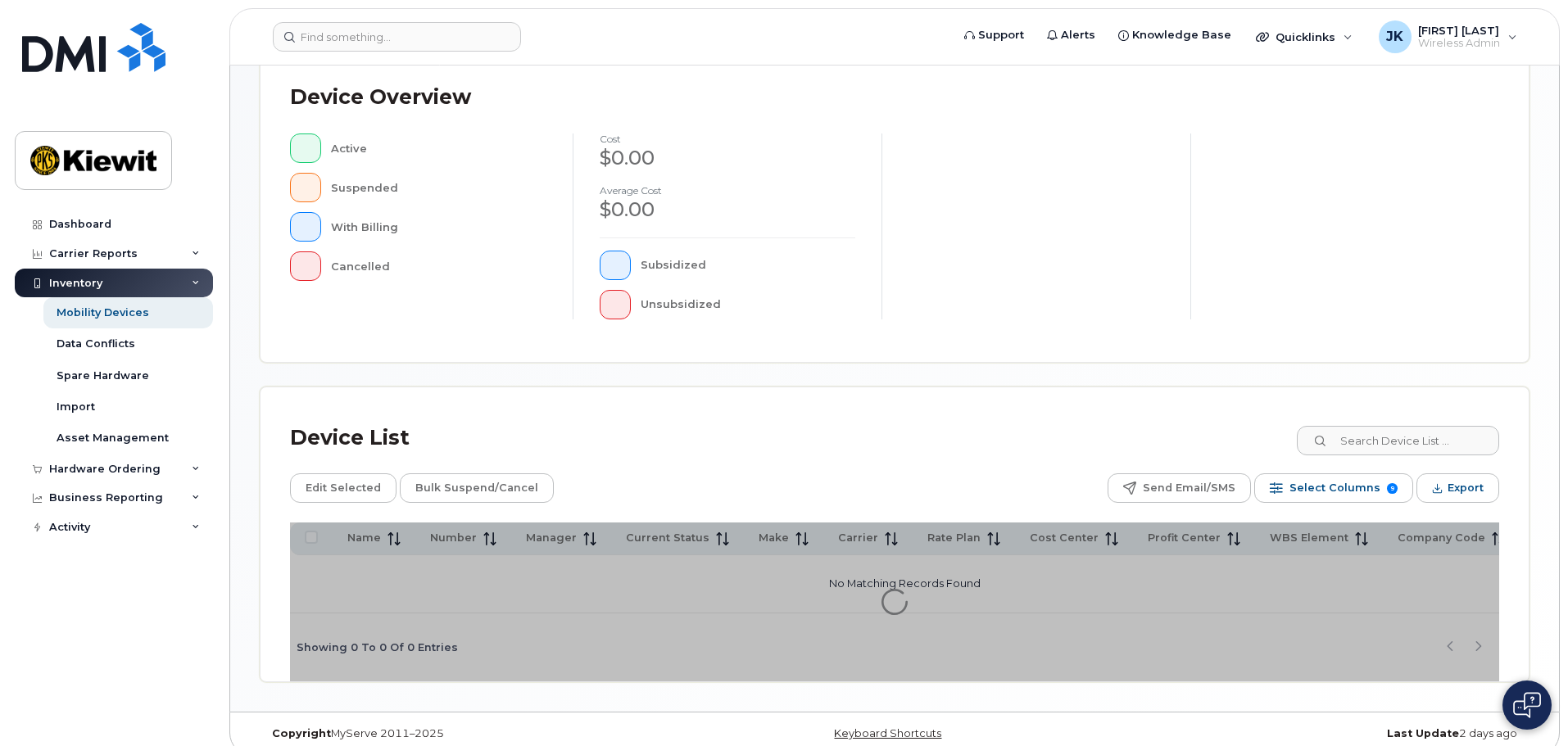 scroll, scrollTop: 380, scrollLeft: 0, axis: vertical 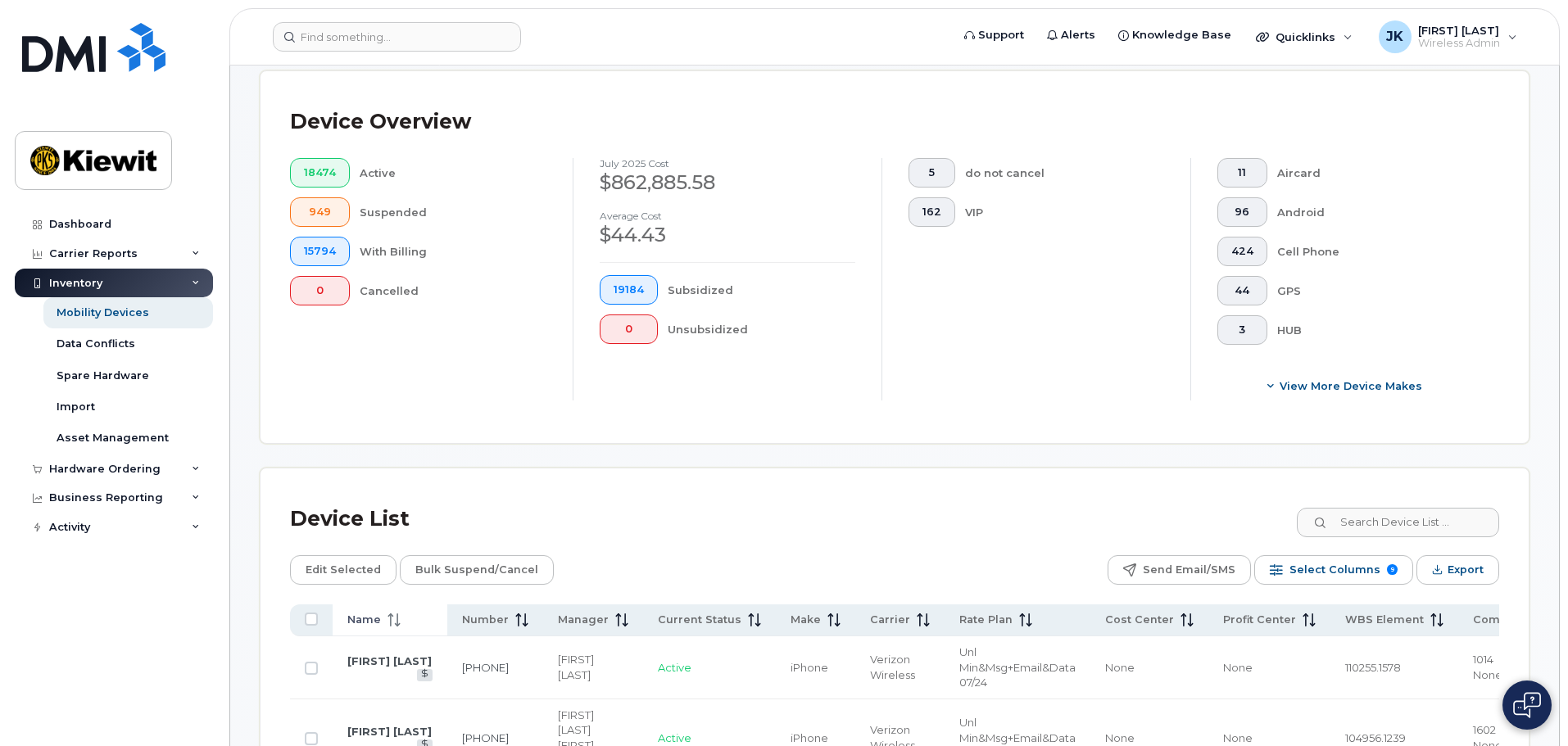click 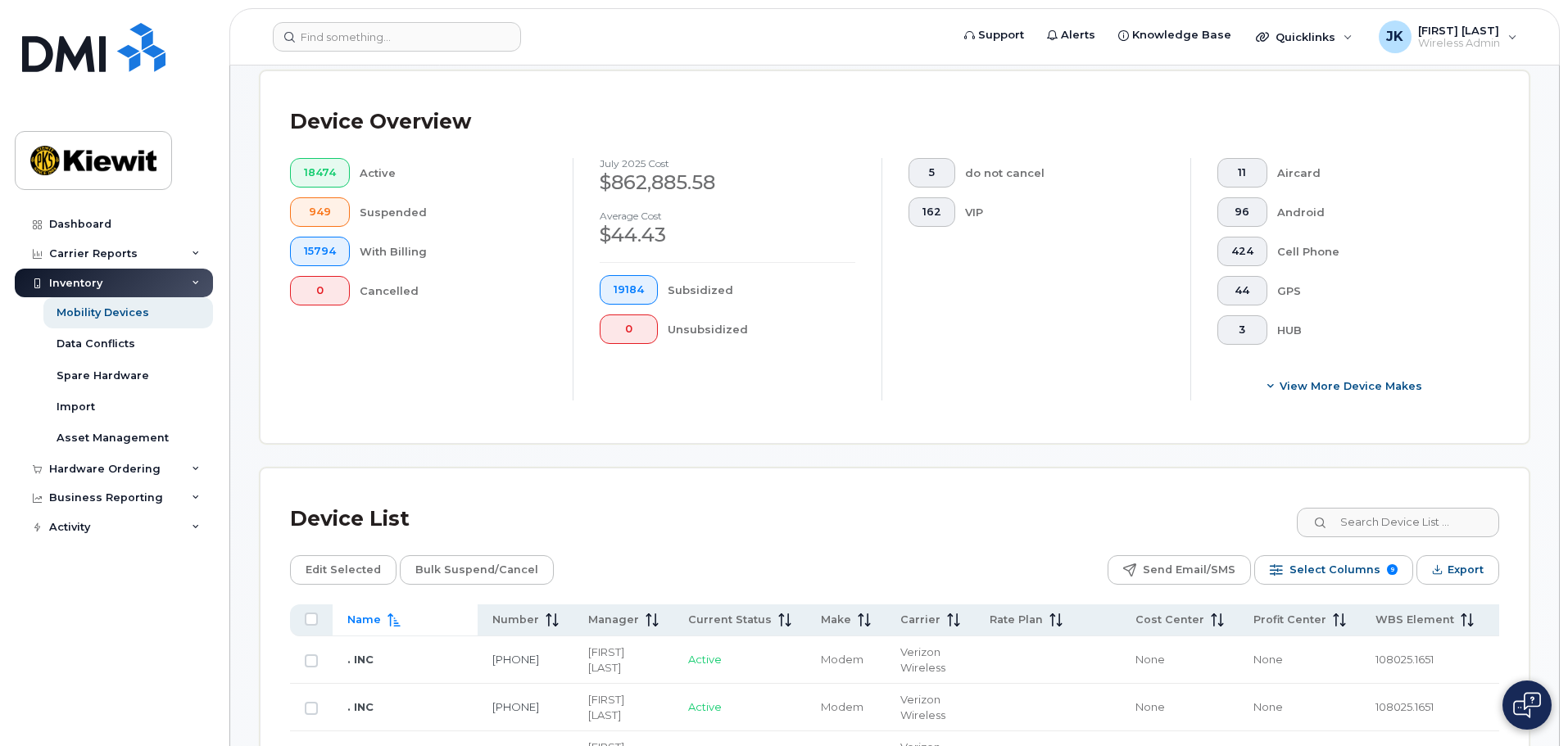 click 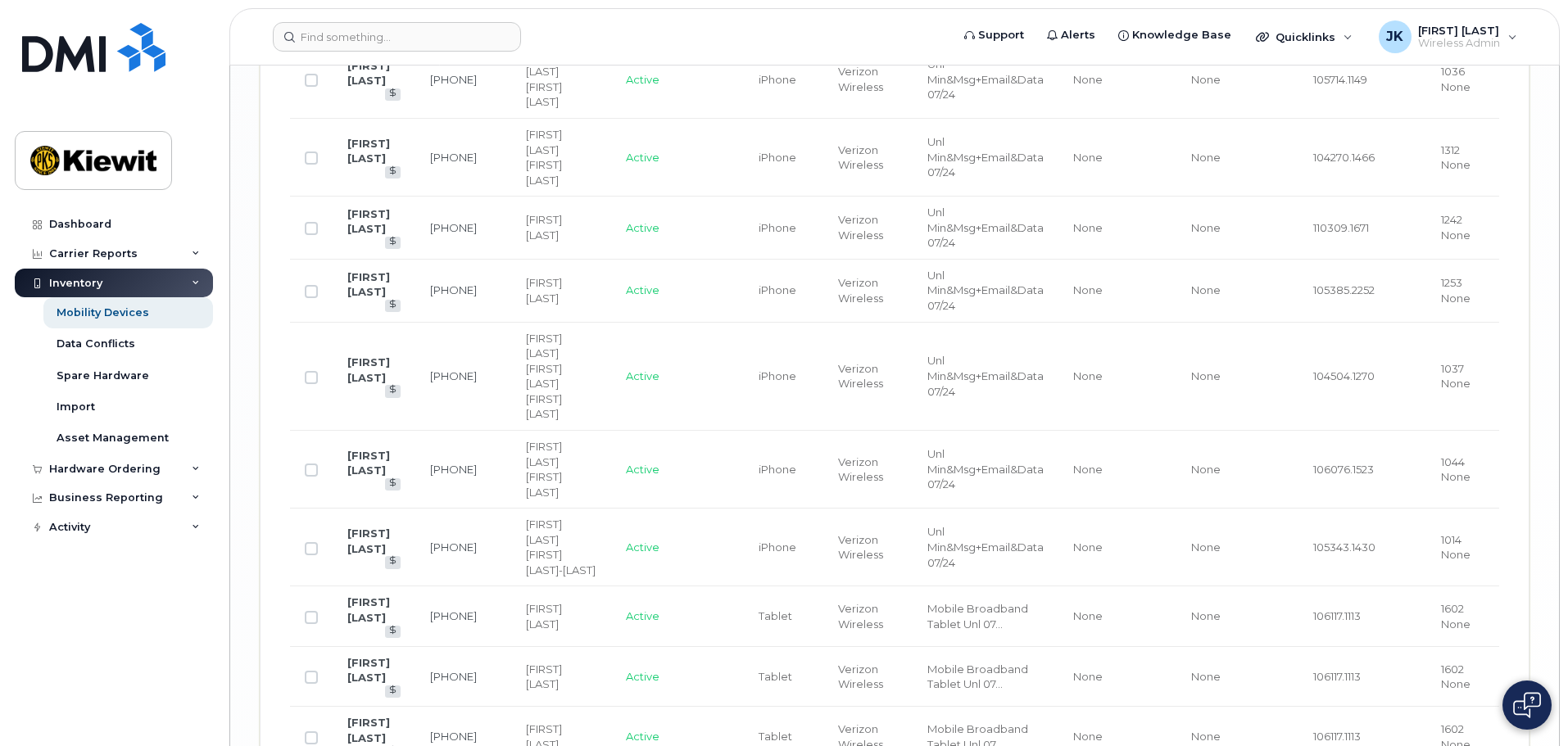 scroll, scrollTop: 3551, scrollLeft: 0, axis: vertical 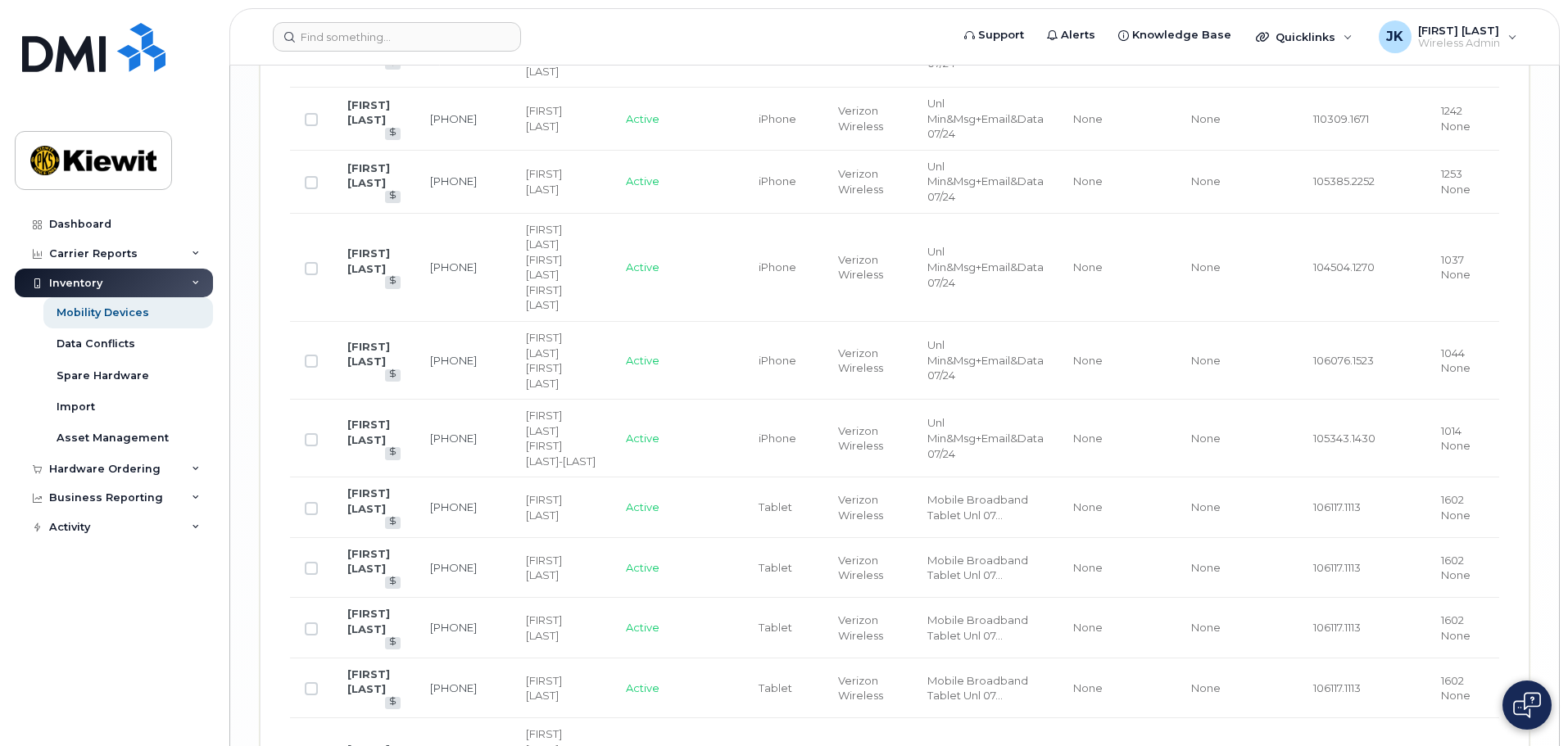 click on "5" 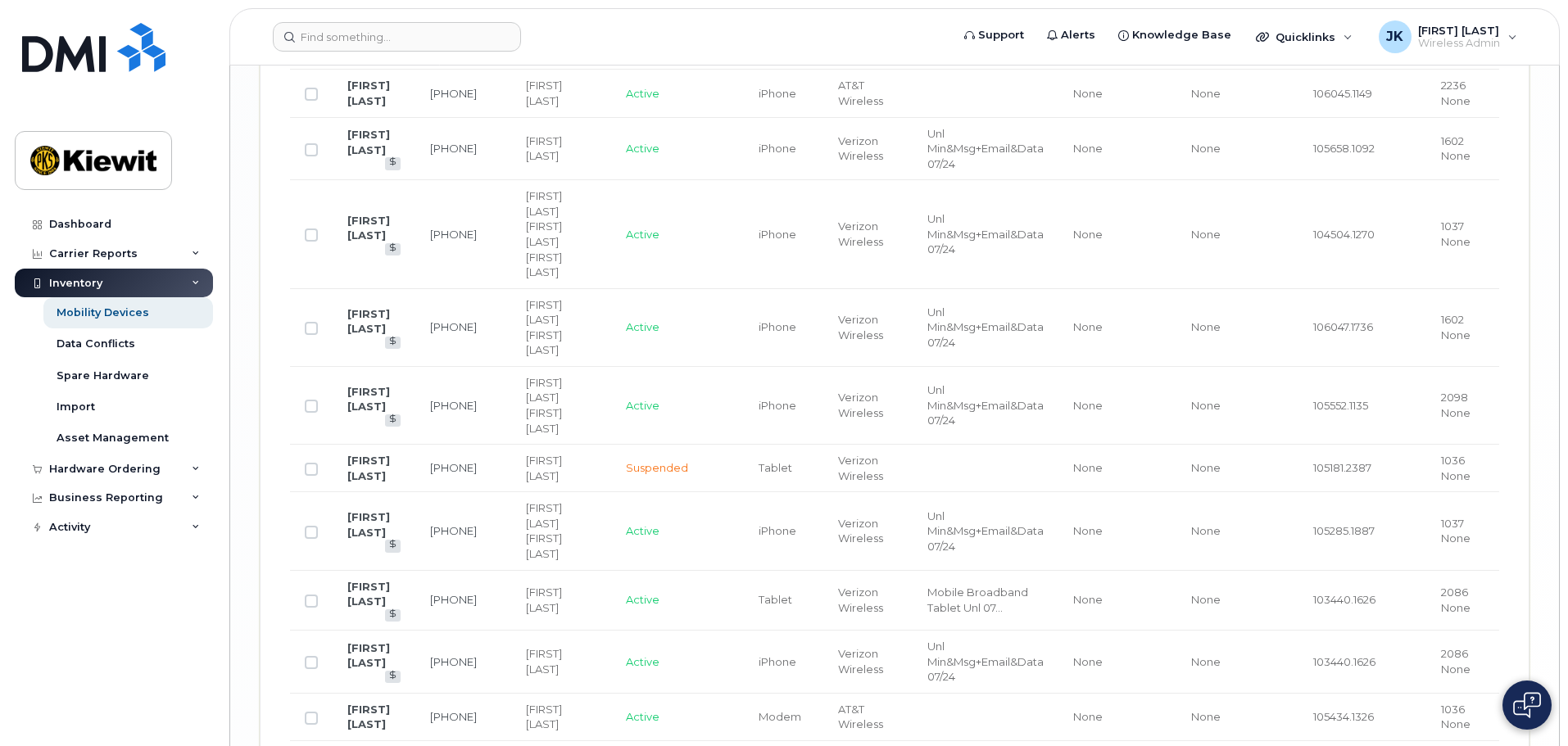 scroll, scrollTop: 3503, scrollLeft: 0, axis: vertical 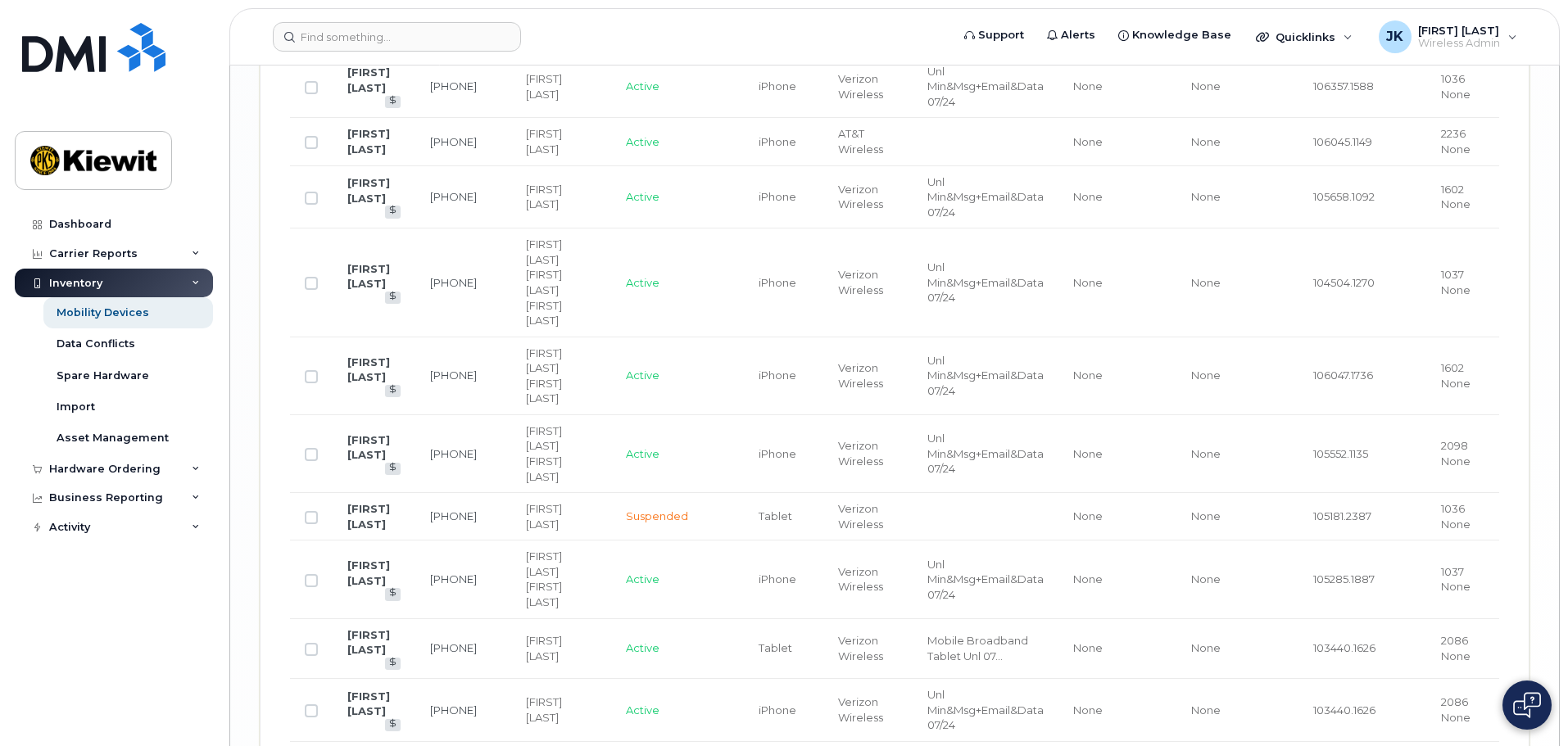 click on "7" 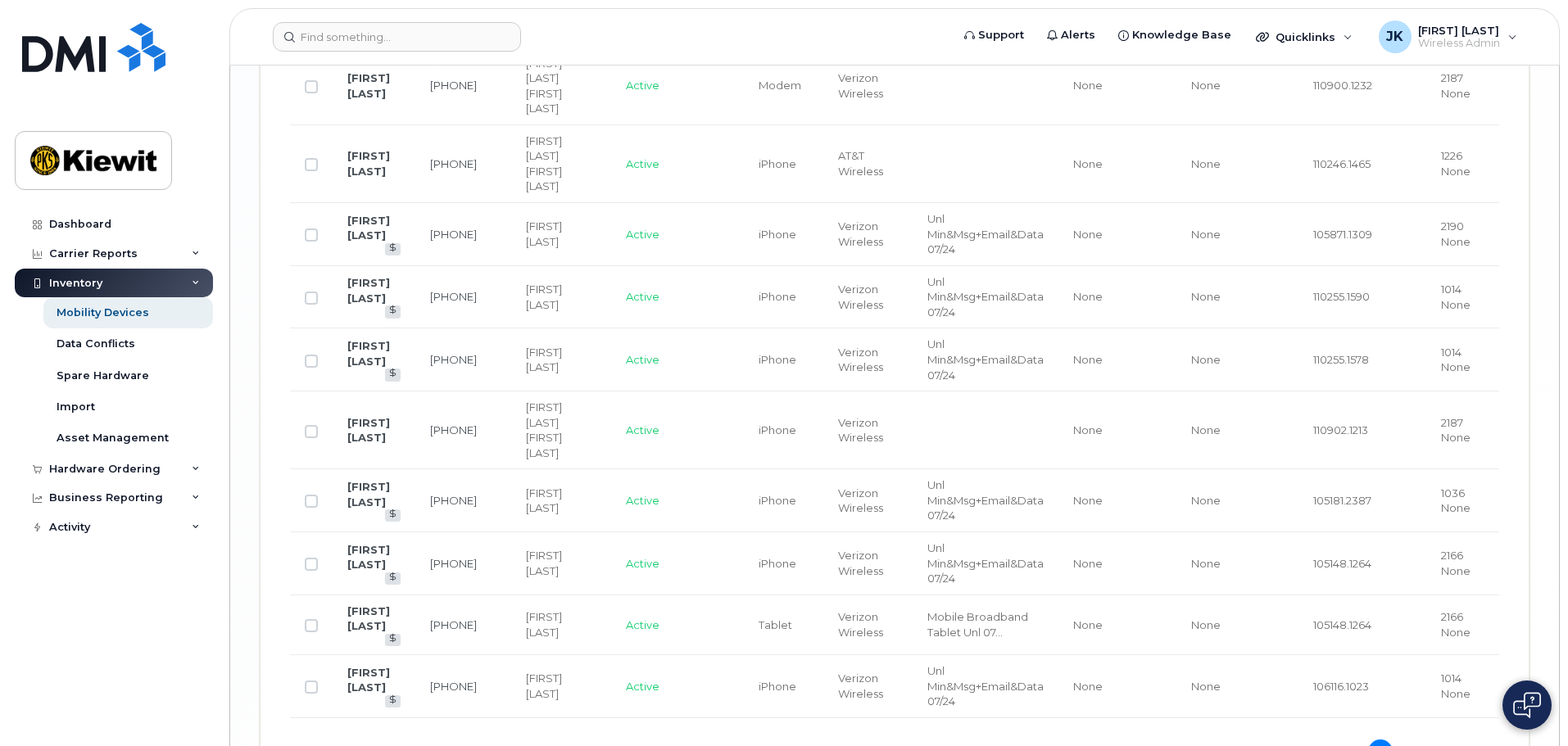 scroll, scrollTop: 3710, scrollLeft: 0, axis: vertical 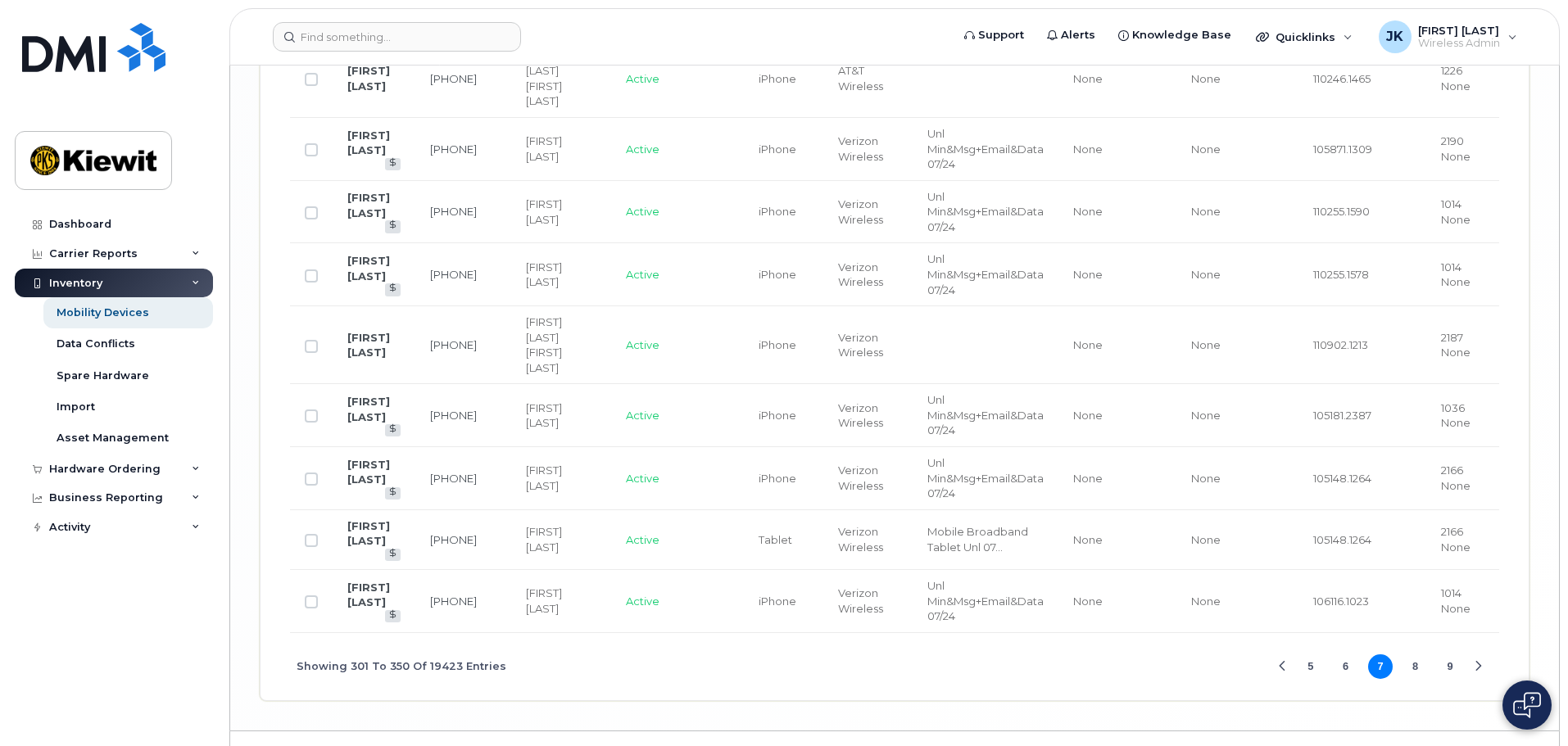 click on "9" 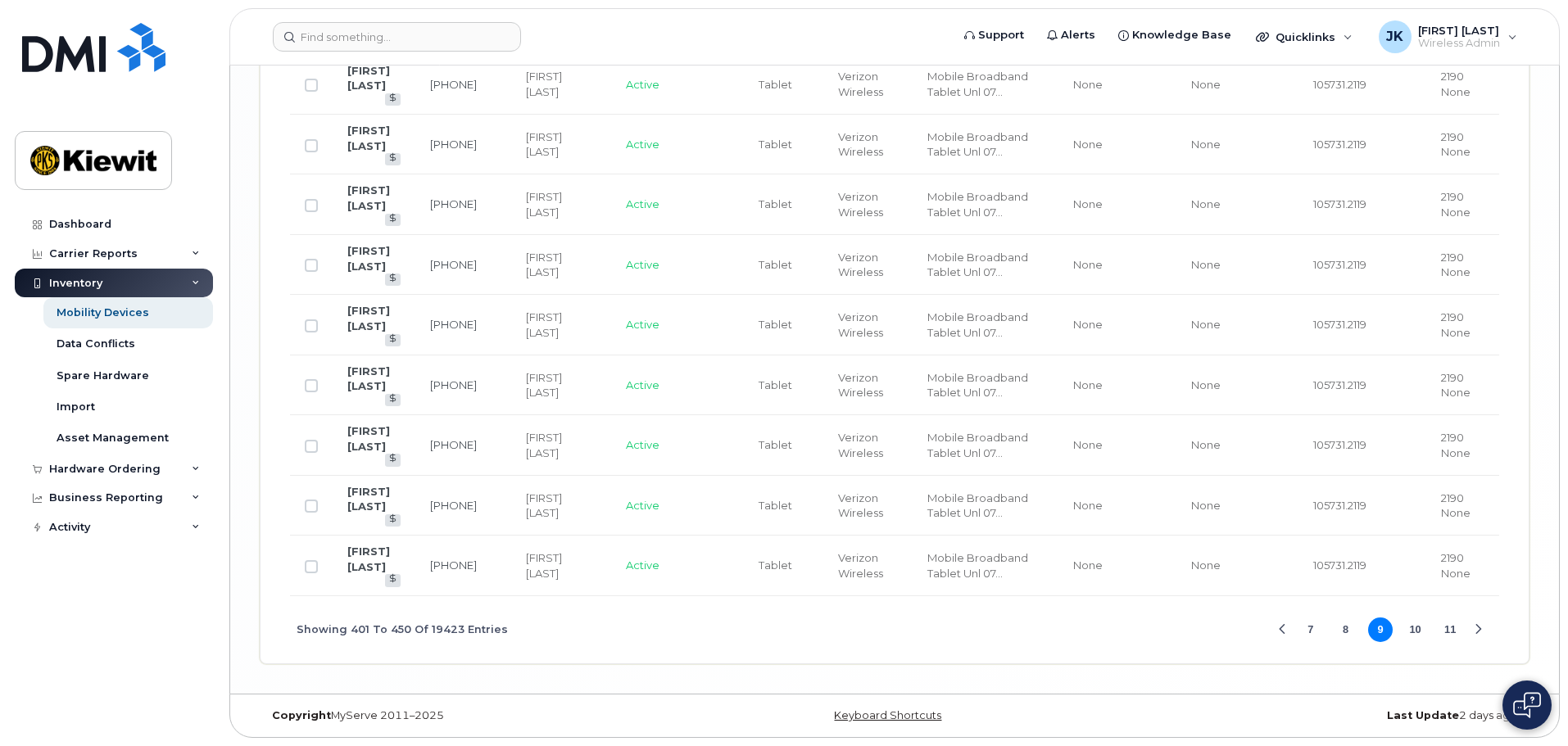 scroll, scrollTop: 3156, scrollLeft: 0, axis: vertical 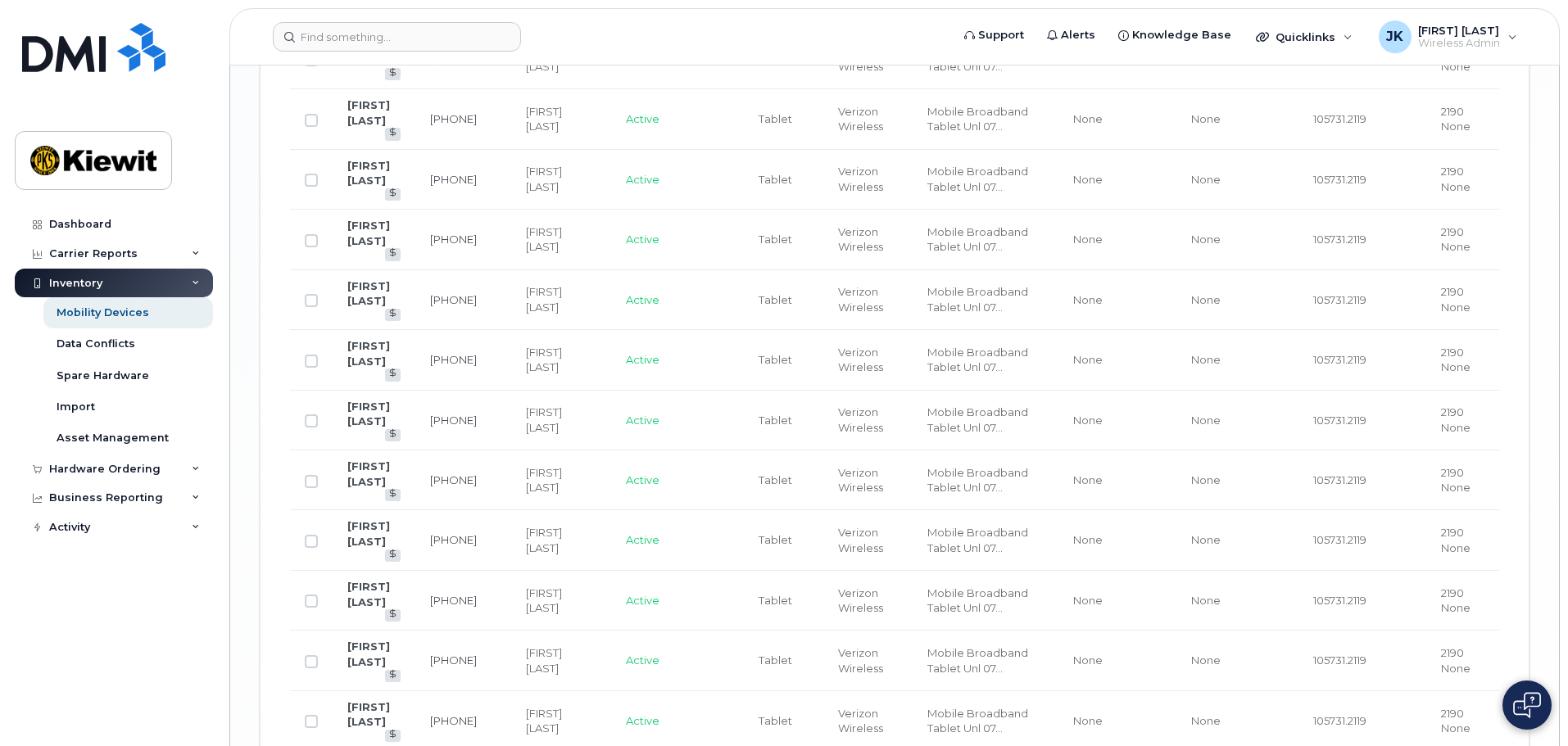 click on "11" 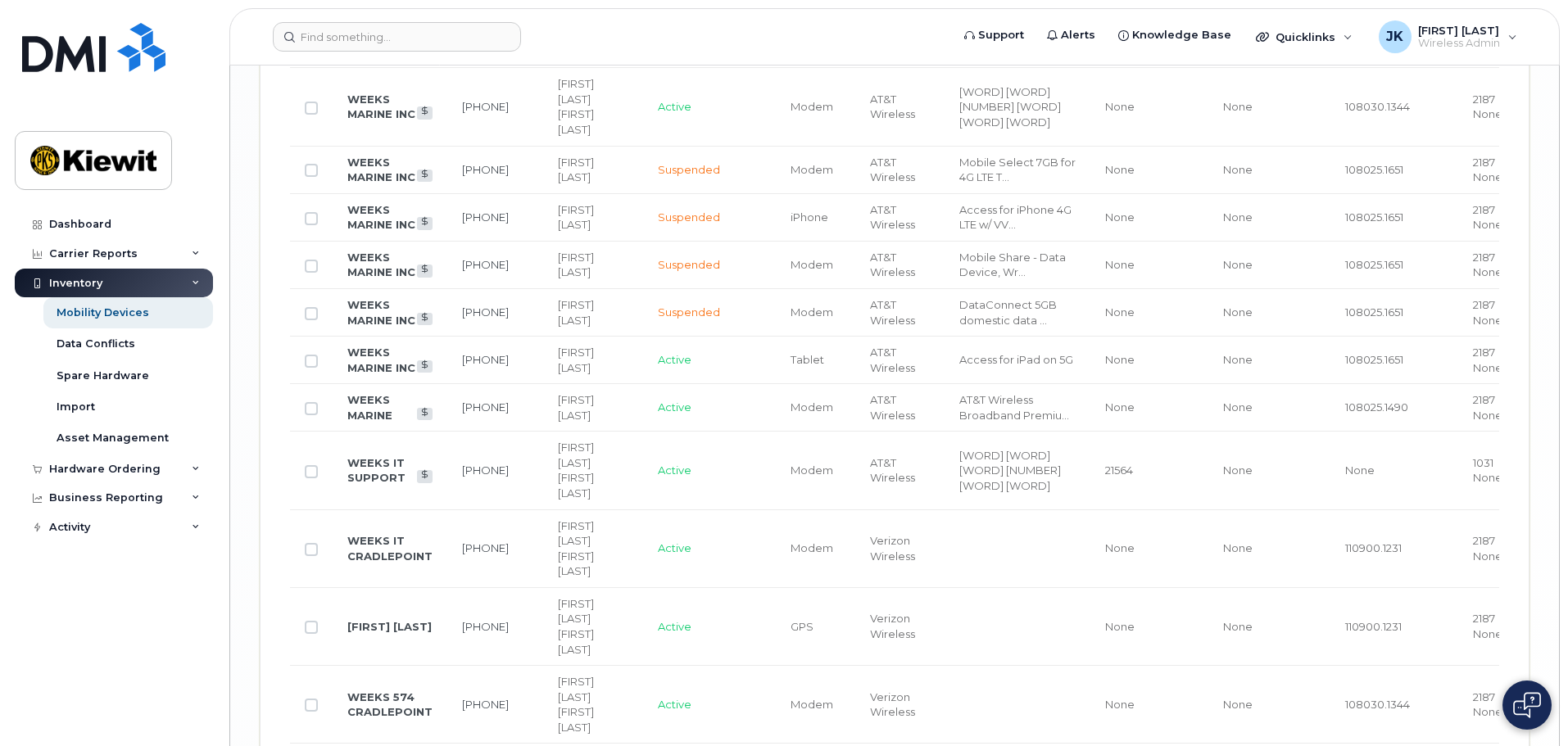 scroll, scrollTop: 3565, scrollLeft: 0, axis: vertical 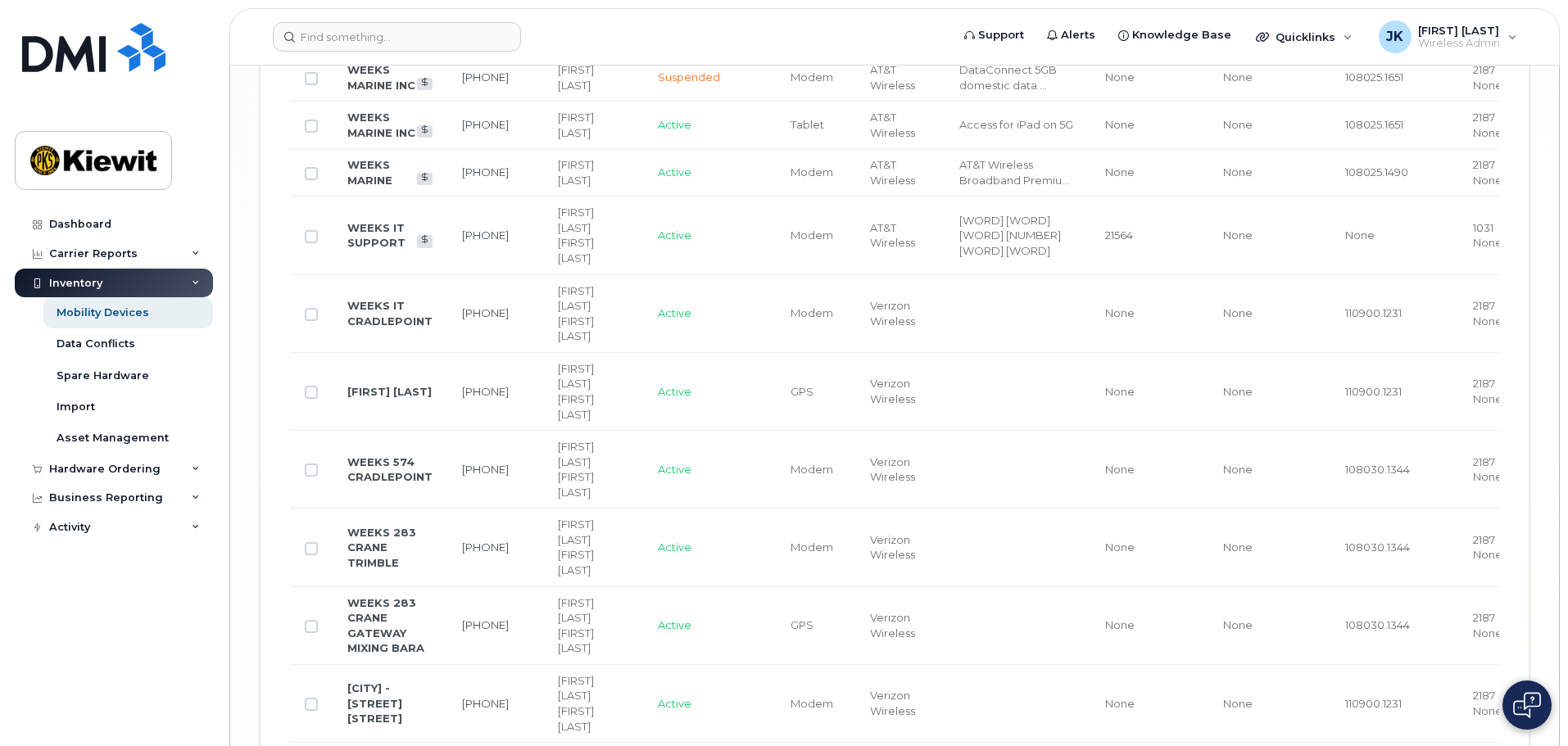 click on "13" 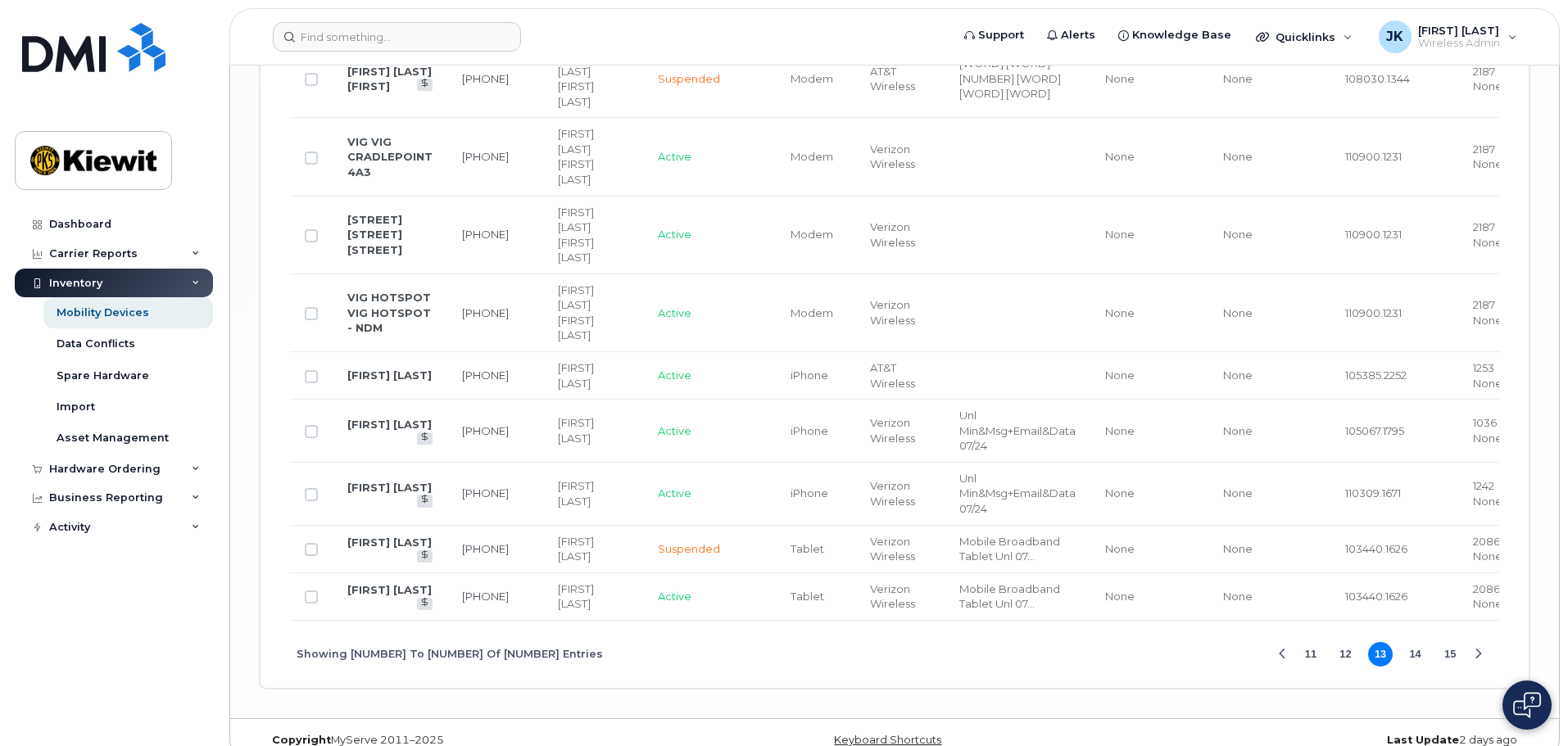 scroll, scrollTop: 3734, scrollLeft: 0, axis: vertical 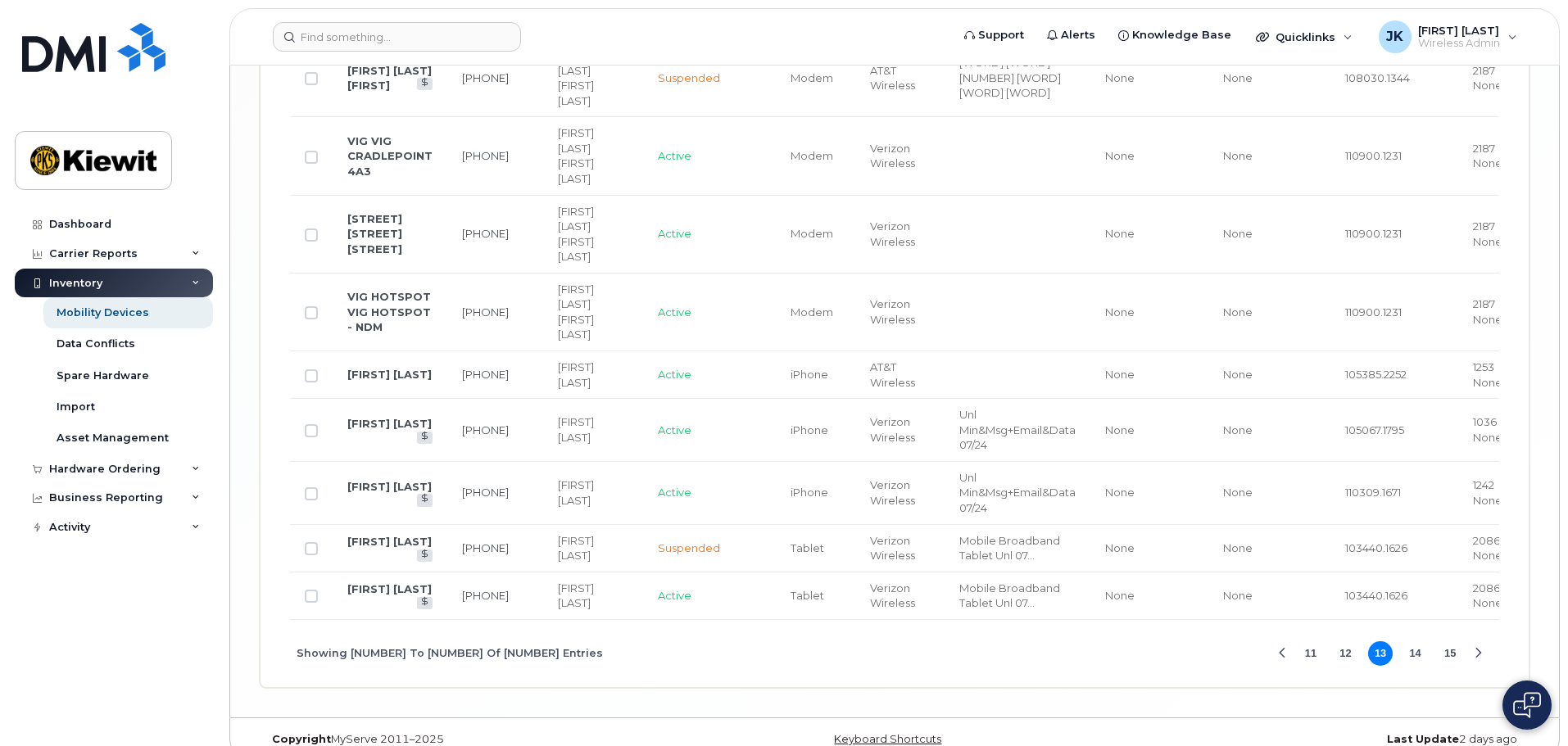 click on "15" 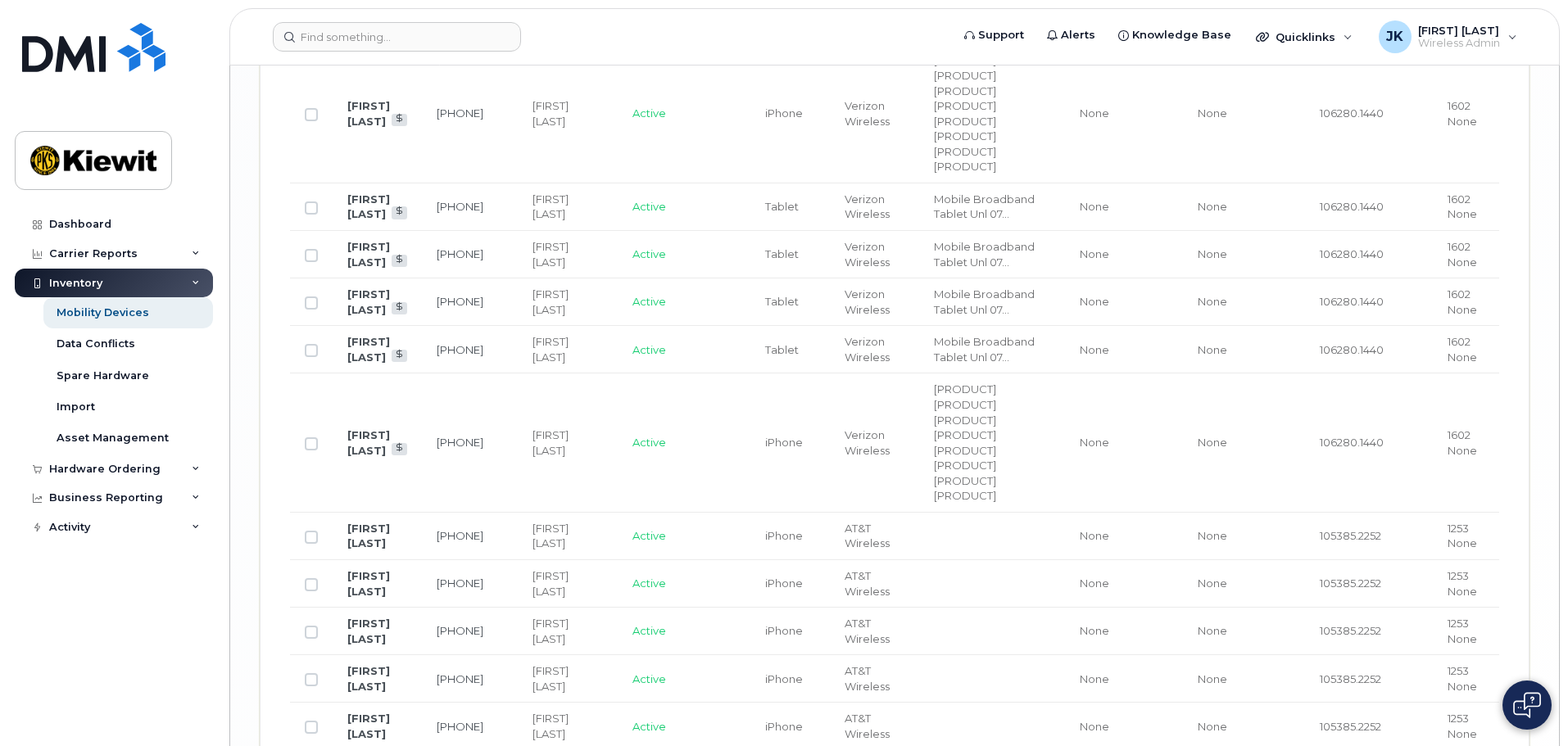 scroll, scrollTop: 3456, scrollLeft: 0, axis: vertical 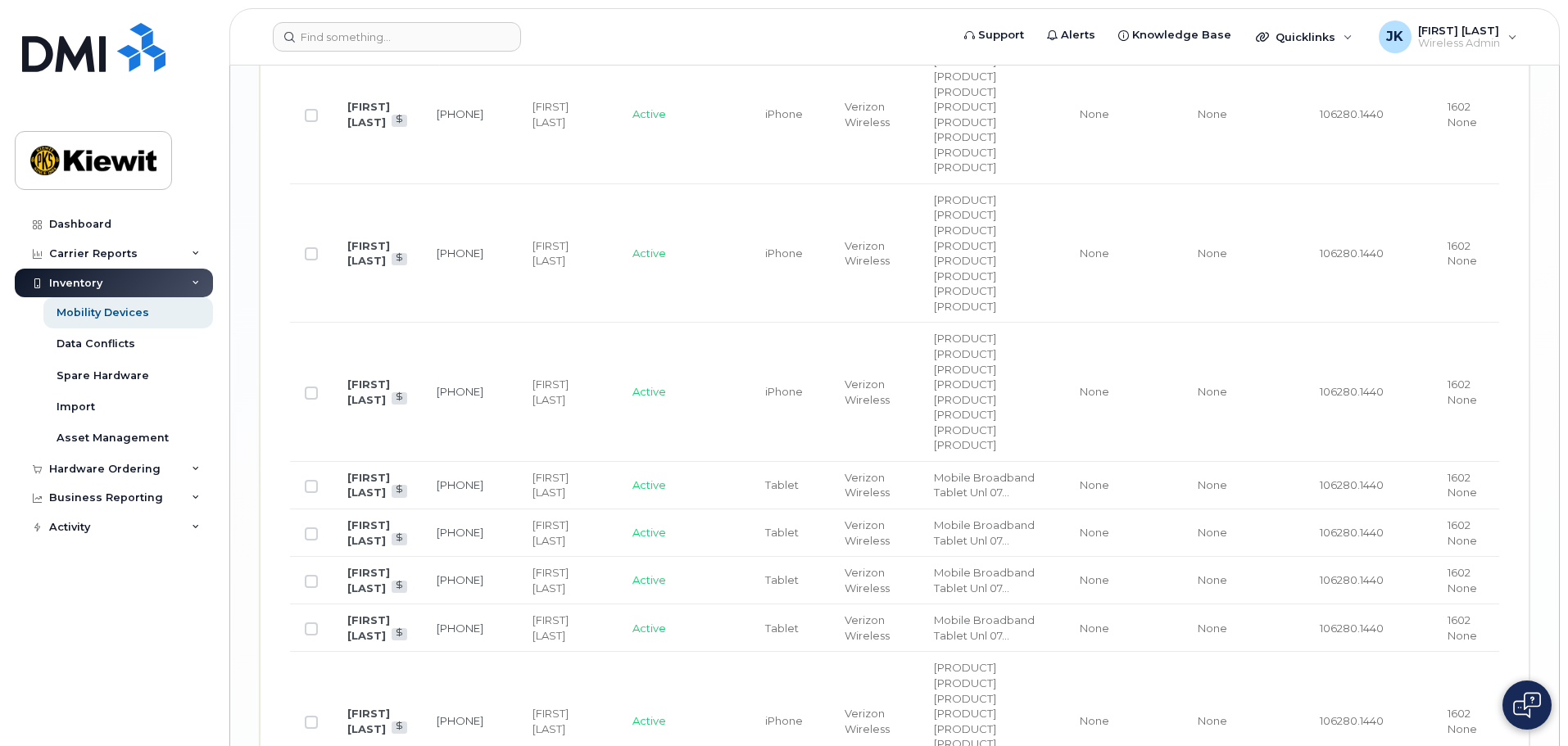 click on "17" 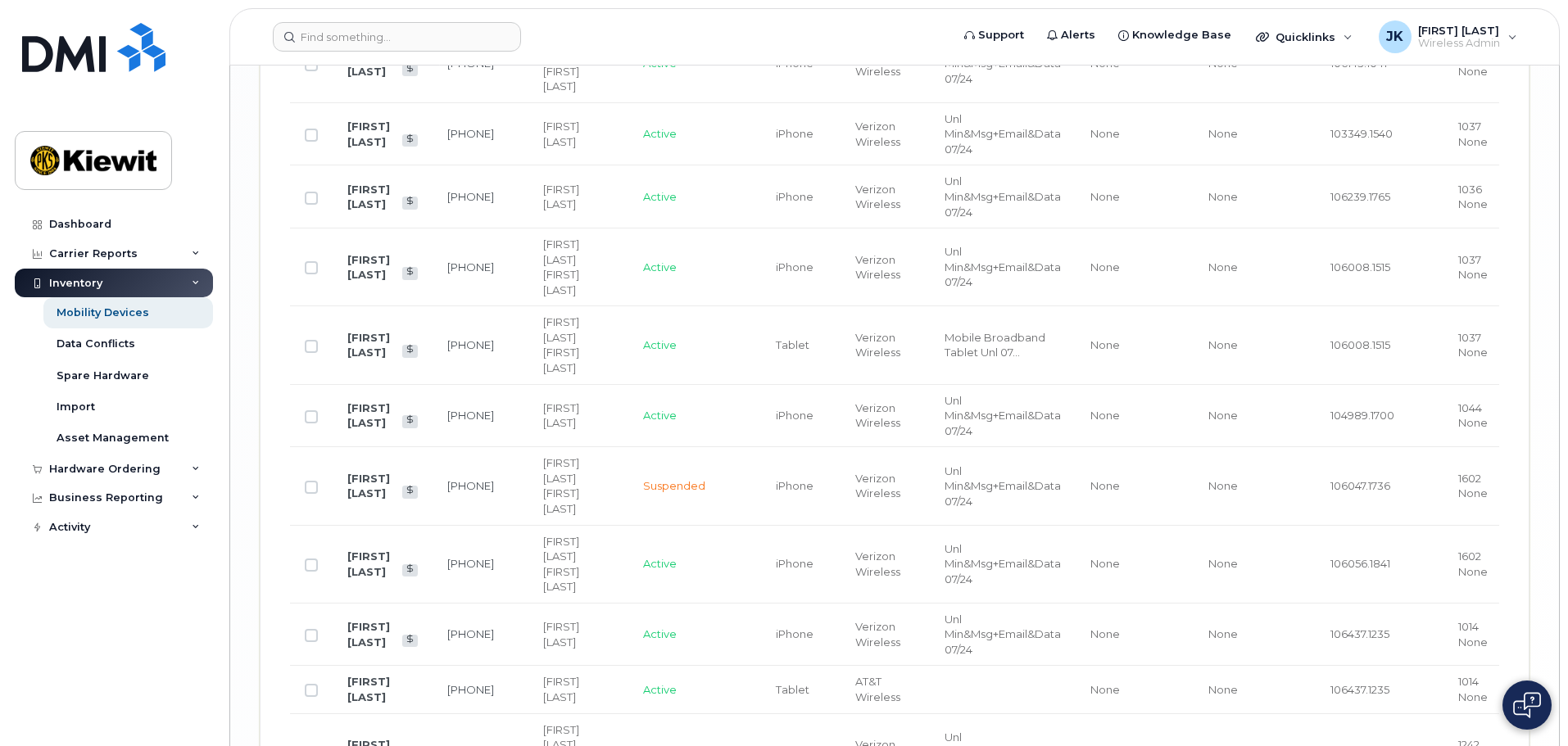 click on "19" 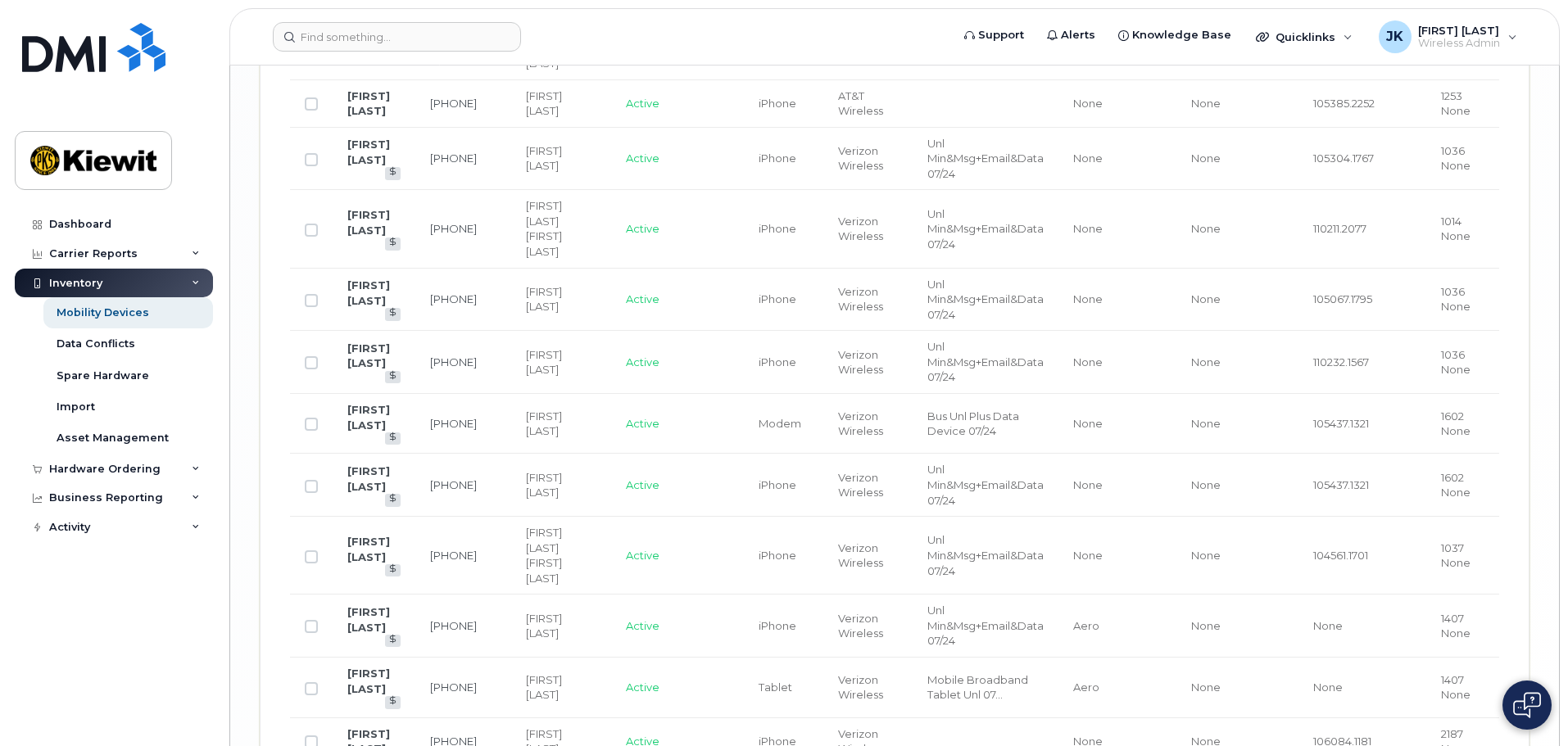 scroll, scrollTop: 3443, scrollLeft: 0, axis: vertical 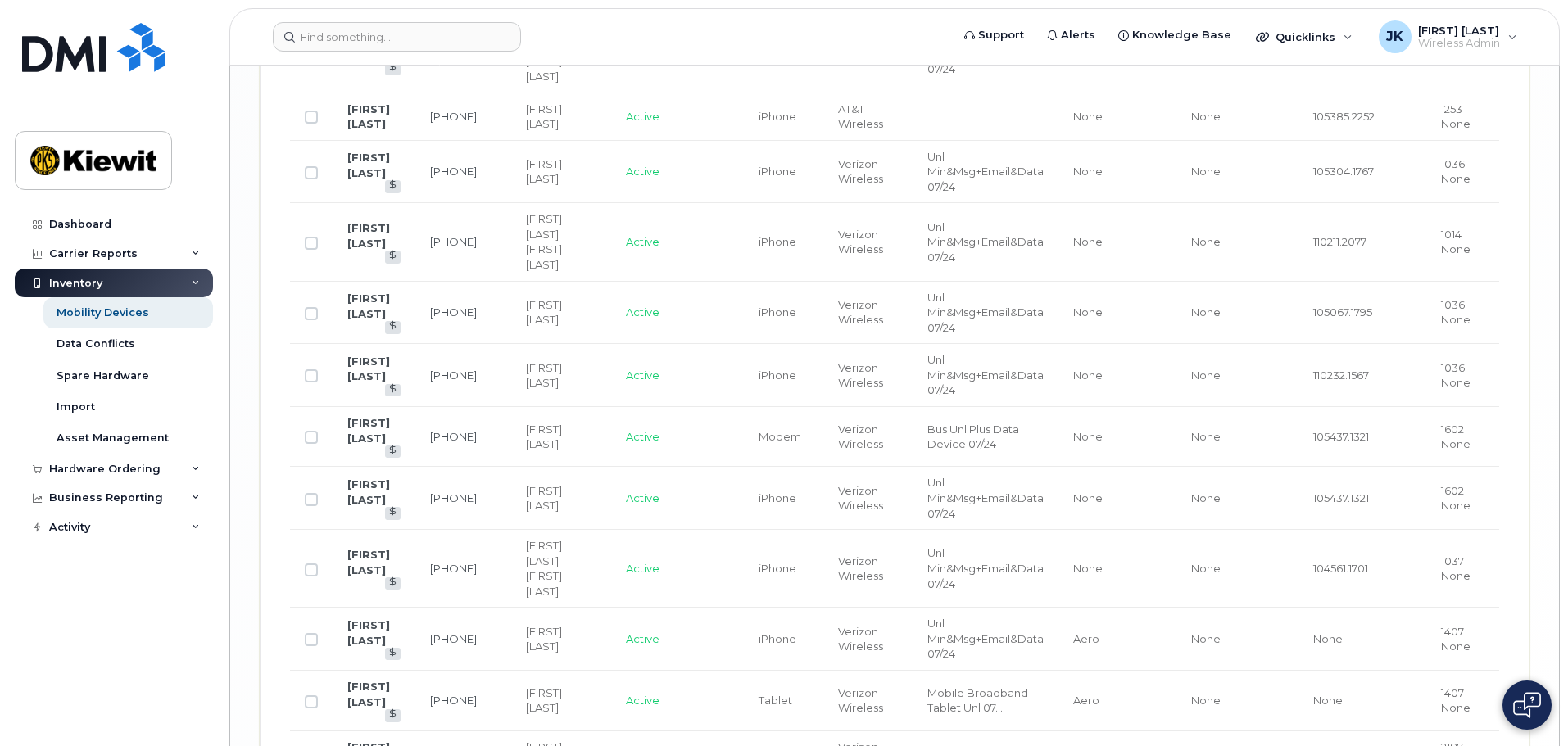 click on "21" 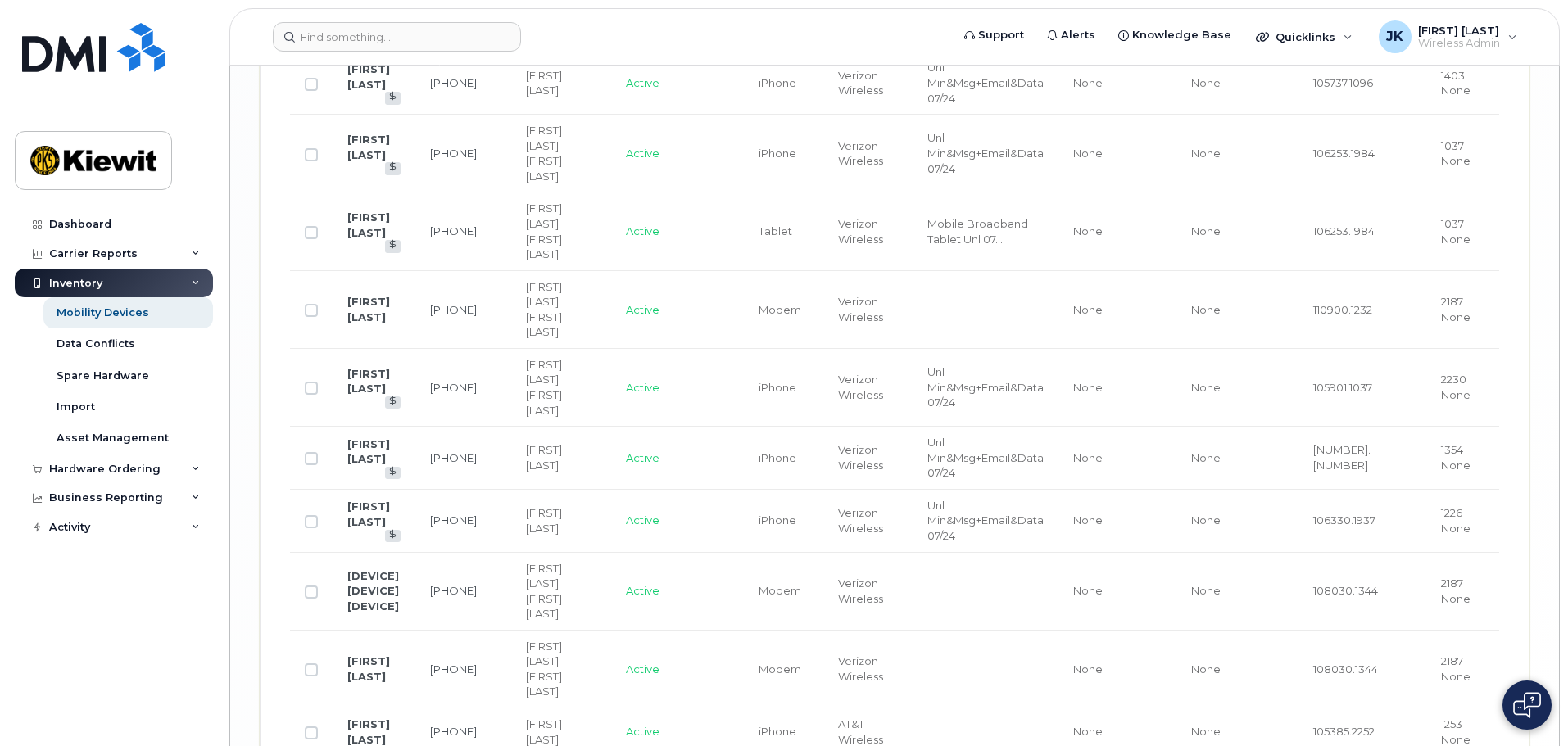 click on "23" 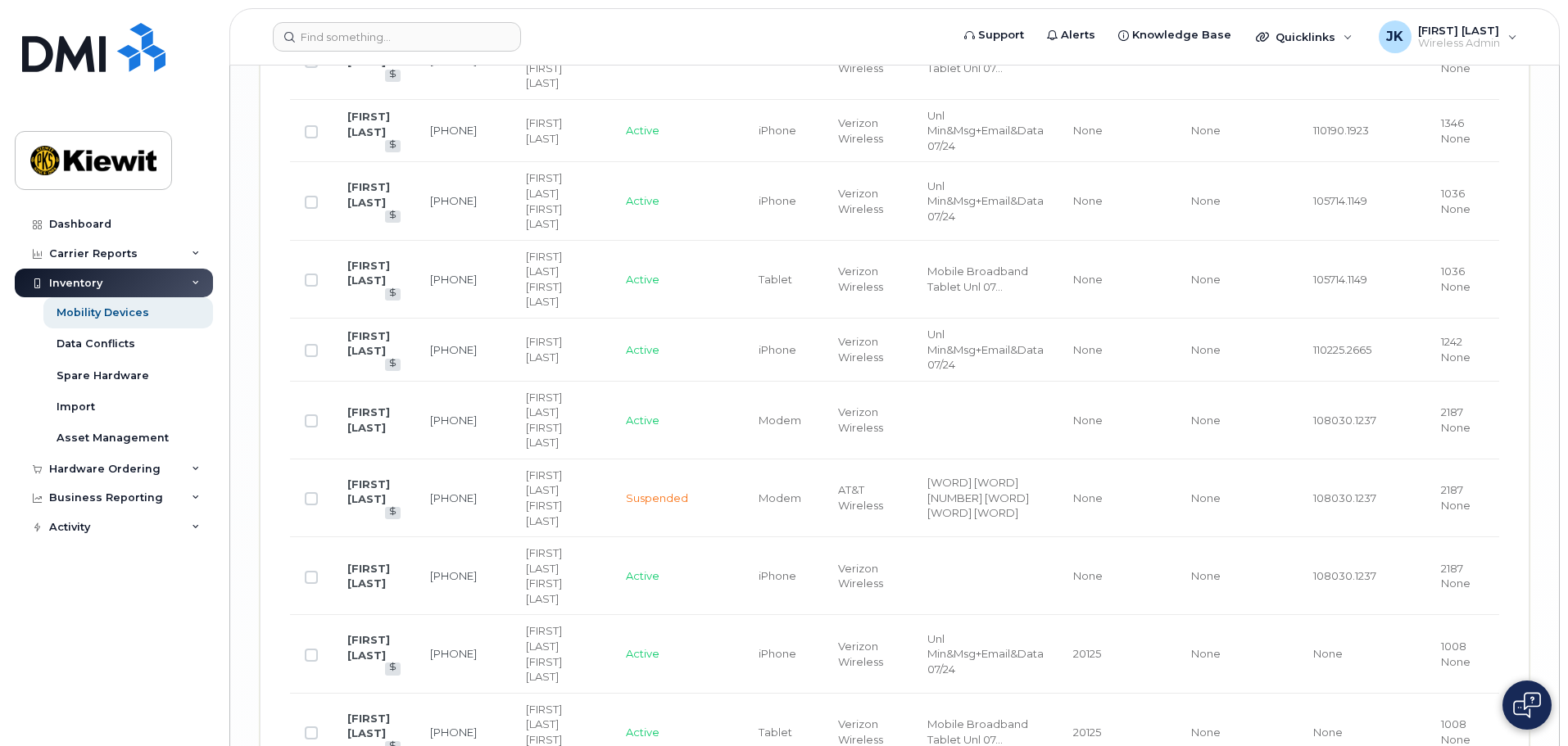 scroll, scrollTop: 3779, scrollLeft: 0, axis: vertical 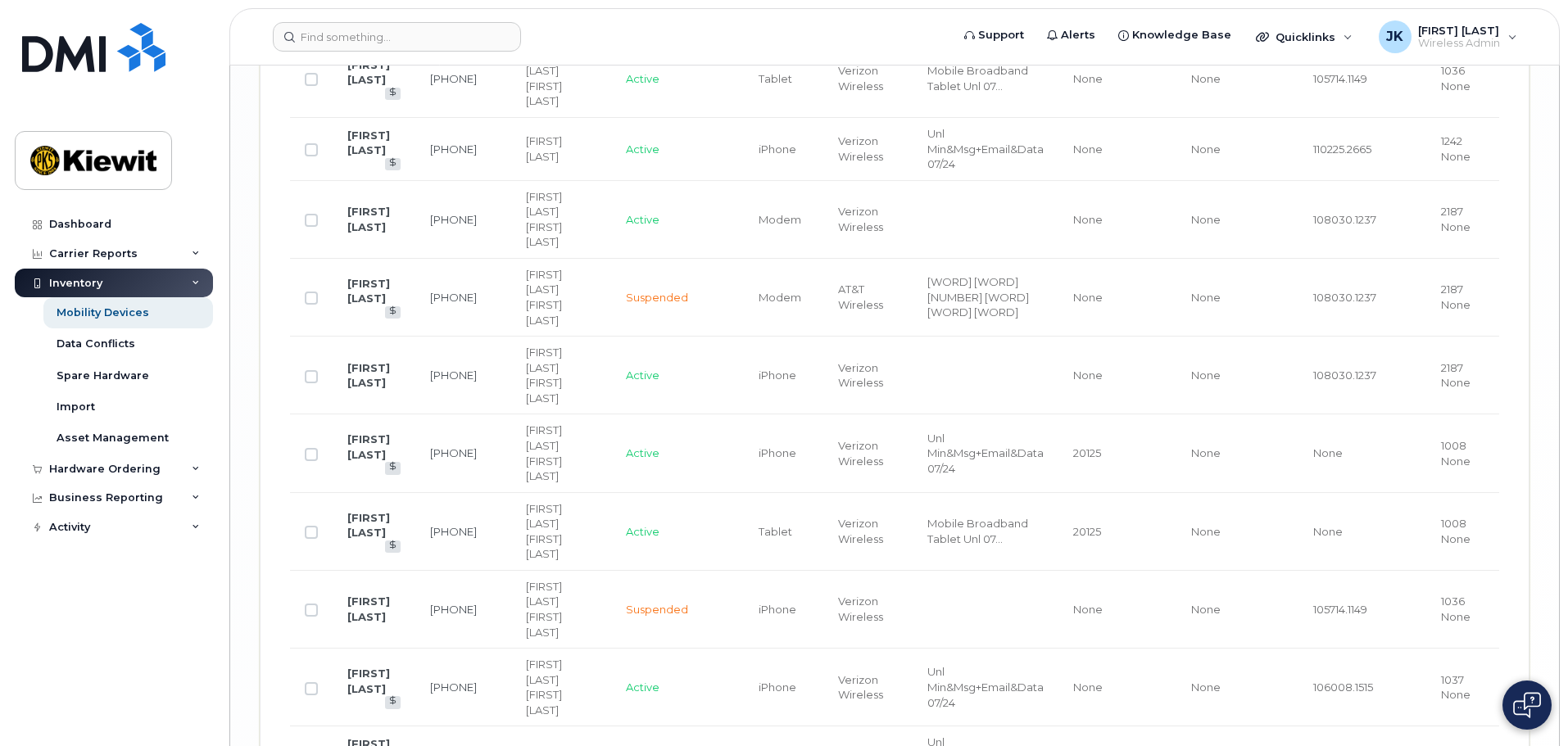 click on "25" 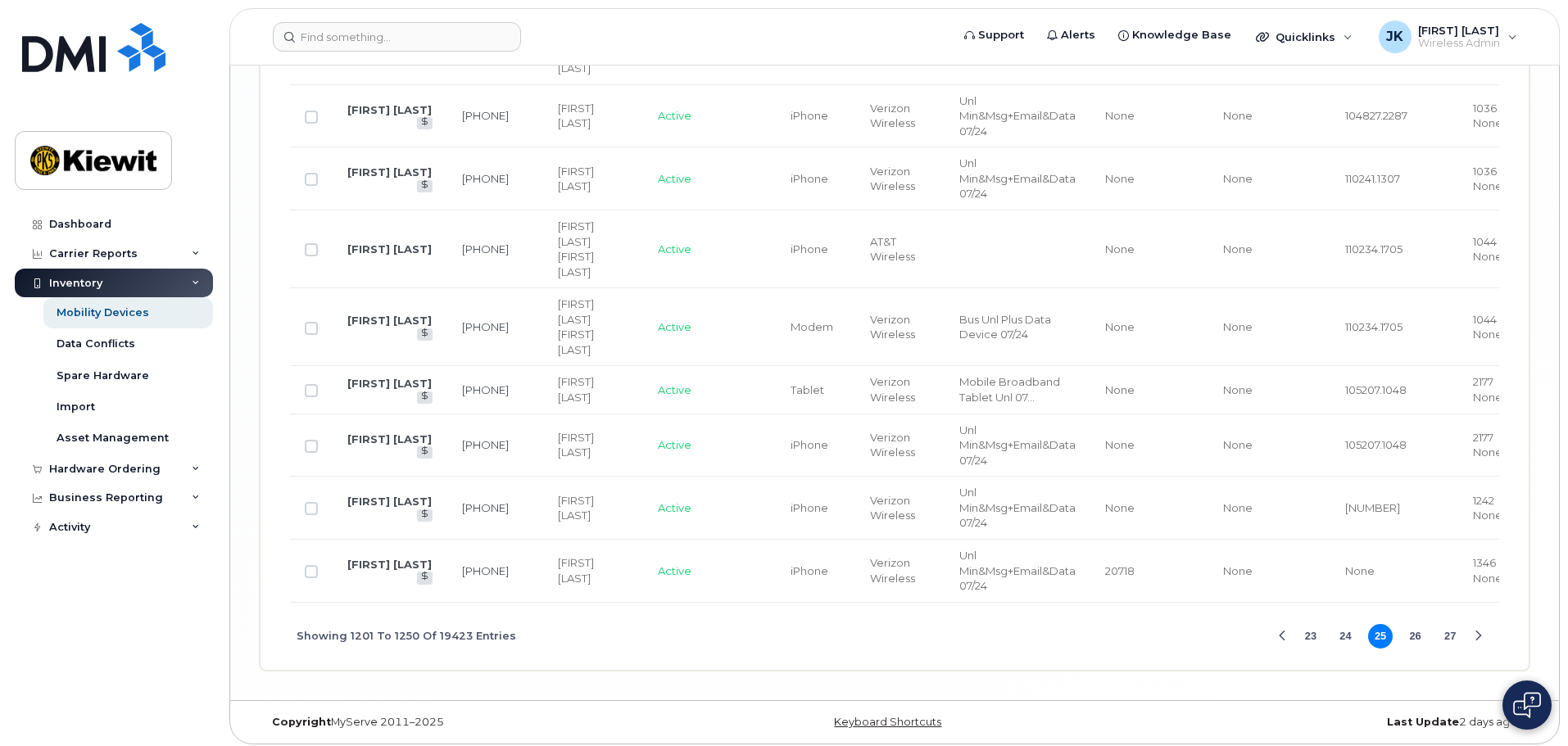 scroll, scrollTop: 3658, scrollLeft: 0, axis: vertical 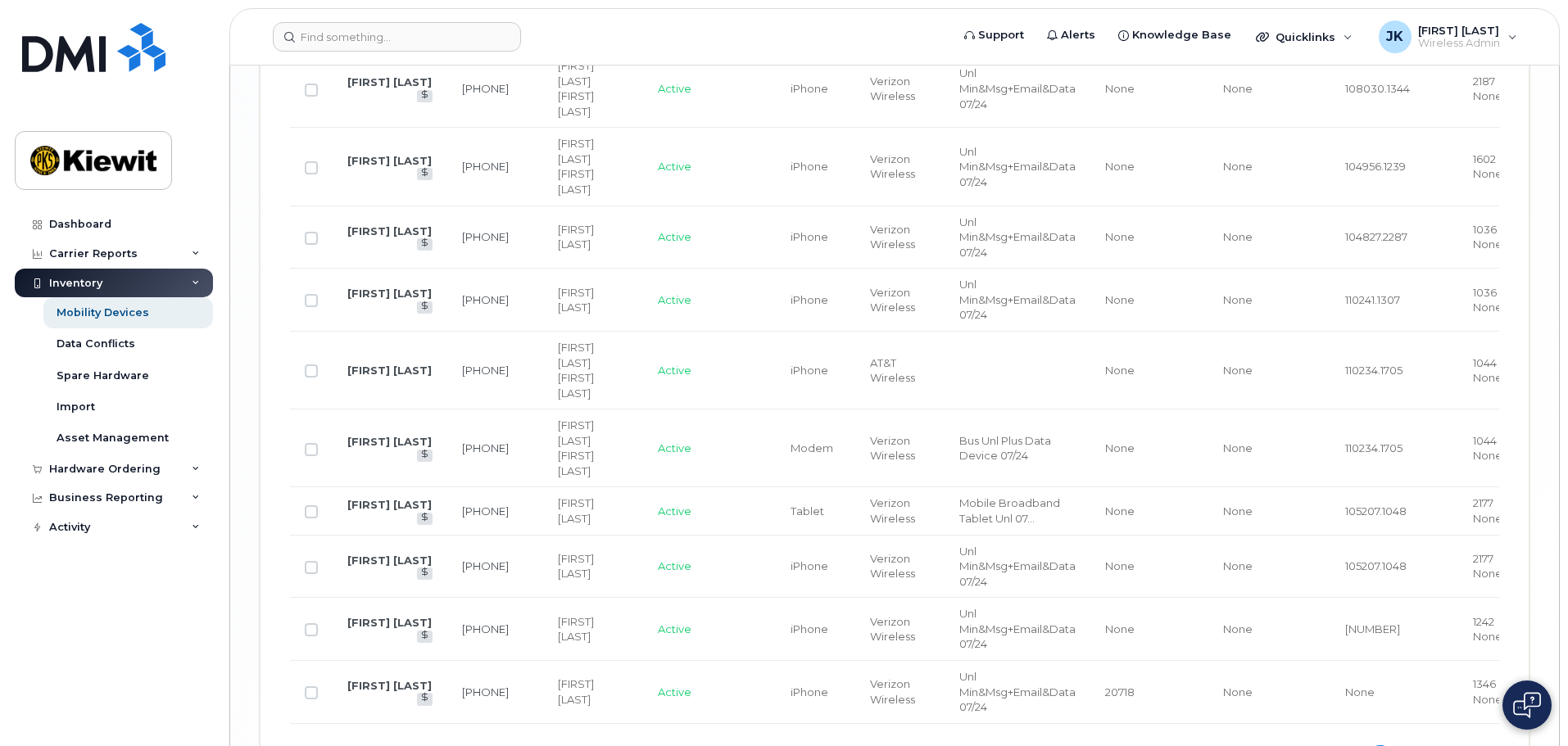 click on "27" 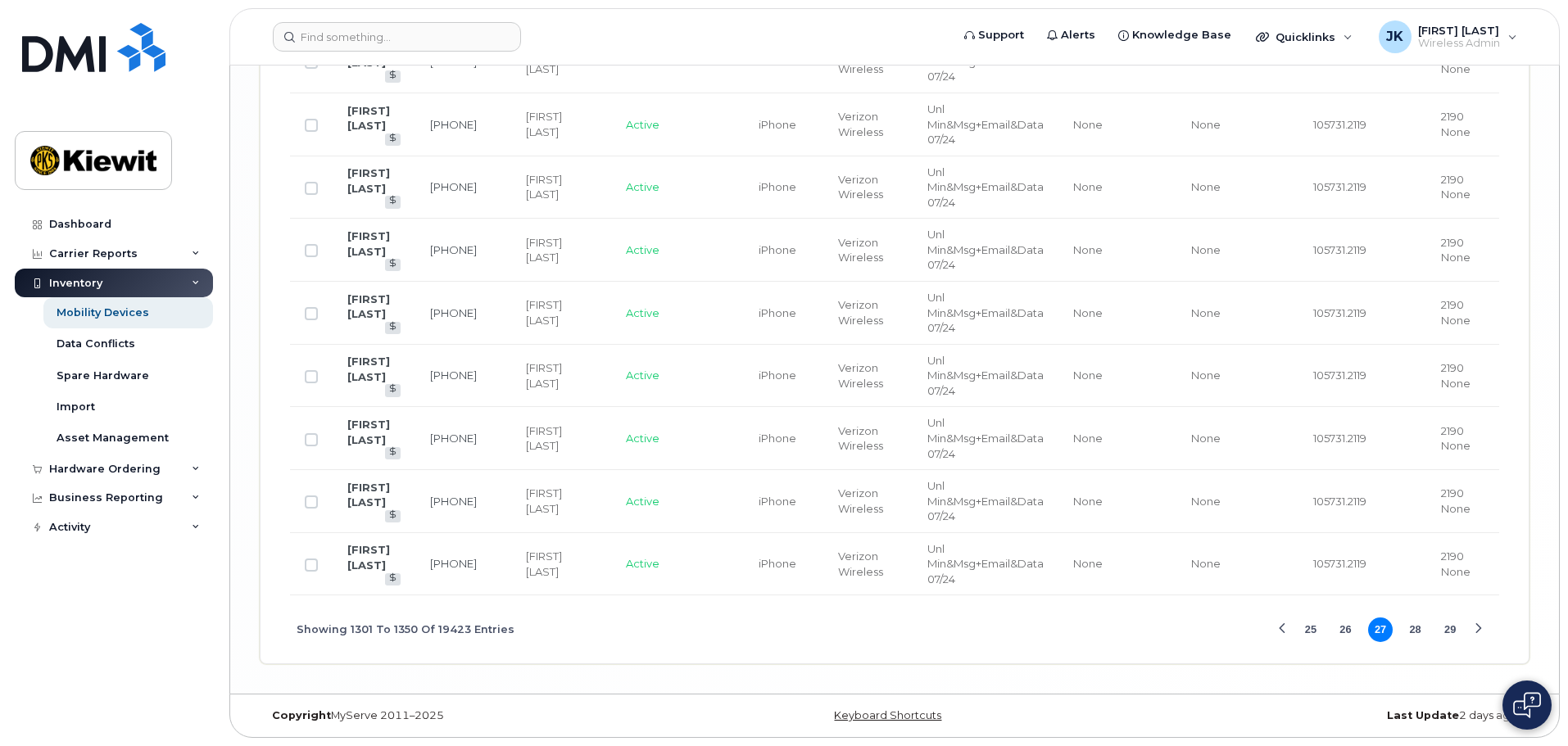 scroll, scrollTop: 3551, scrollLeft: 0, axis: vertical 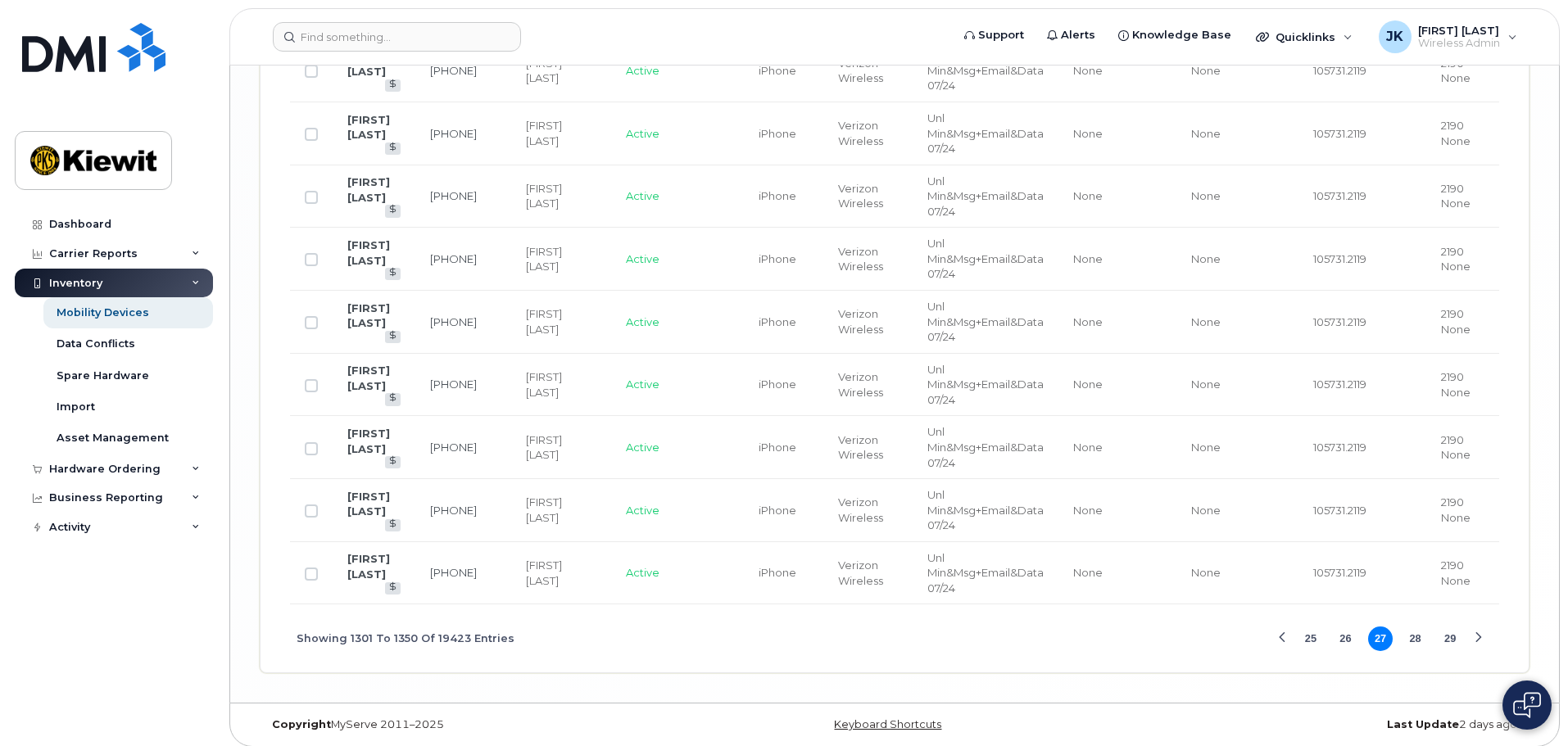 click on "29" 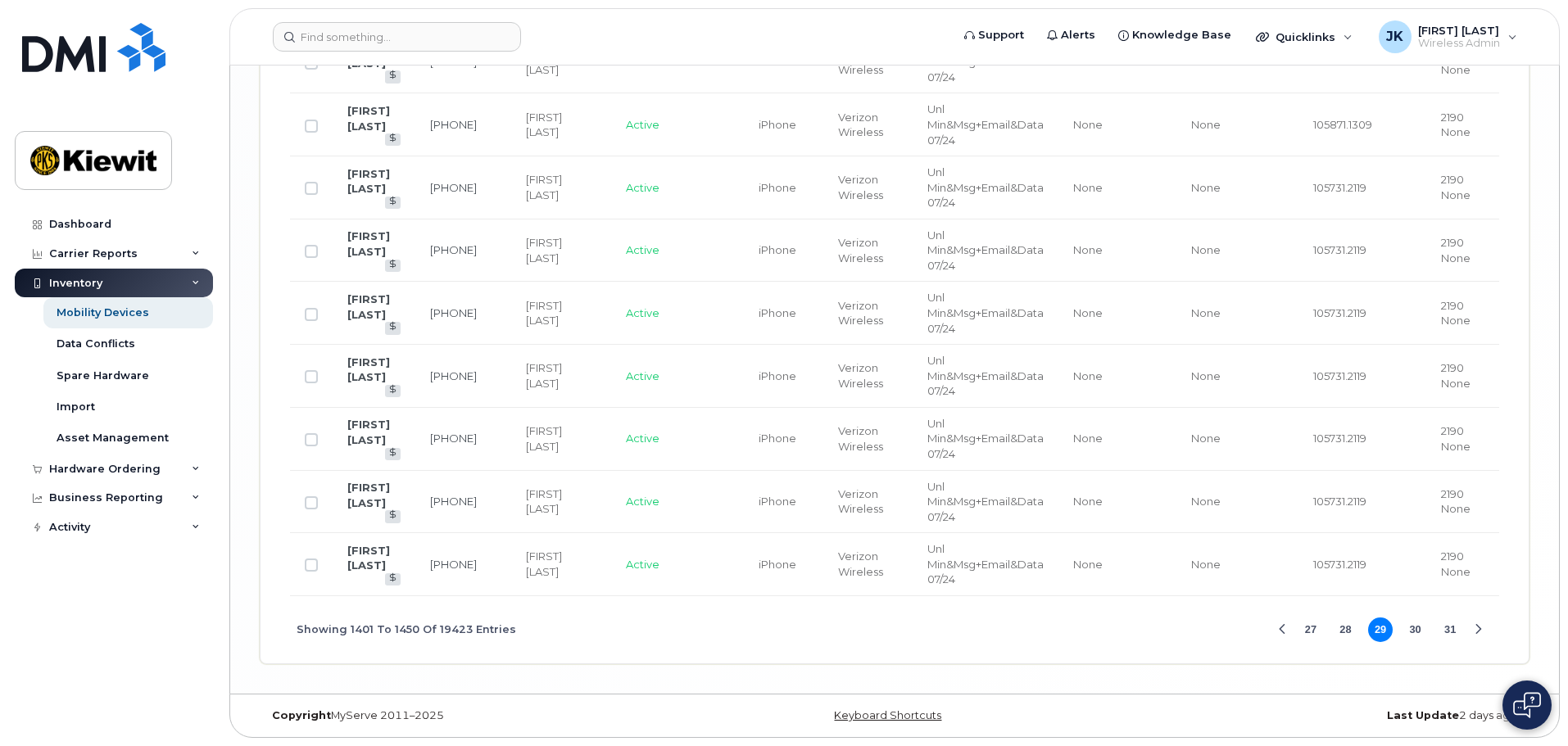 scroll, scrollTop: 3536, scrollLeft: 0, axis: vertical 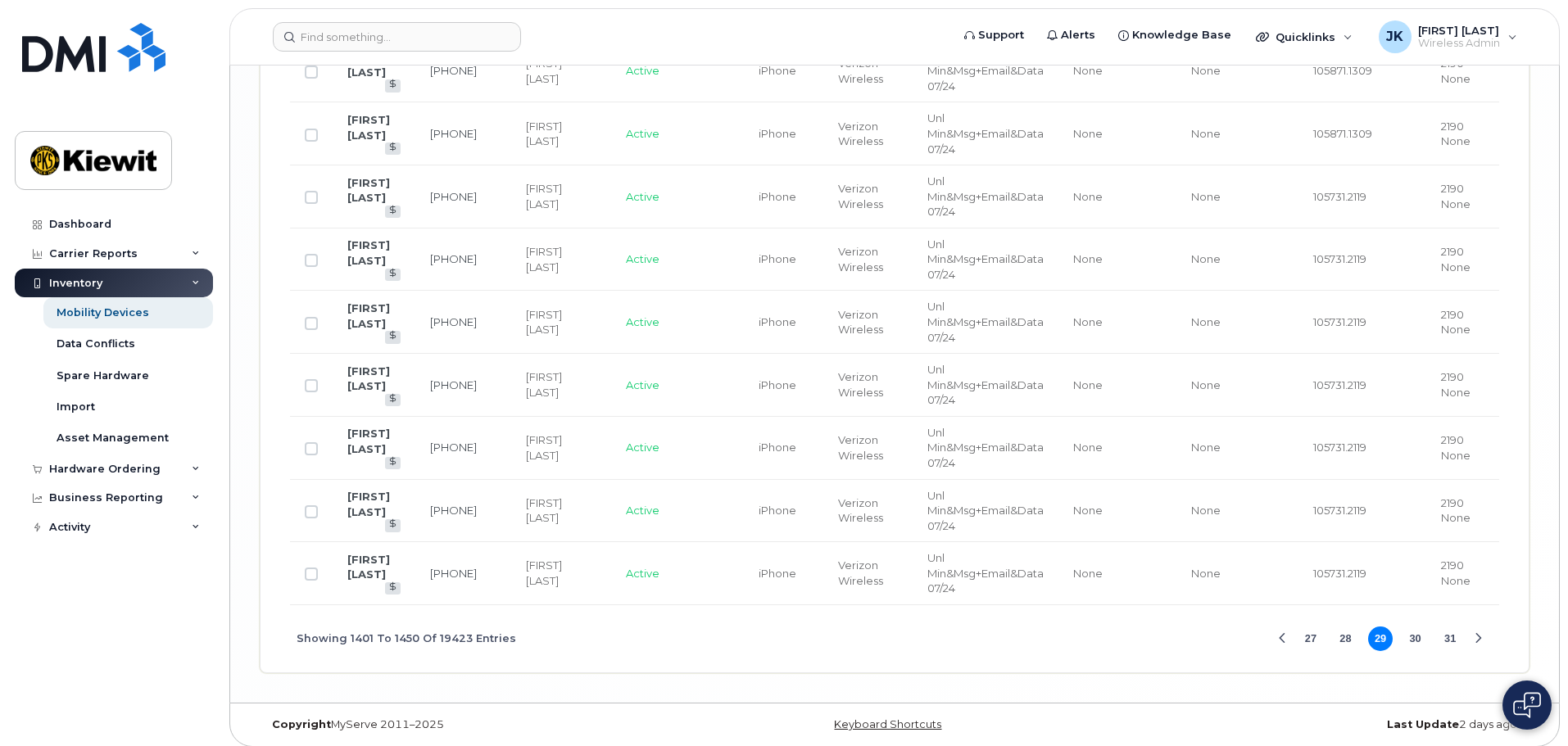 click on "31" 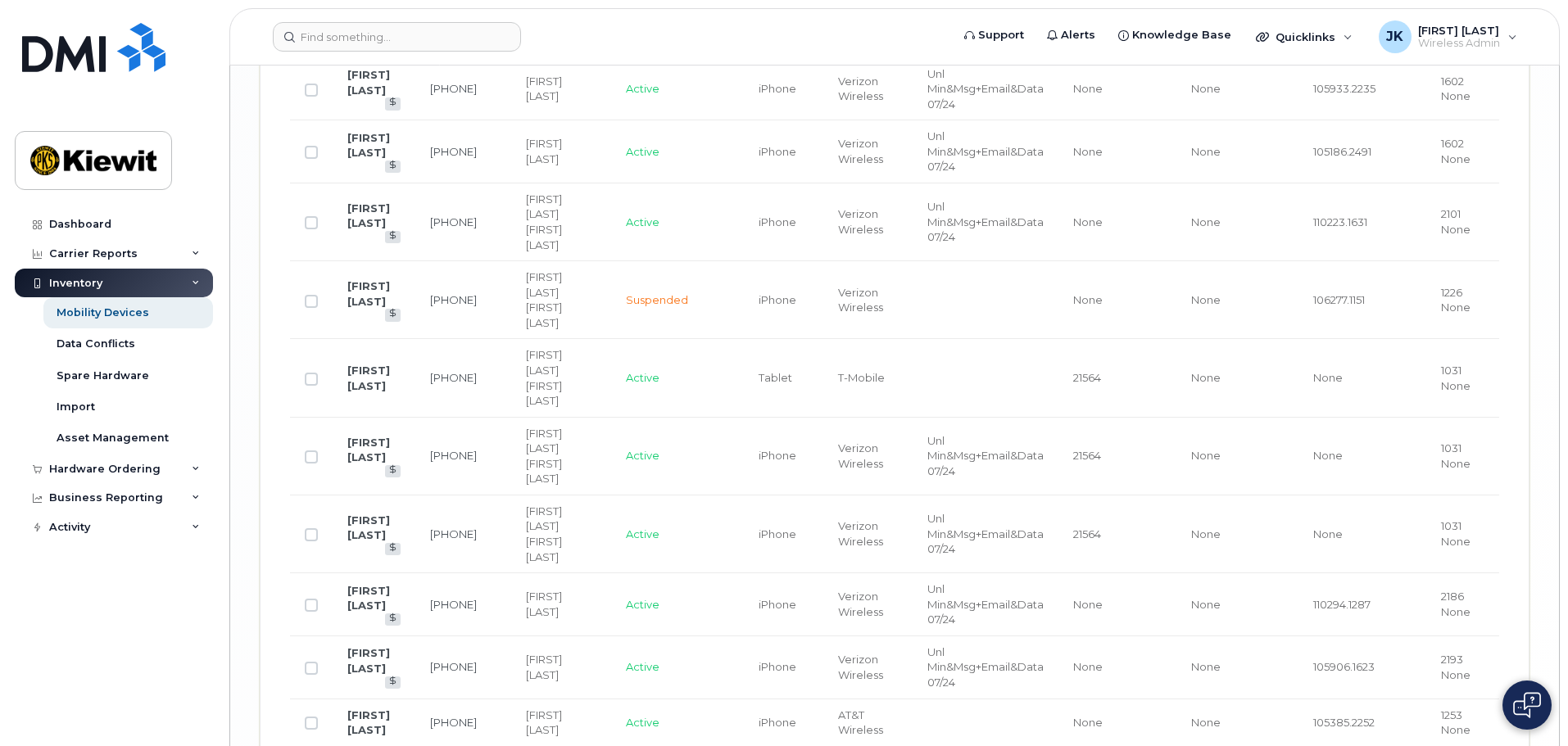 click on "1253 None" 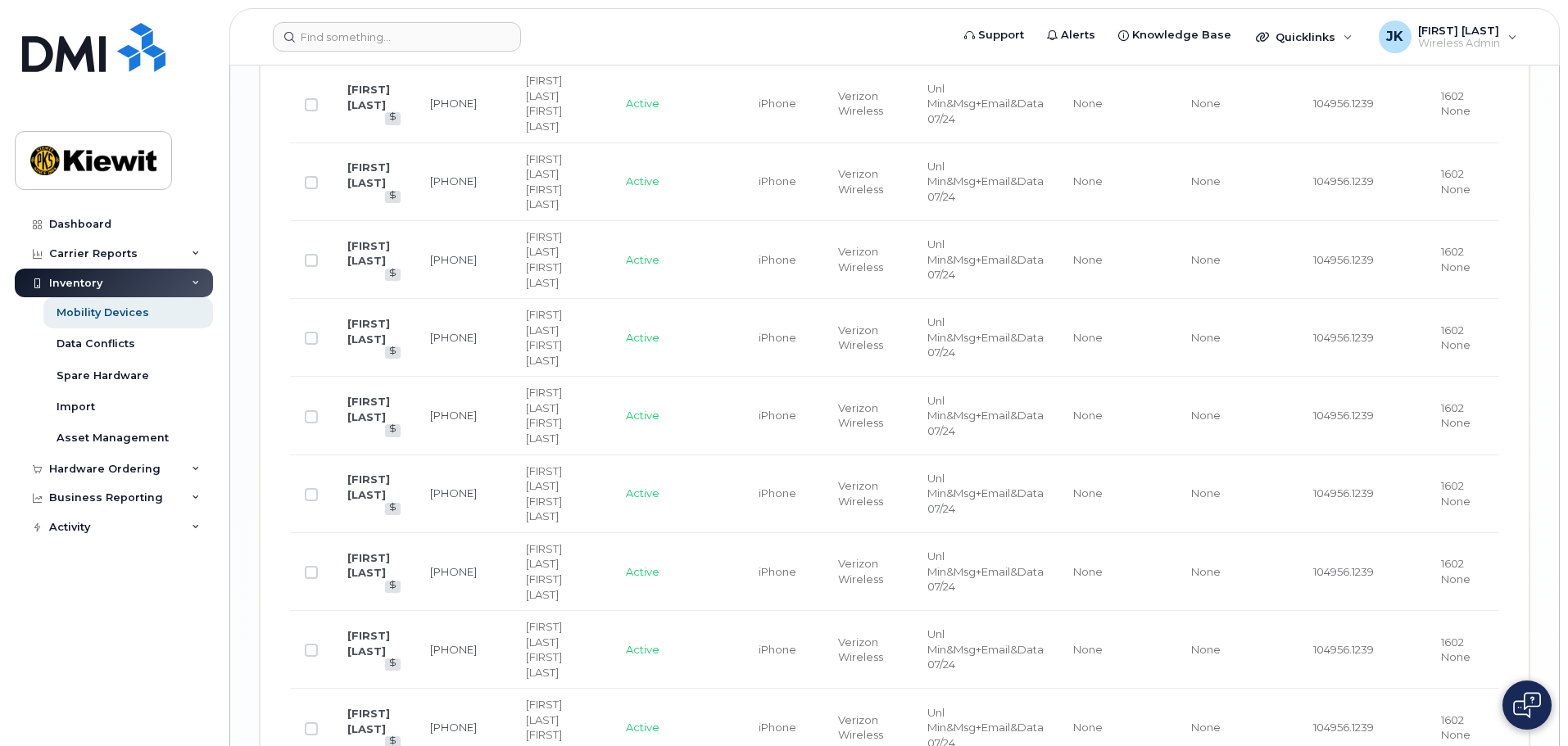 click on "TIMOTHY COOPER [PHONE] Andrew Brownell Active iPhone Verizon Wireless Unl Min&Msg+Email&Data 07/24 None None [NUMBER] 1036 None TIMOTHY CAUDILL [PHONE] Jake Foss Sarah Koehn Active Tablet Verizon Wireless None None [NUMBER] 1602" 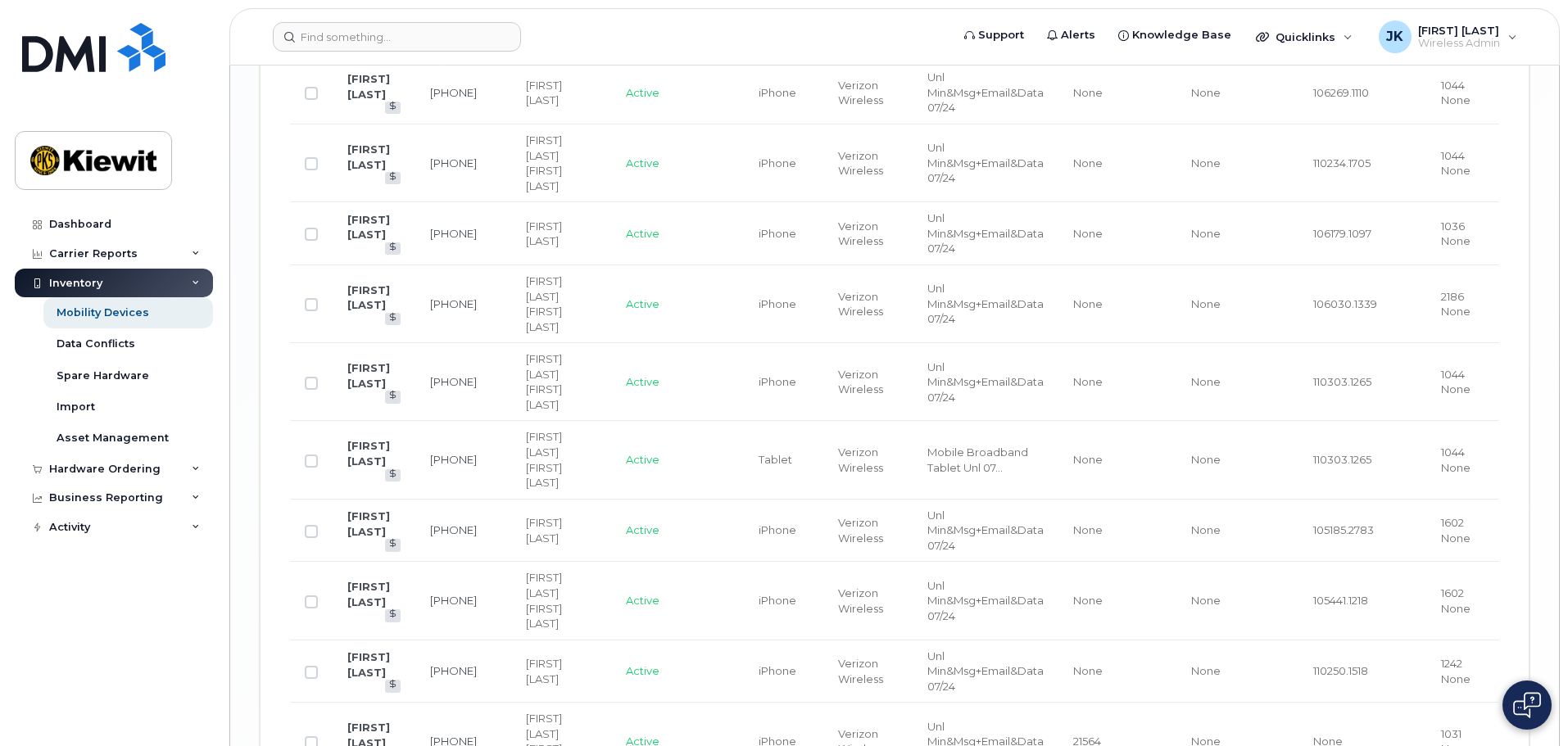 scroll, scrollTop: 3809, scrollLeft: 0, axis: vertical 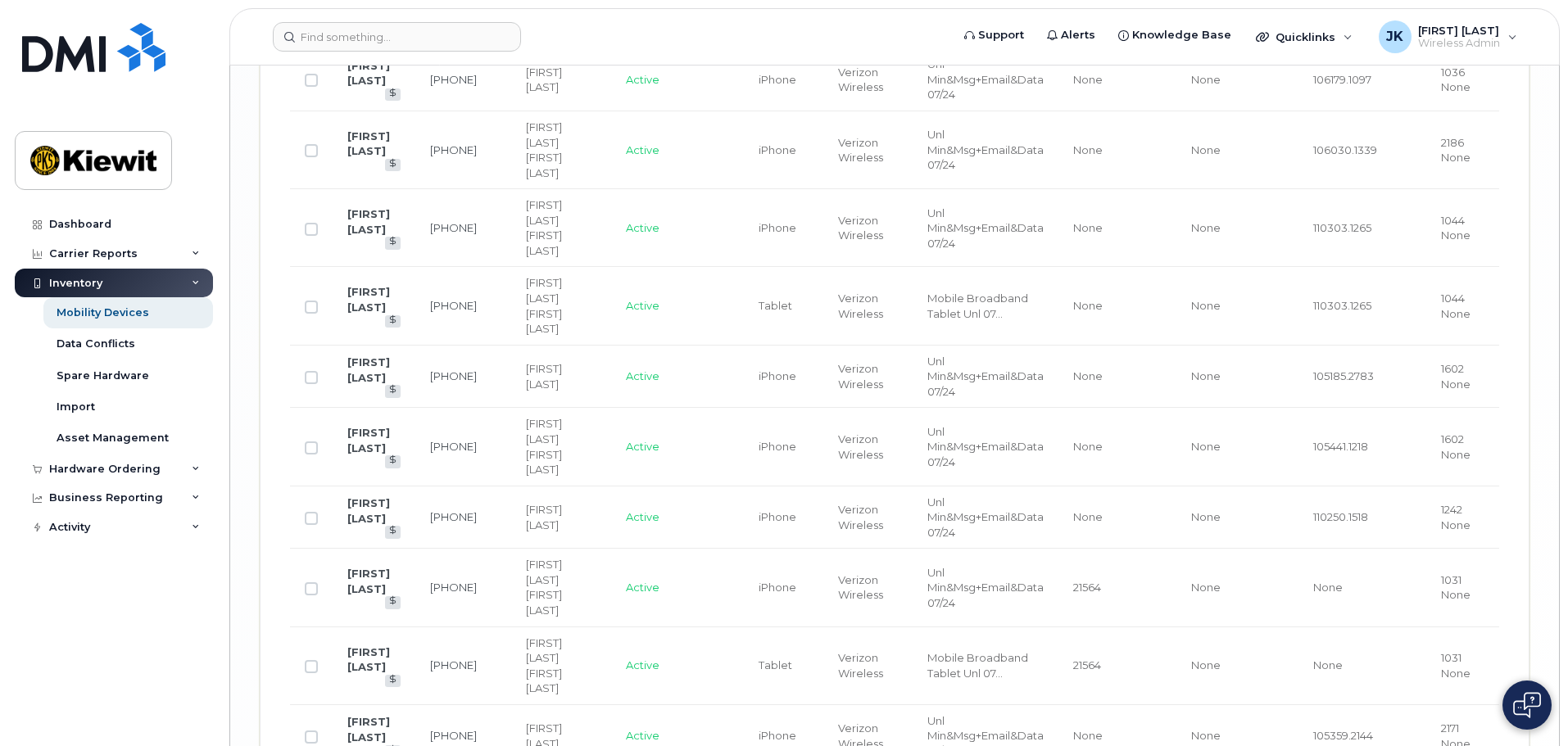 click on "37" 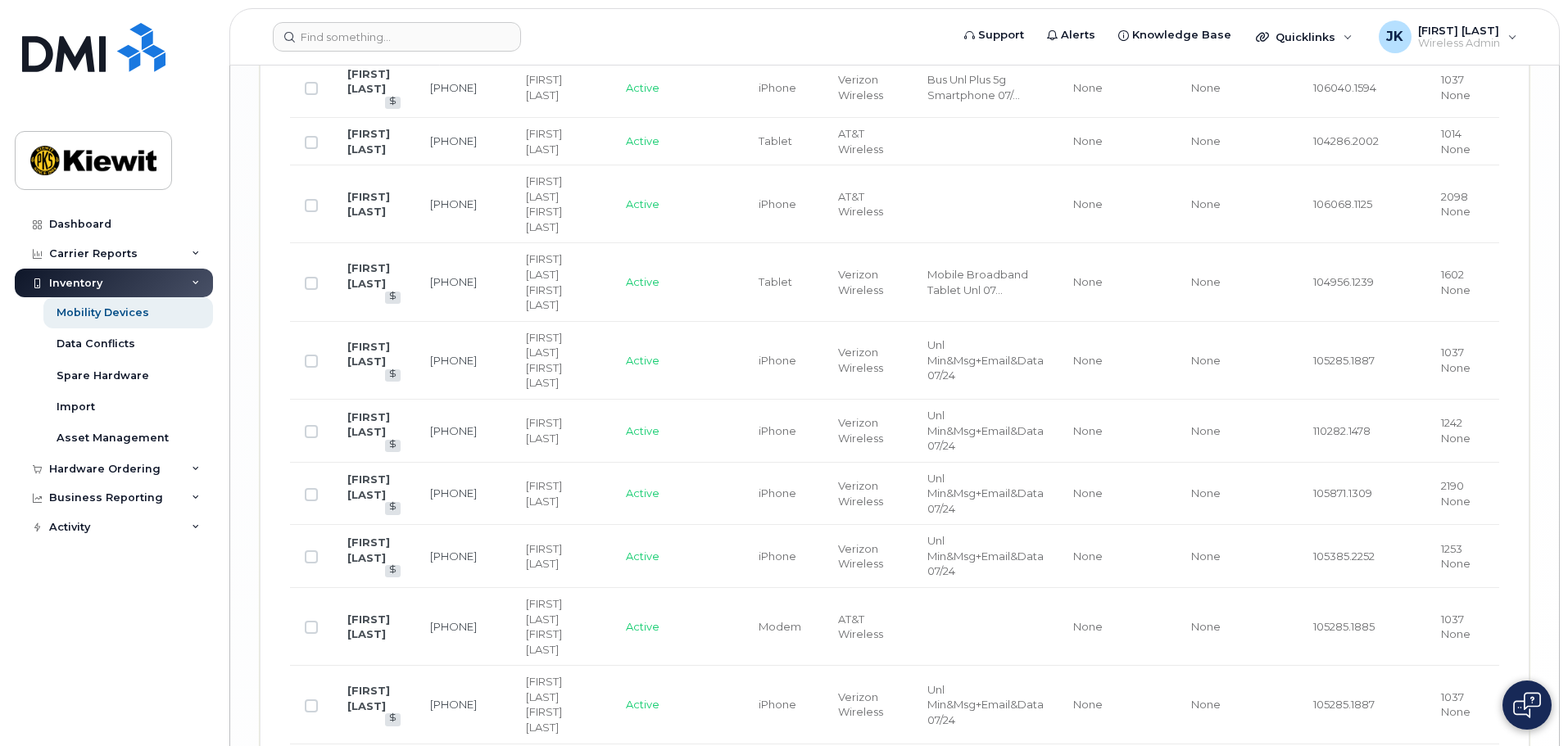 scroll, scrollTop: 3746, scrollLeft: 0, axis: vertical 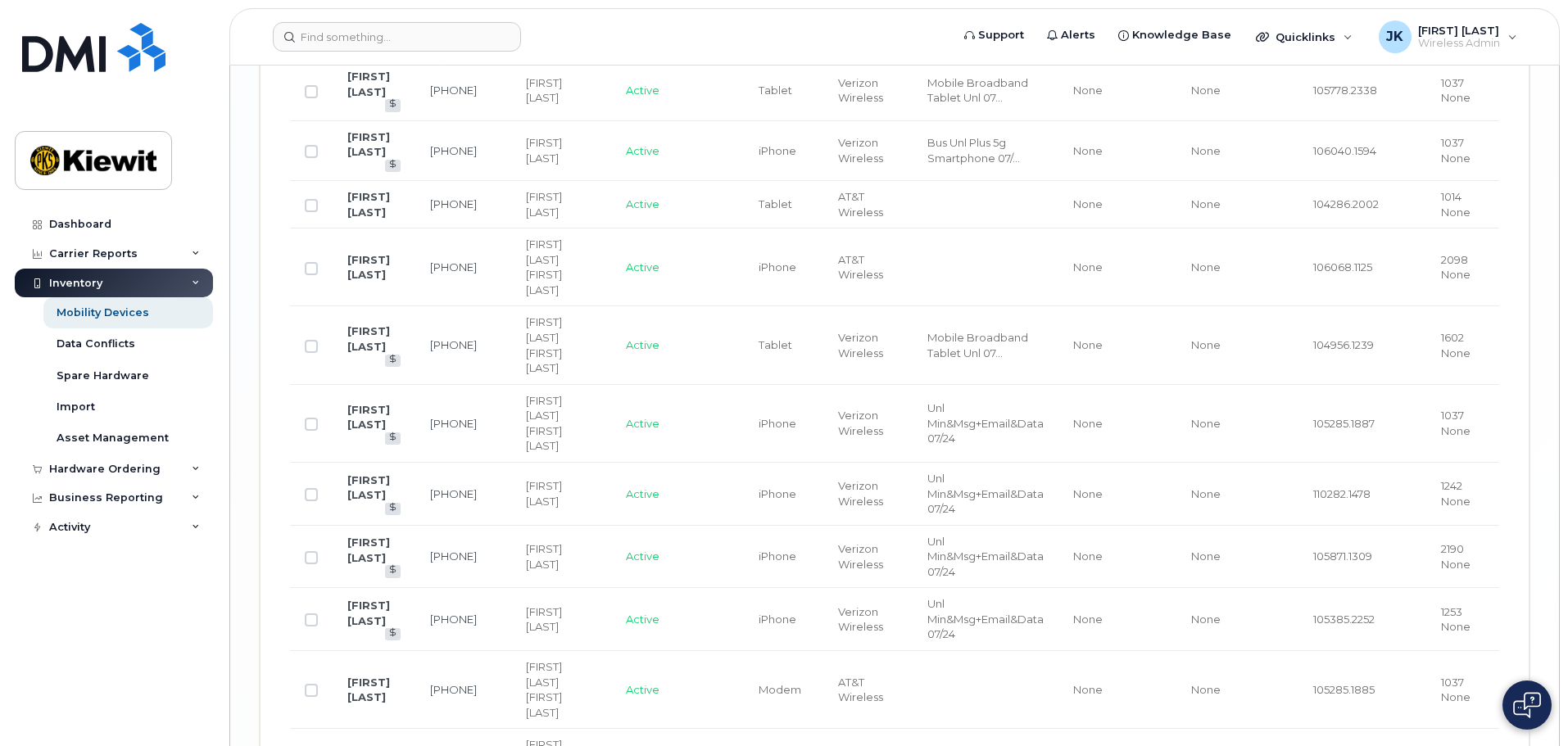 click on "39" 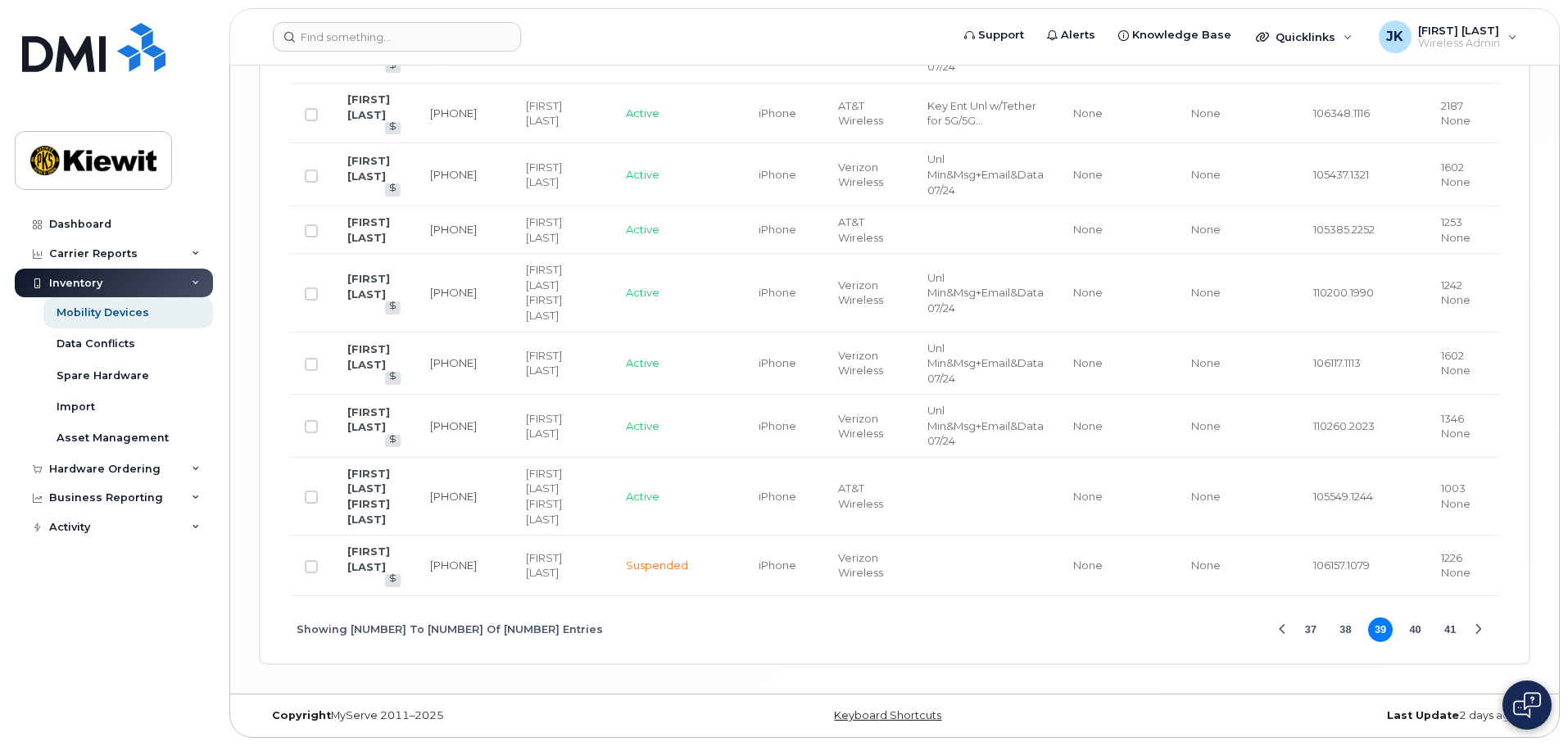 scroll, scrollTop: 3519, scrollLeft: 0, axis: vertical 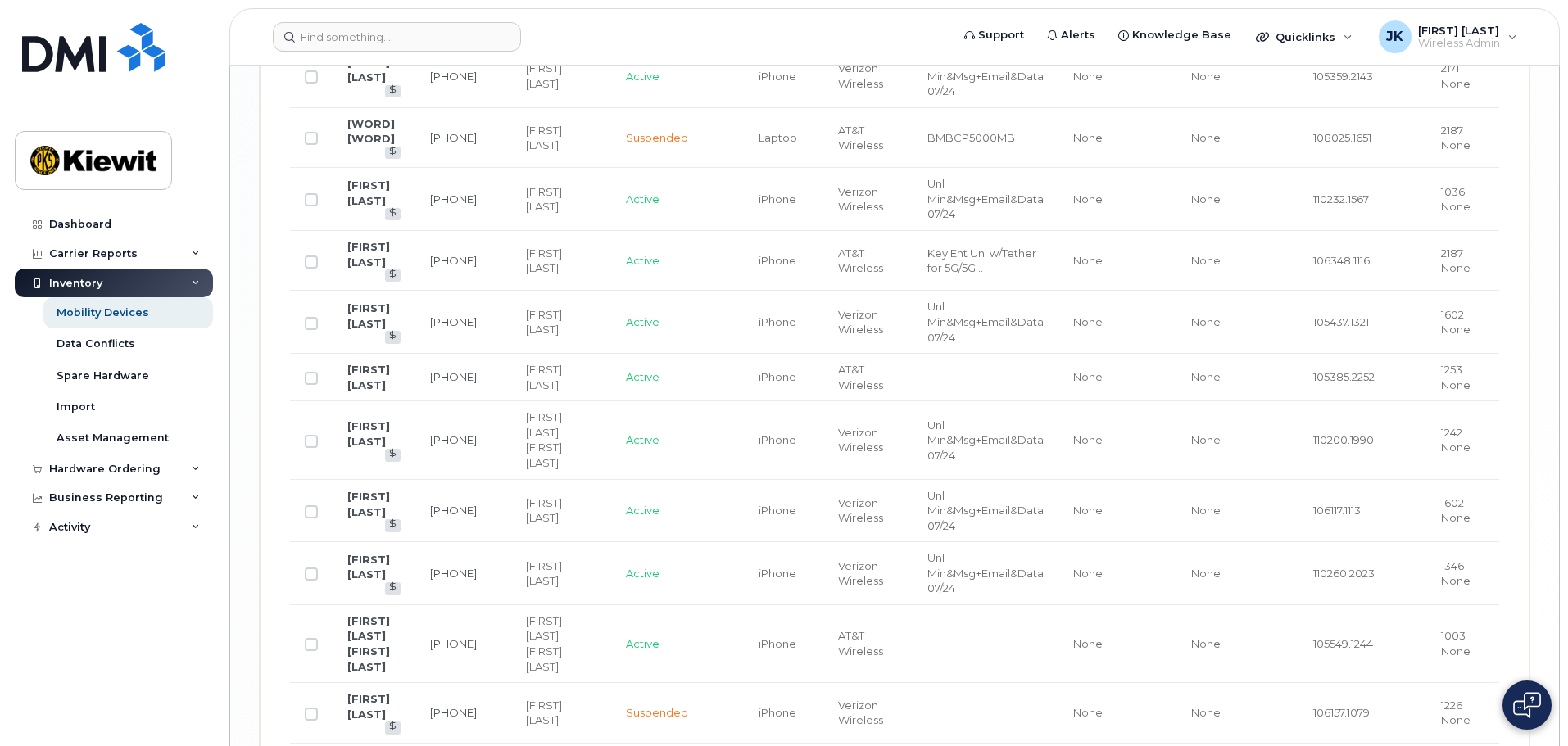 click on "41" 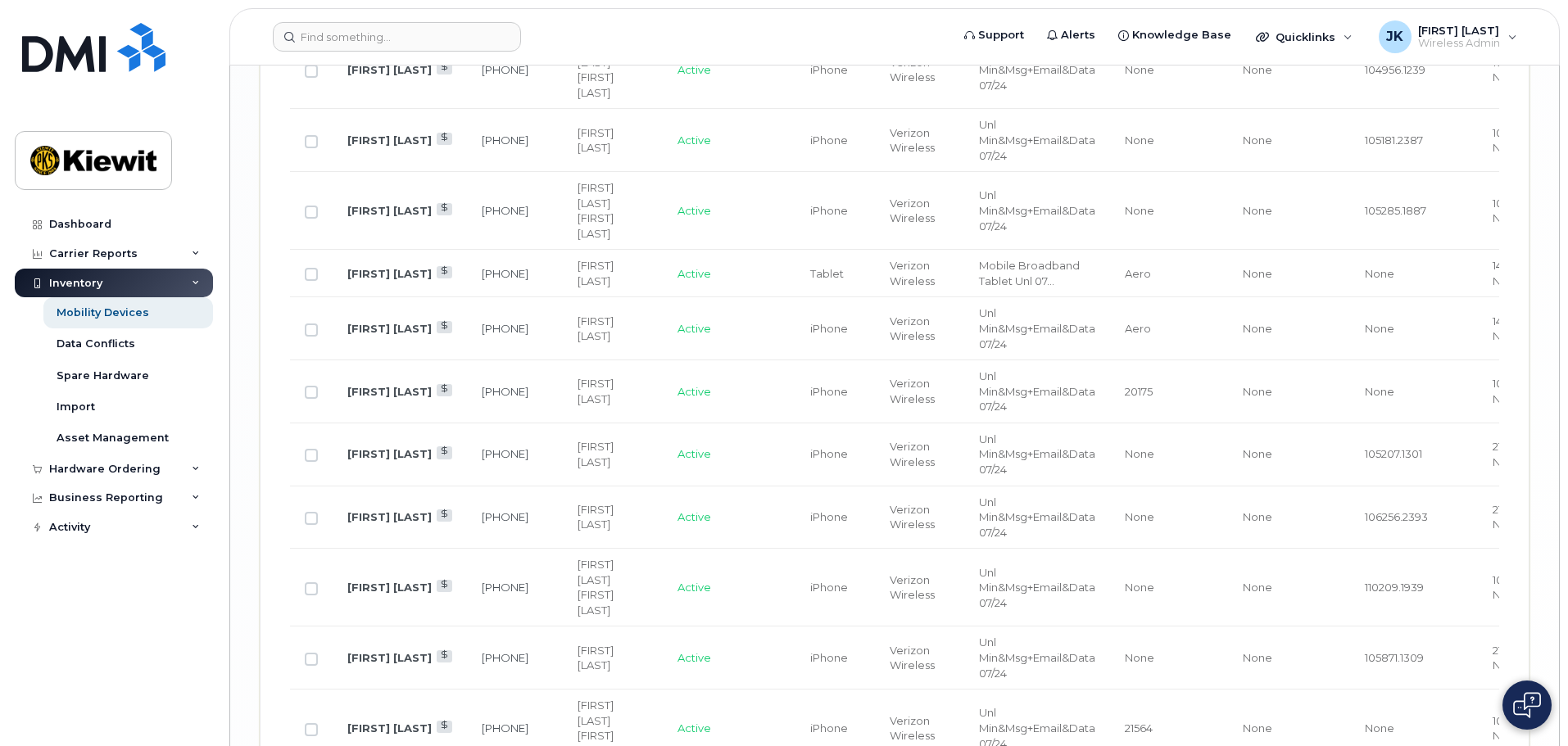 click on "[NUMBER] None" 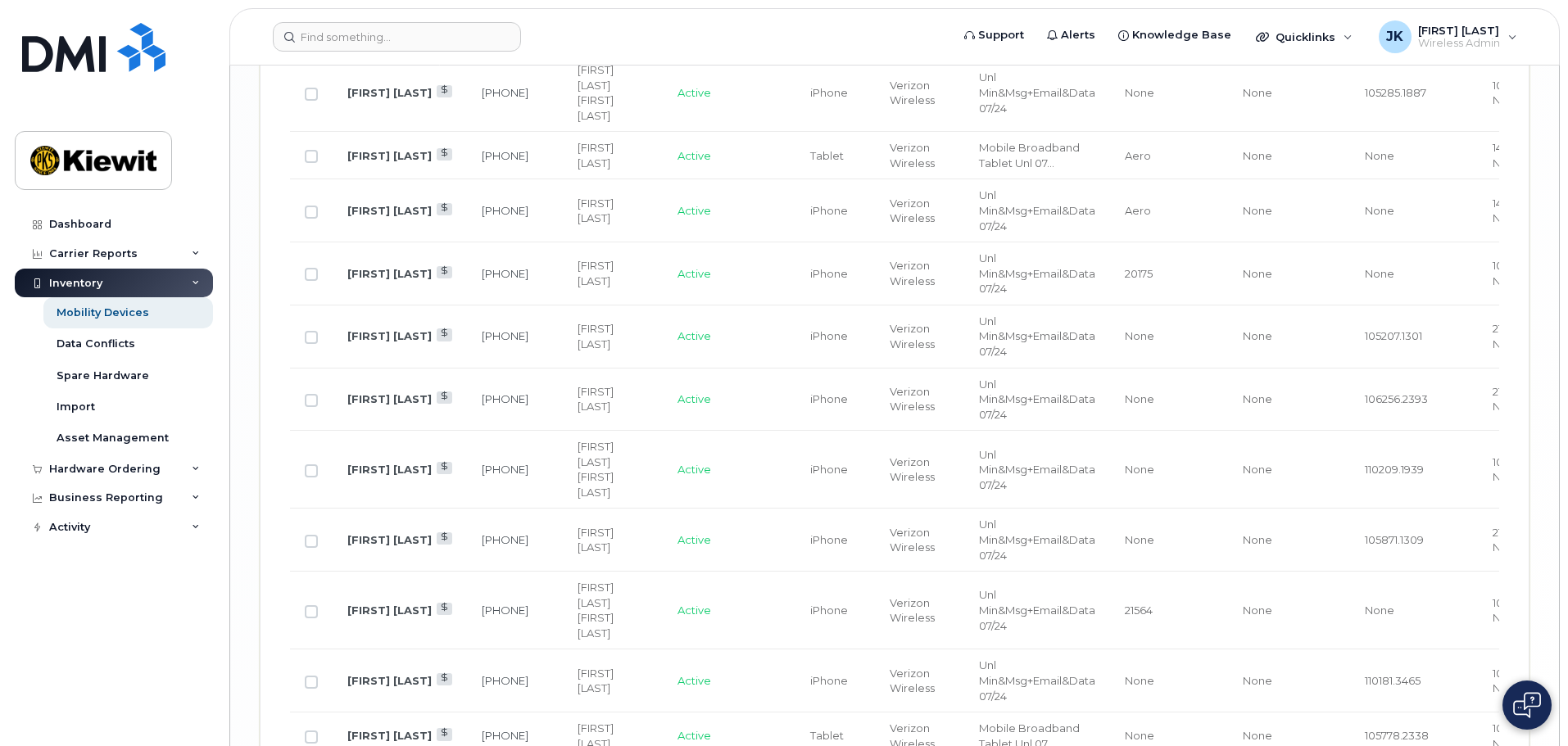 scroll, scrollTop: 3762, scrollLeft: 0, axis: vertical 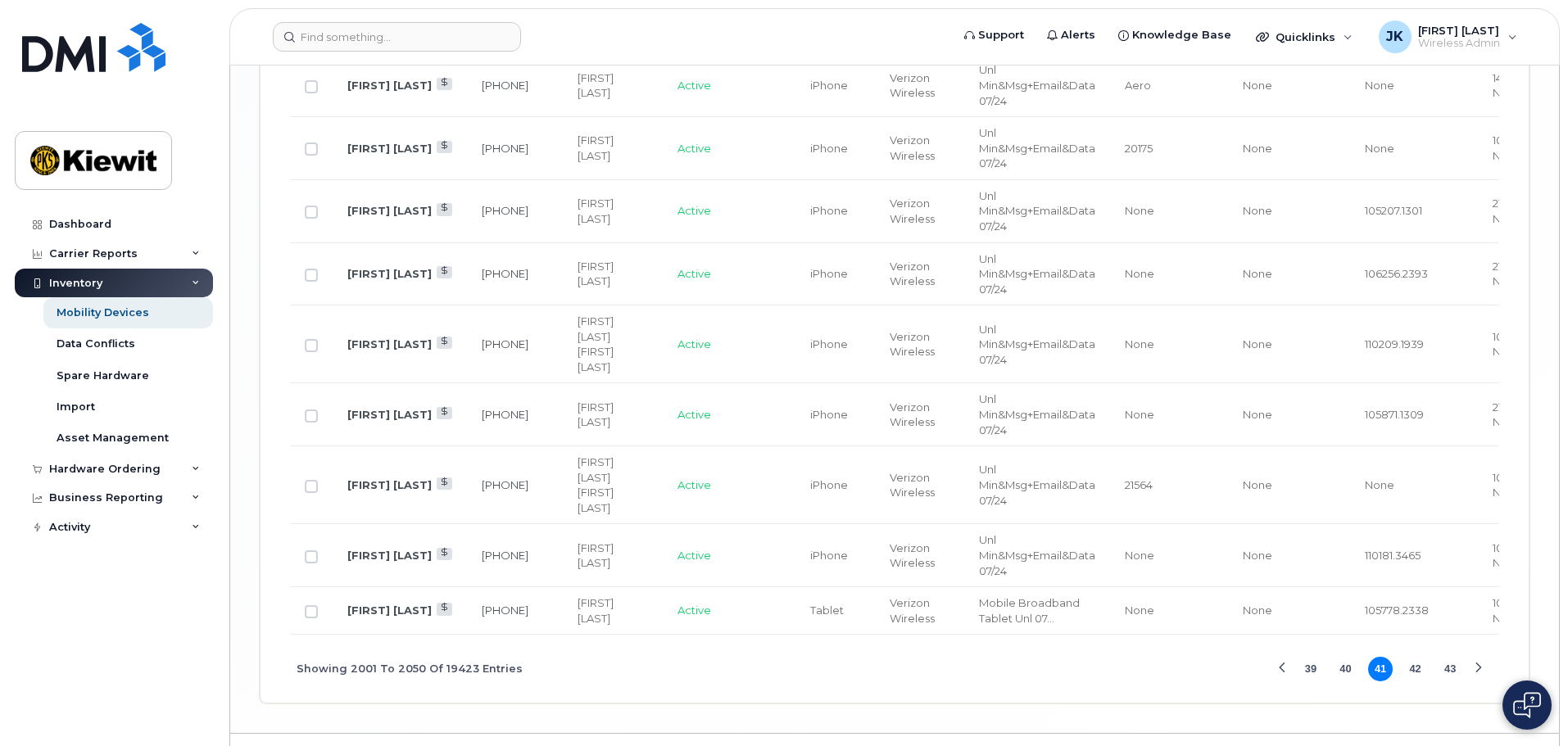 click on "43" 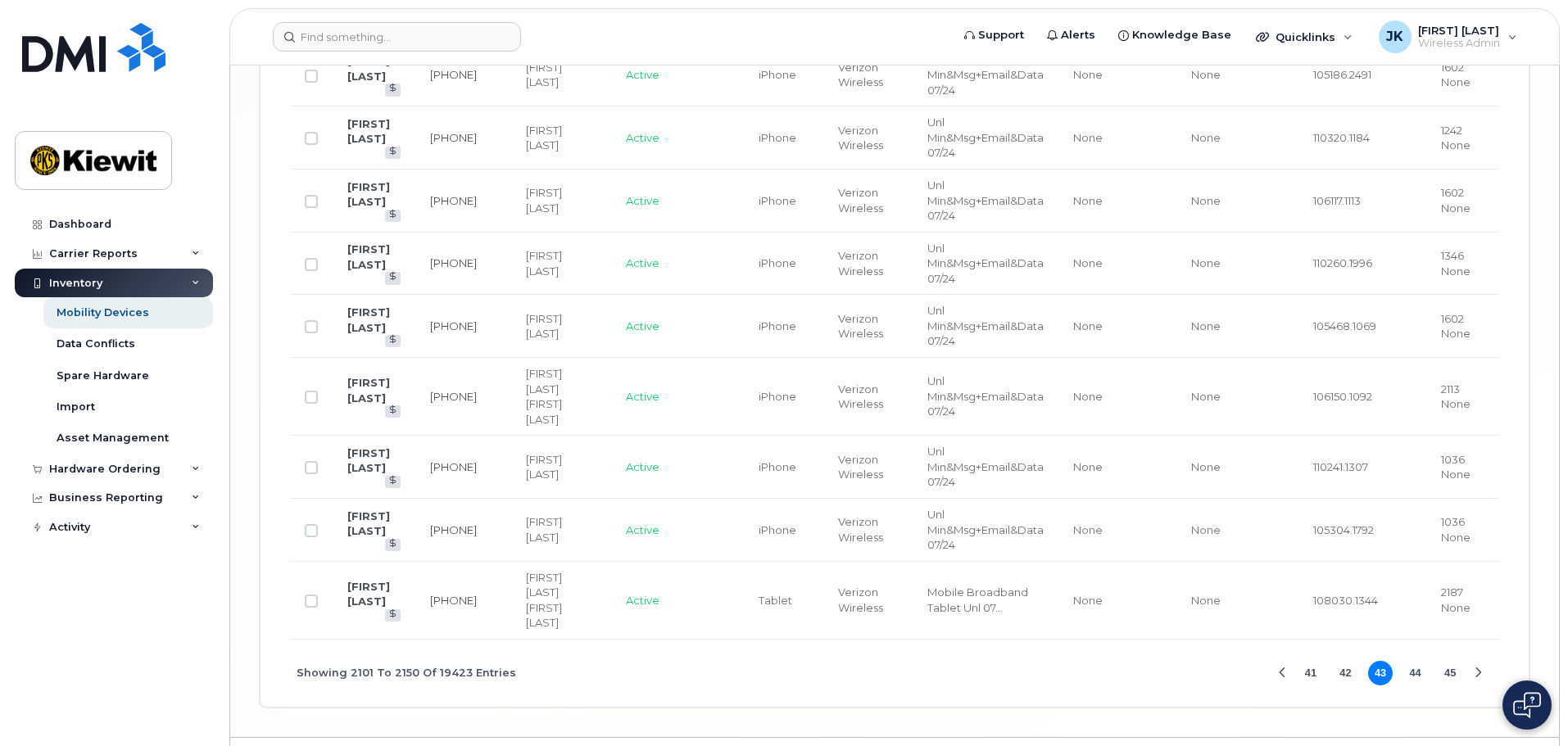 scroll, scrollTop: 3688, scrollLeft: 0, axis: vertical 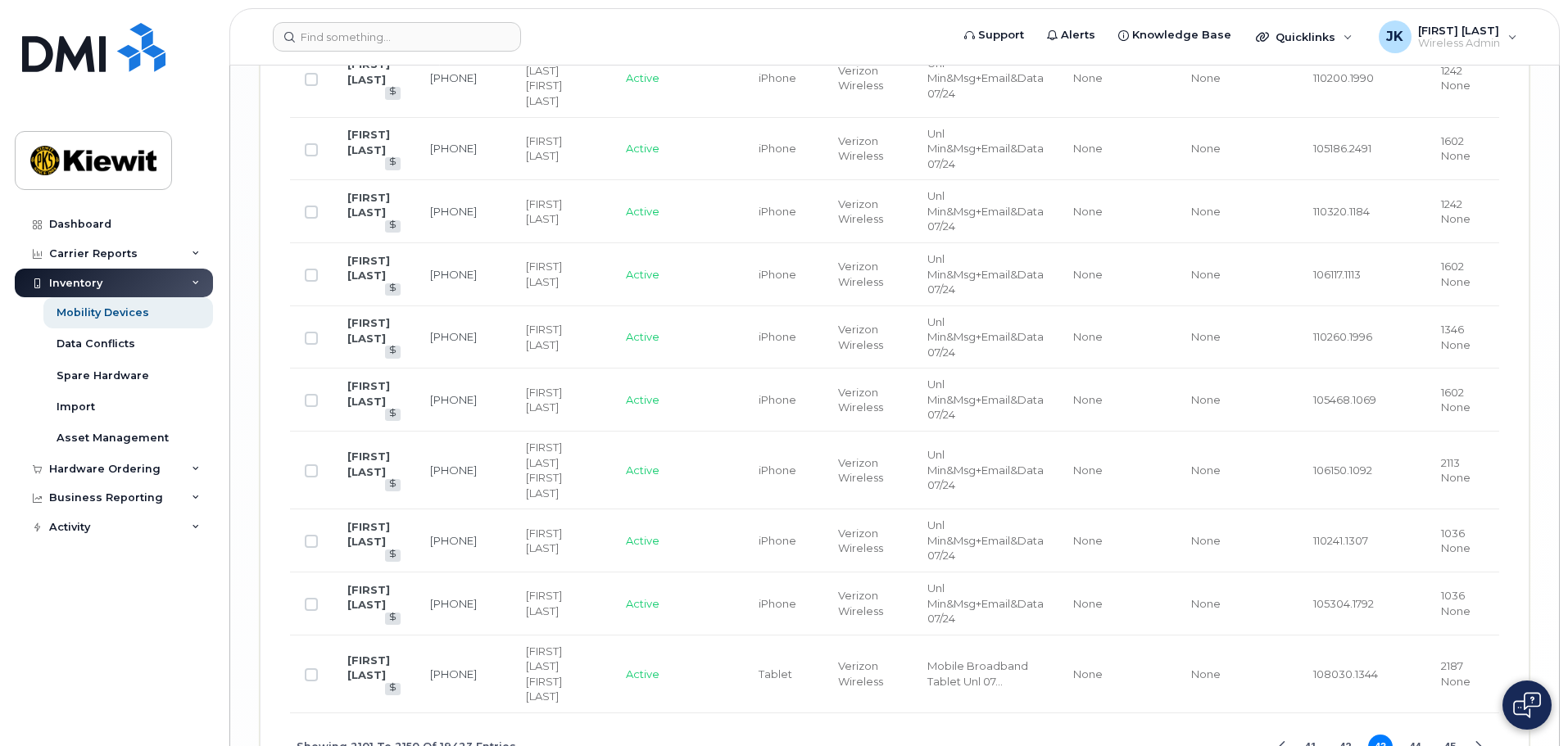 click on "45" 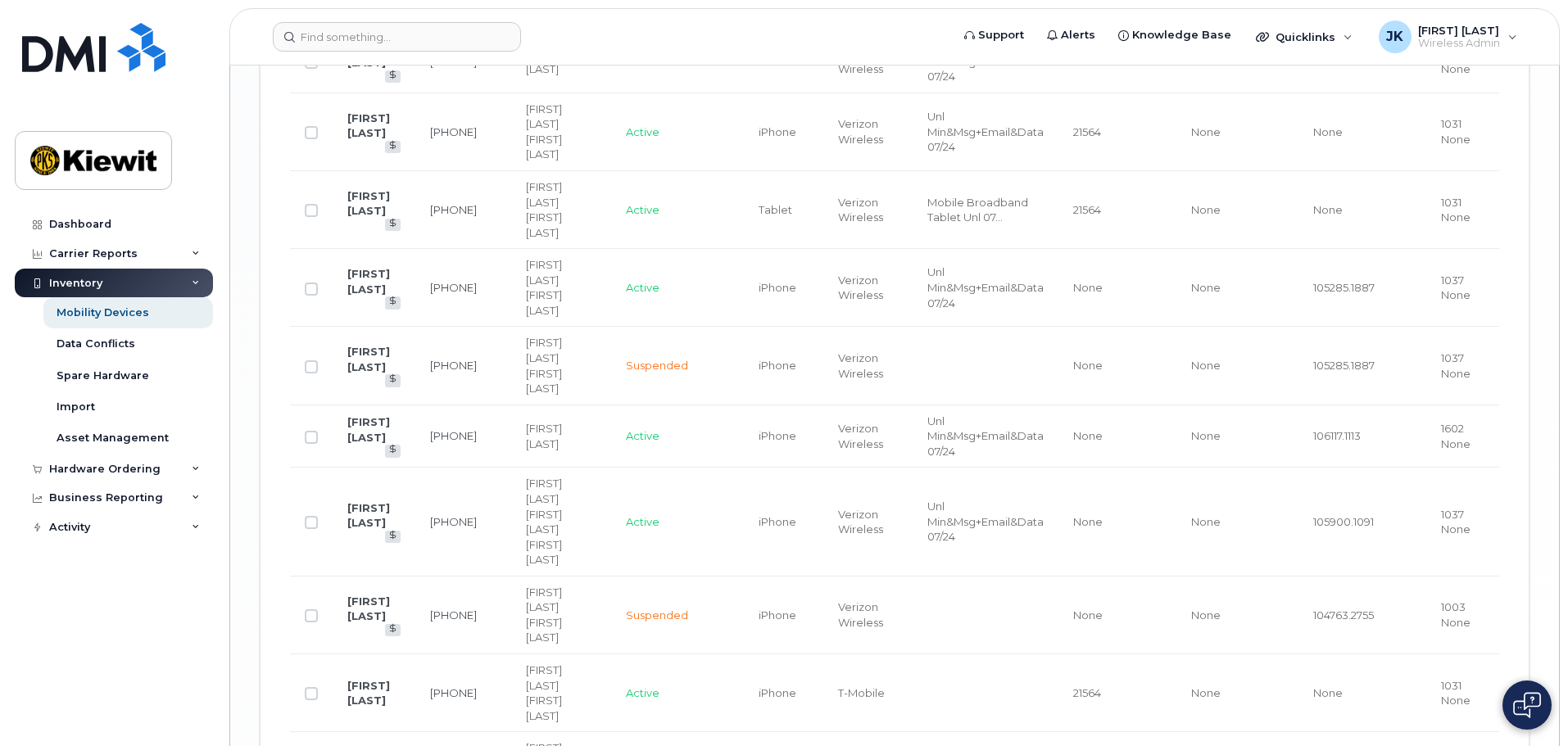 click on "47" 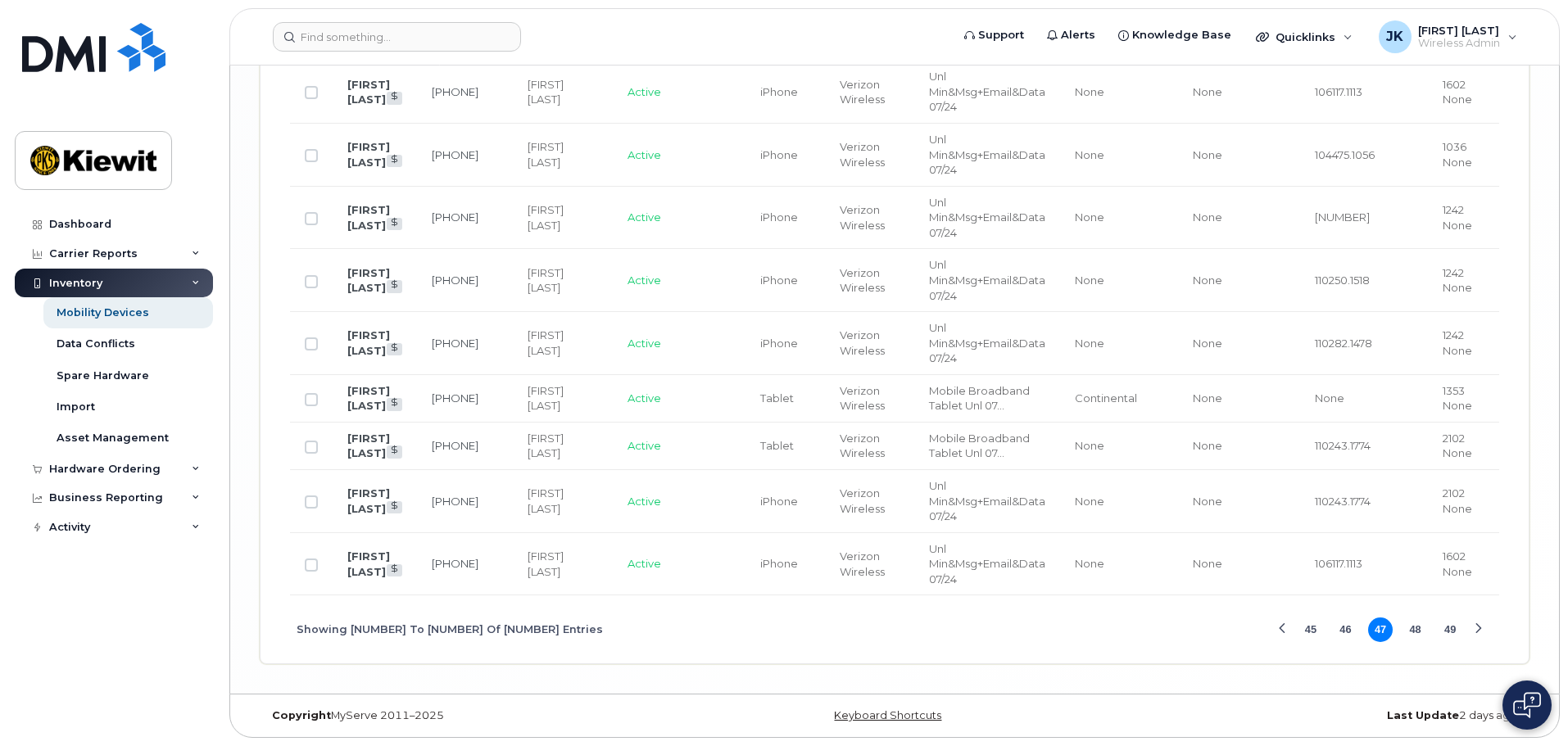 scroll, scrollTop: 3582, scrollLeft: 0, axis: vertical 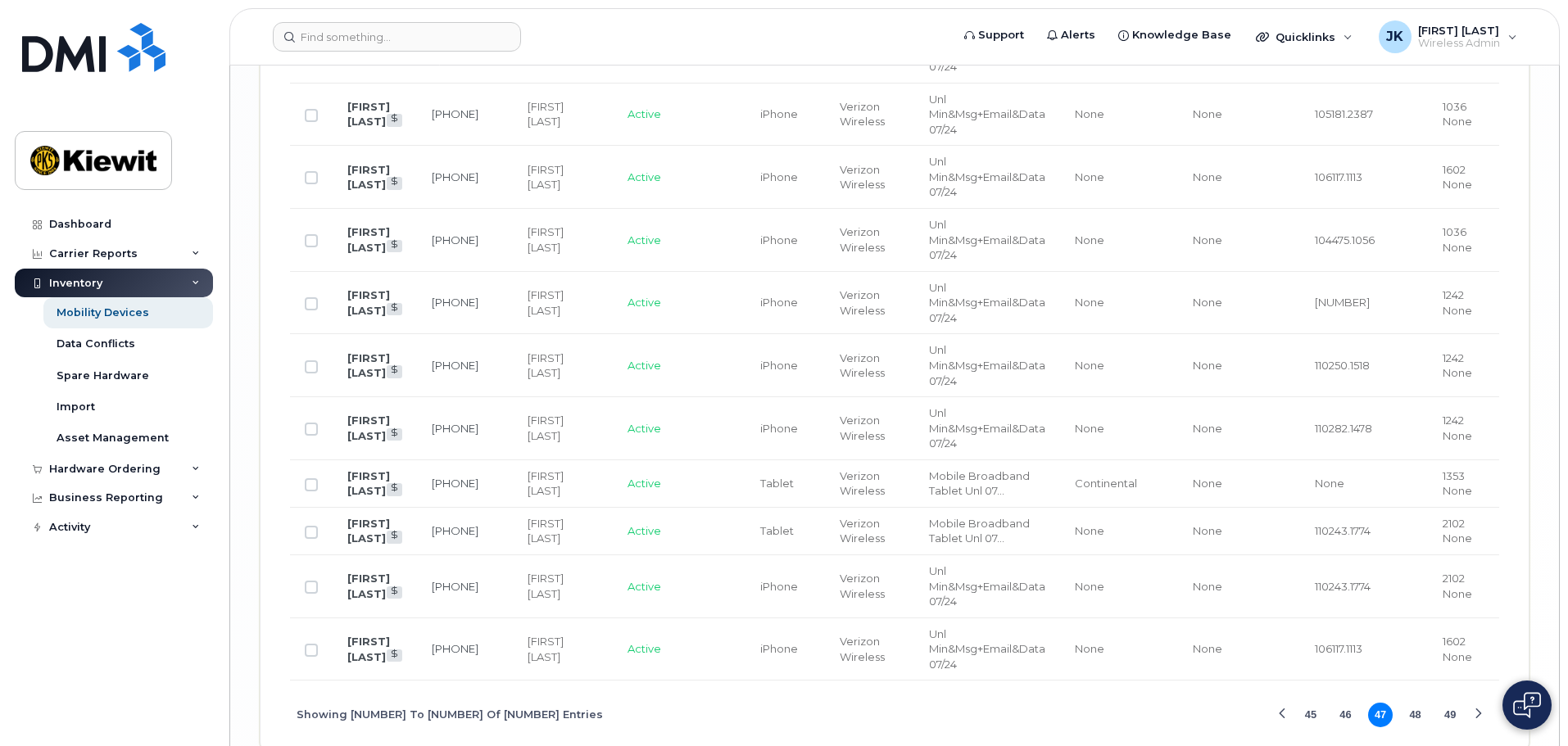 click on "49" 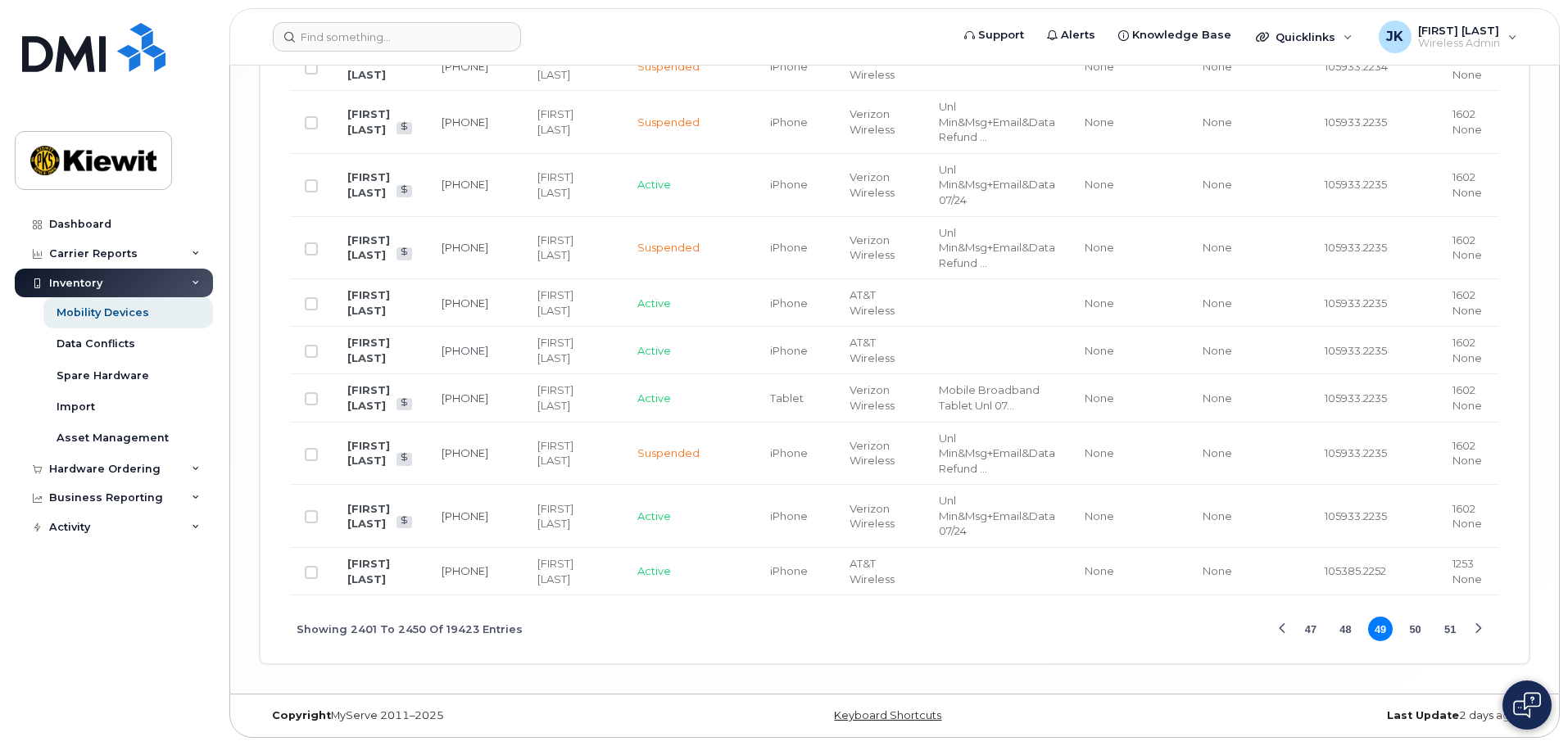 scroll, scrollTop: 3186, scrollLeft: 0, axis: vertical 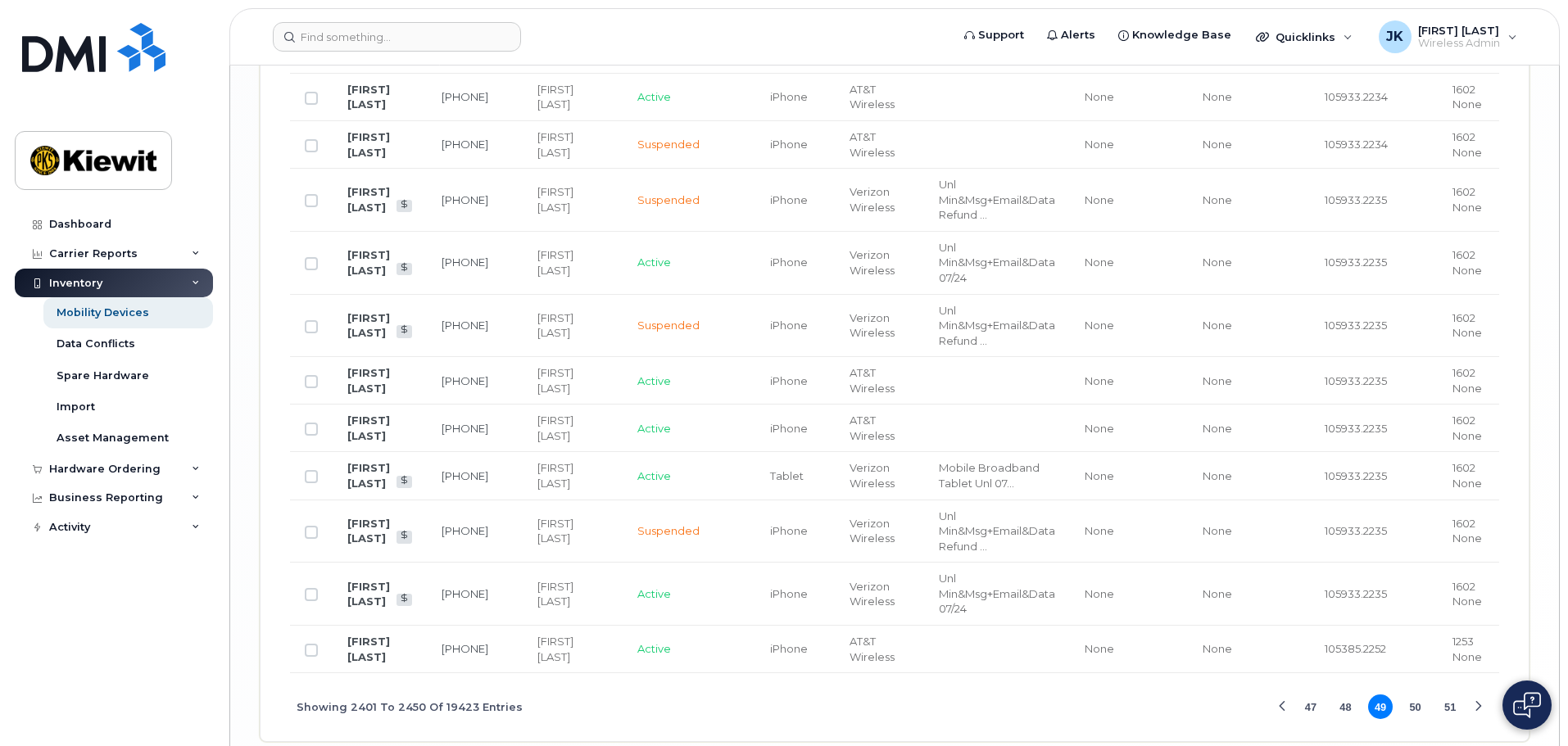 click on "51" 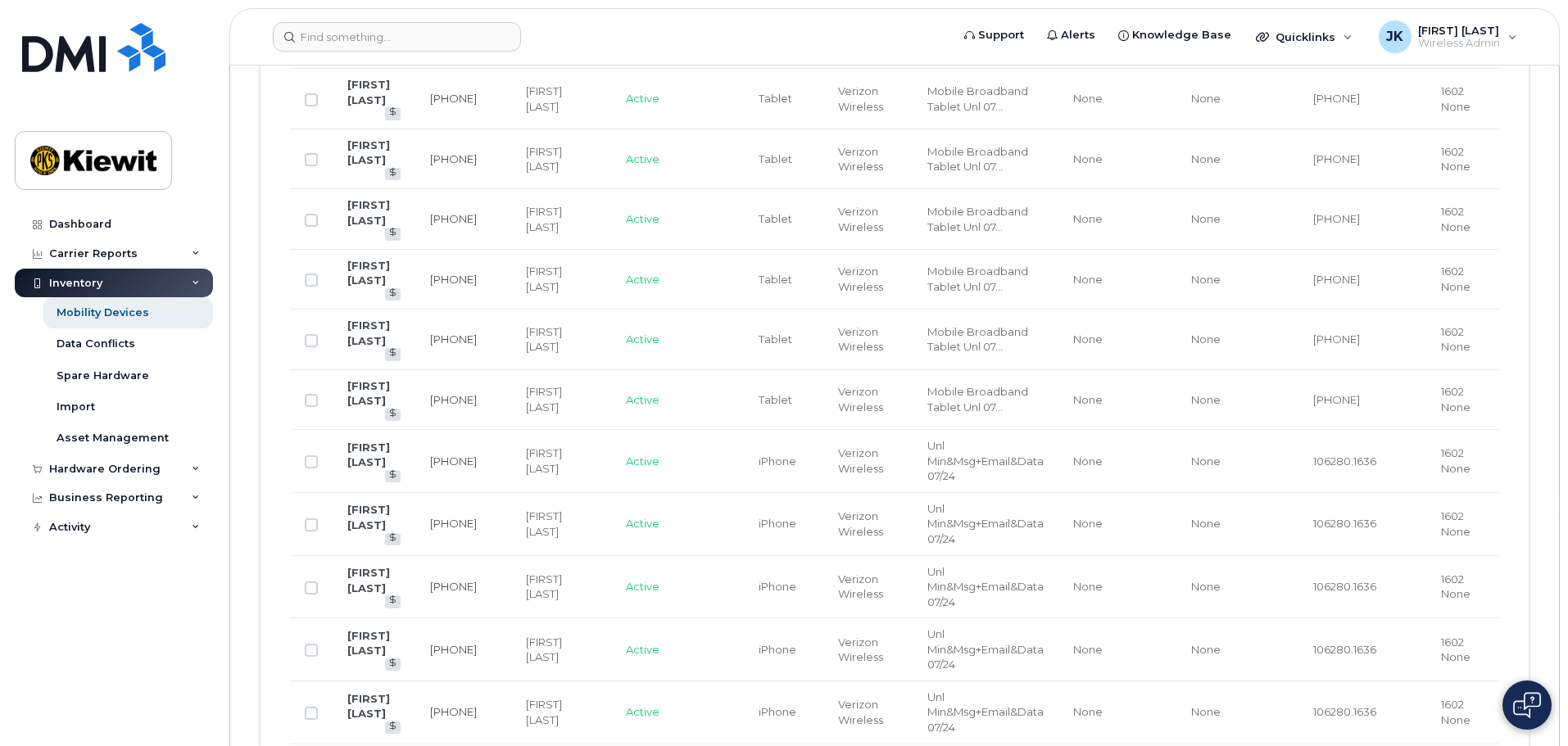 scroll, scrollTop: 3384, scrollLeft: 0, axis: vertical 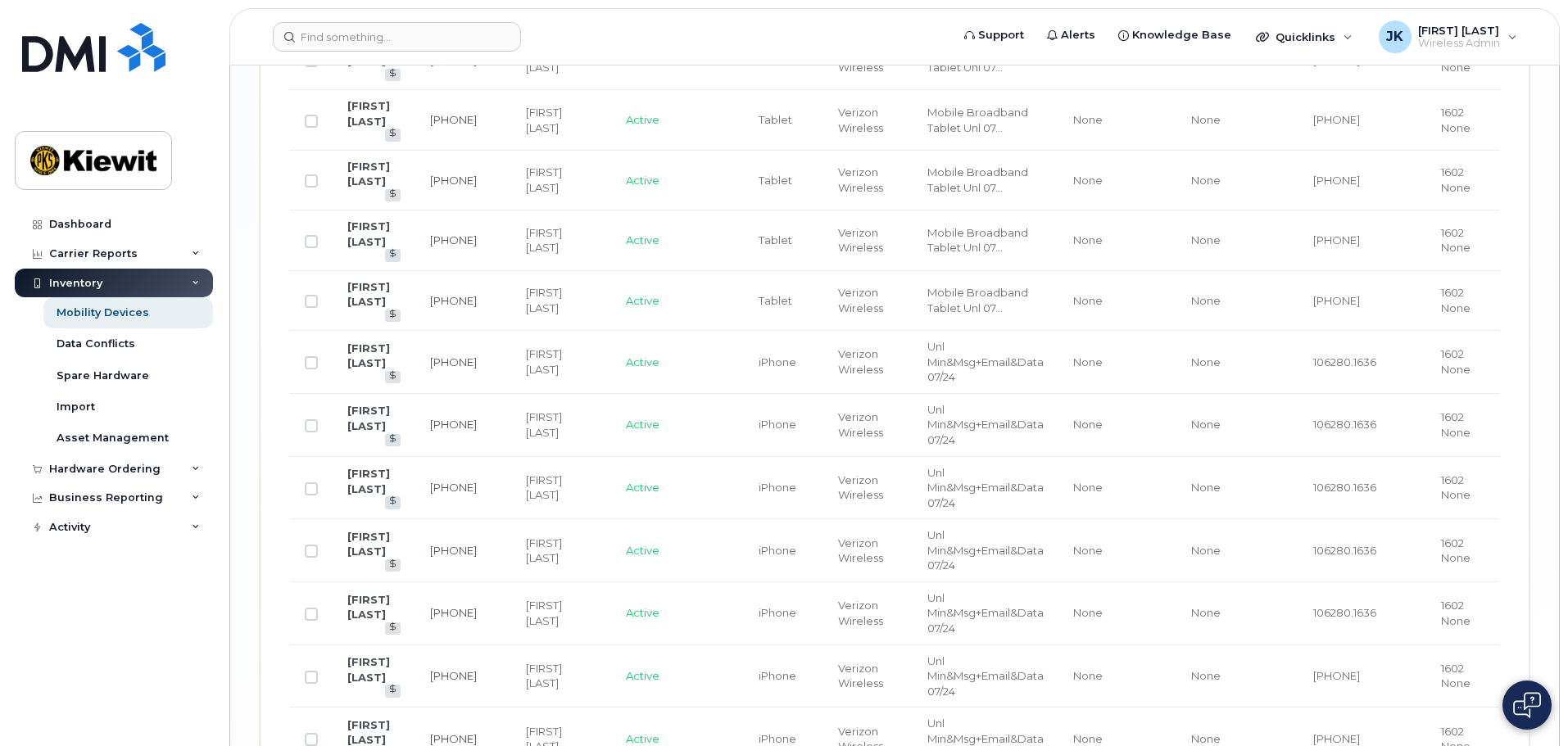 click on "53" 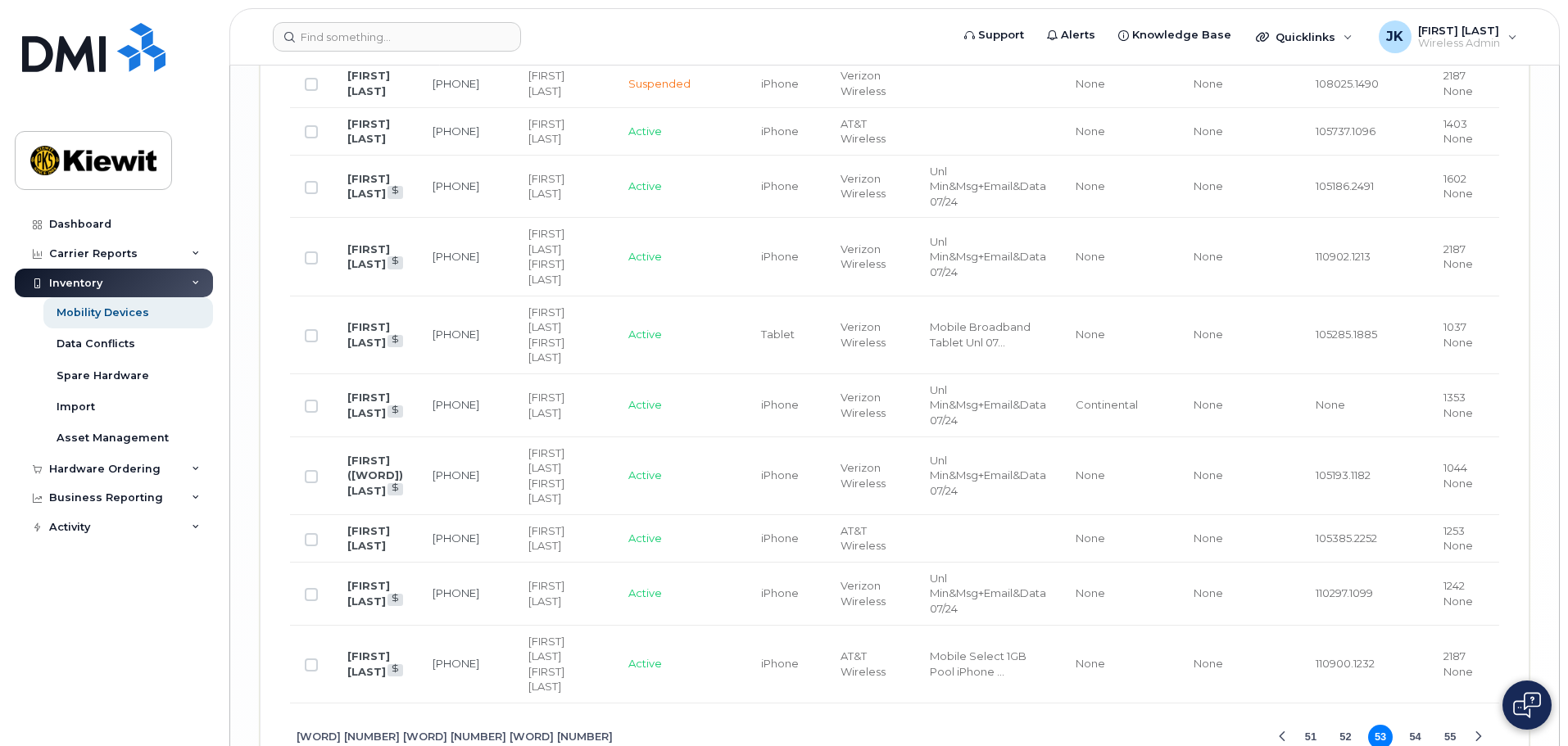 scroll, scrollTop: 3549, scrollLeft: 0, axis: vertical 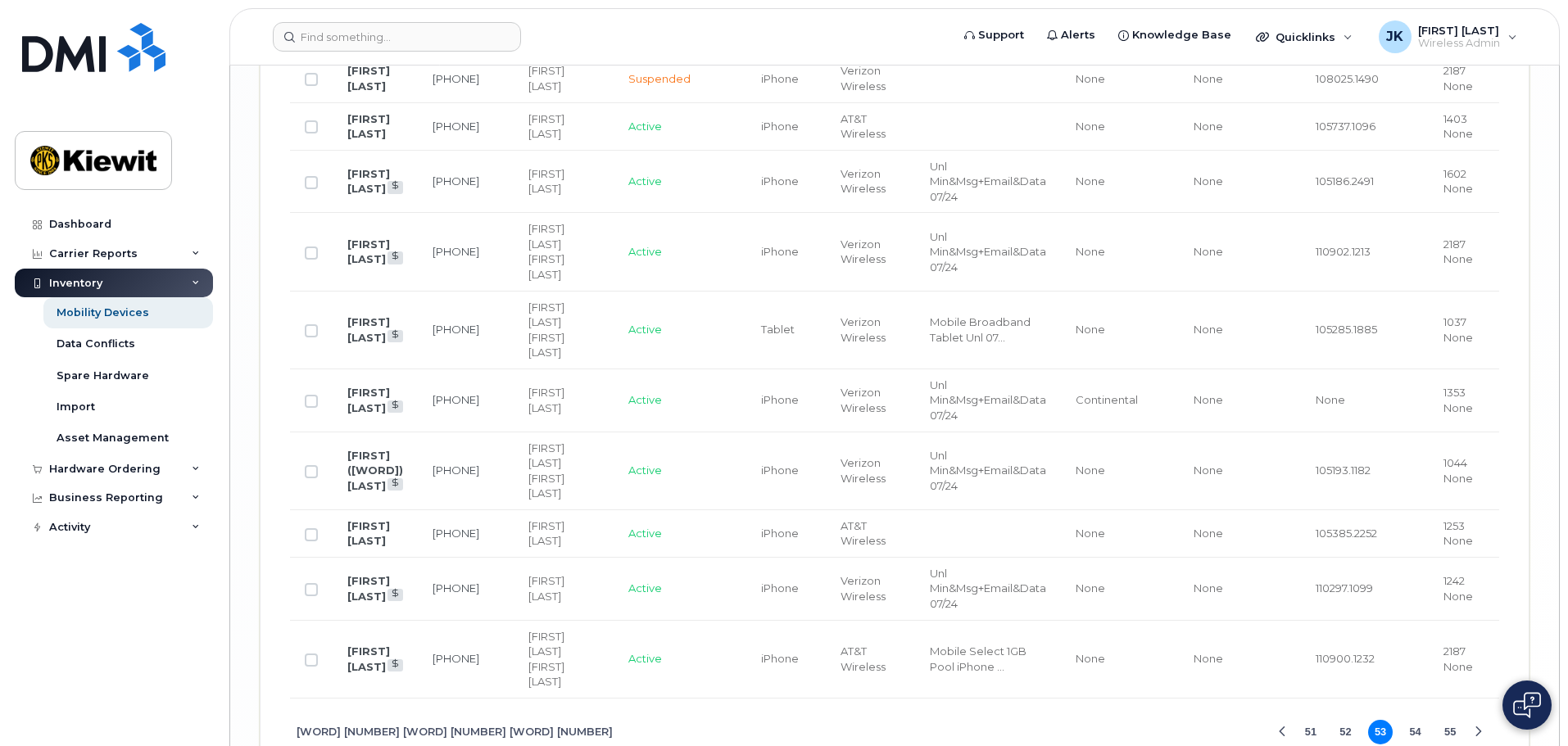 click on "55" 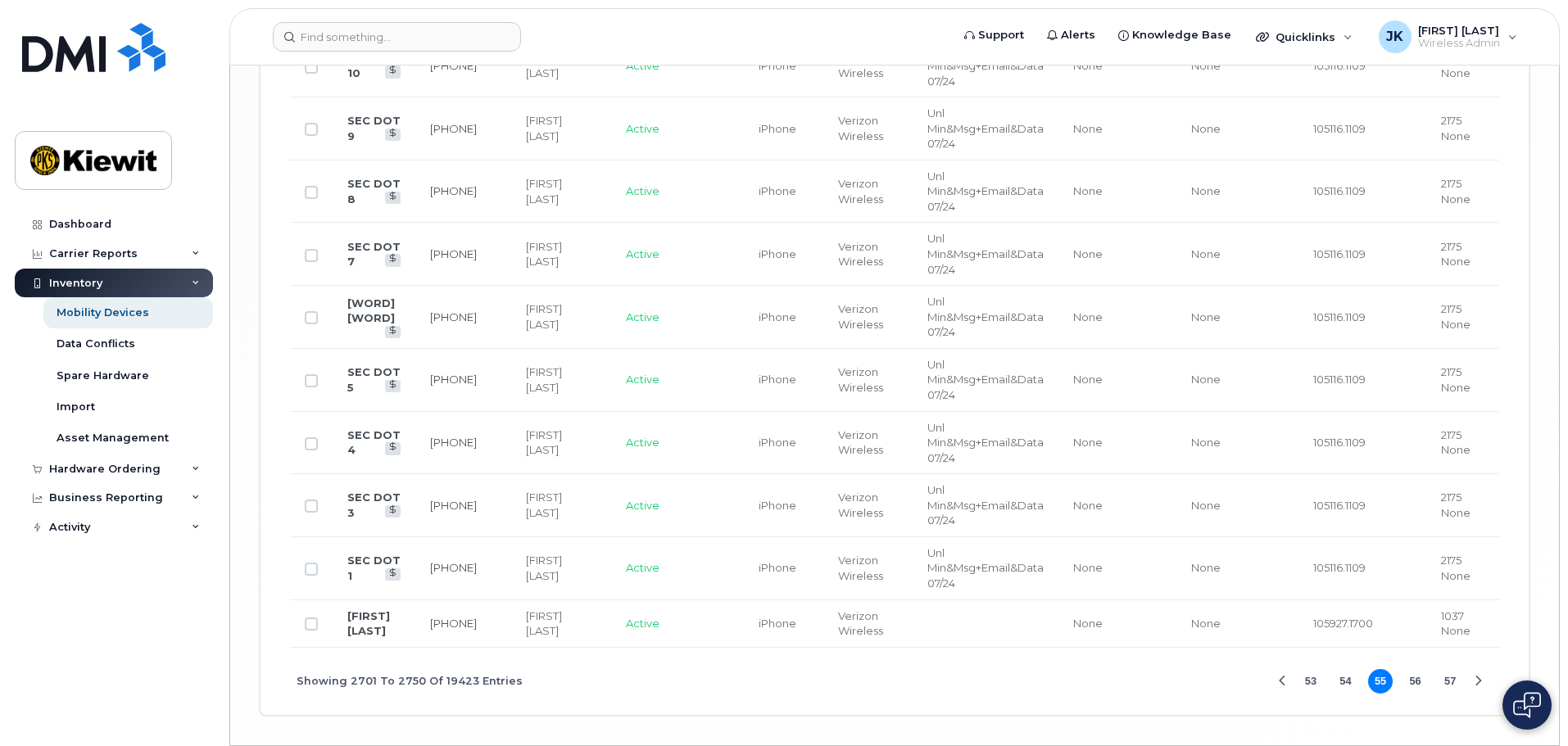 click on "57" 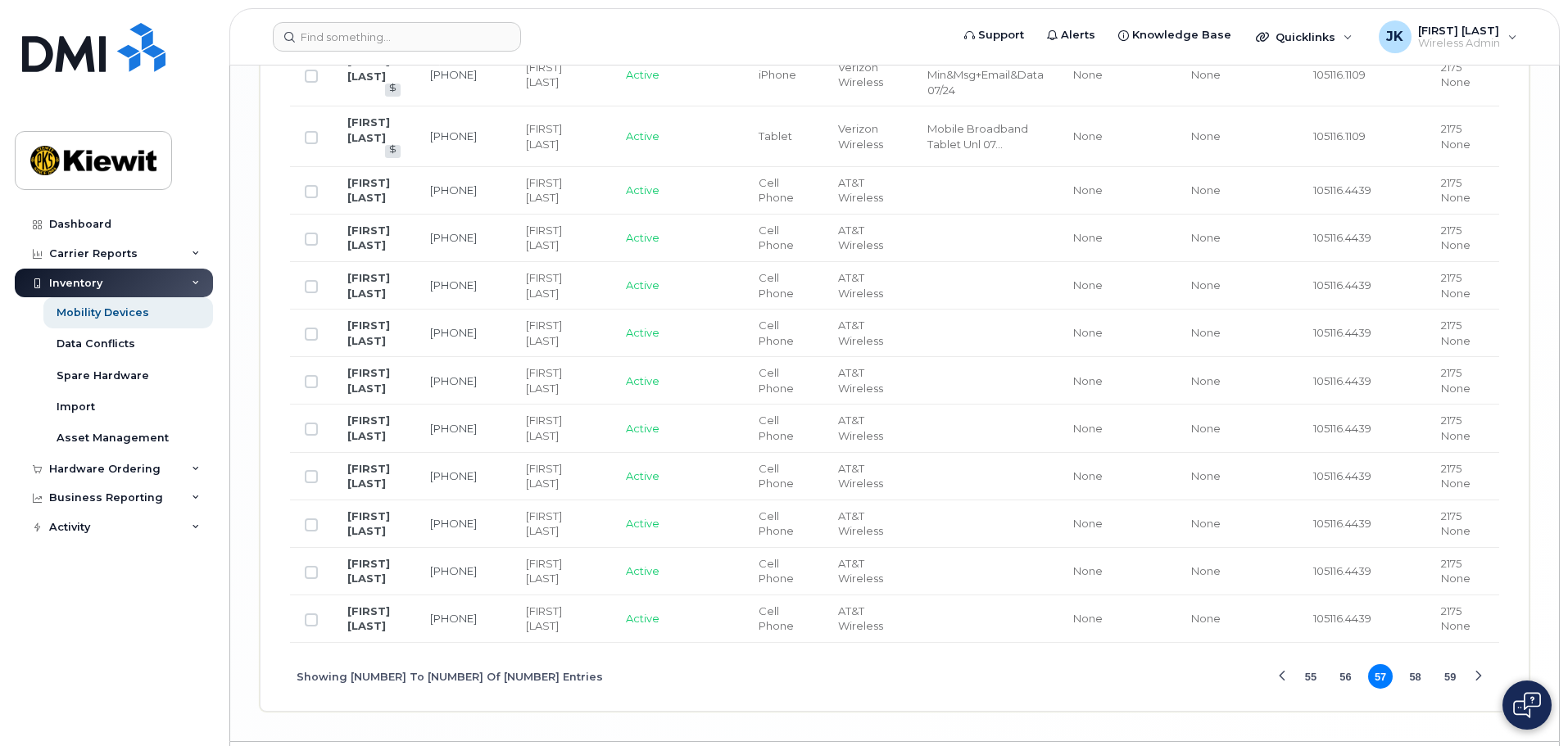 click on "59" 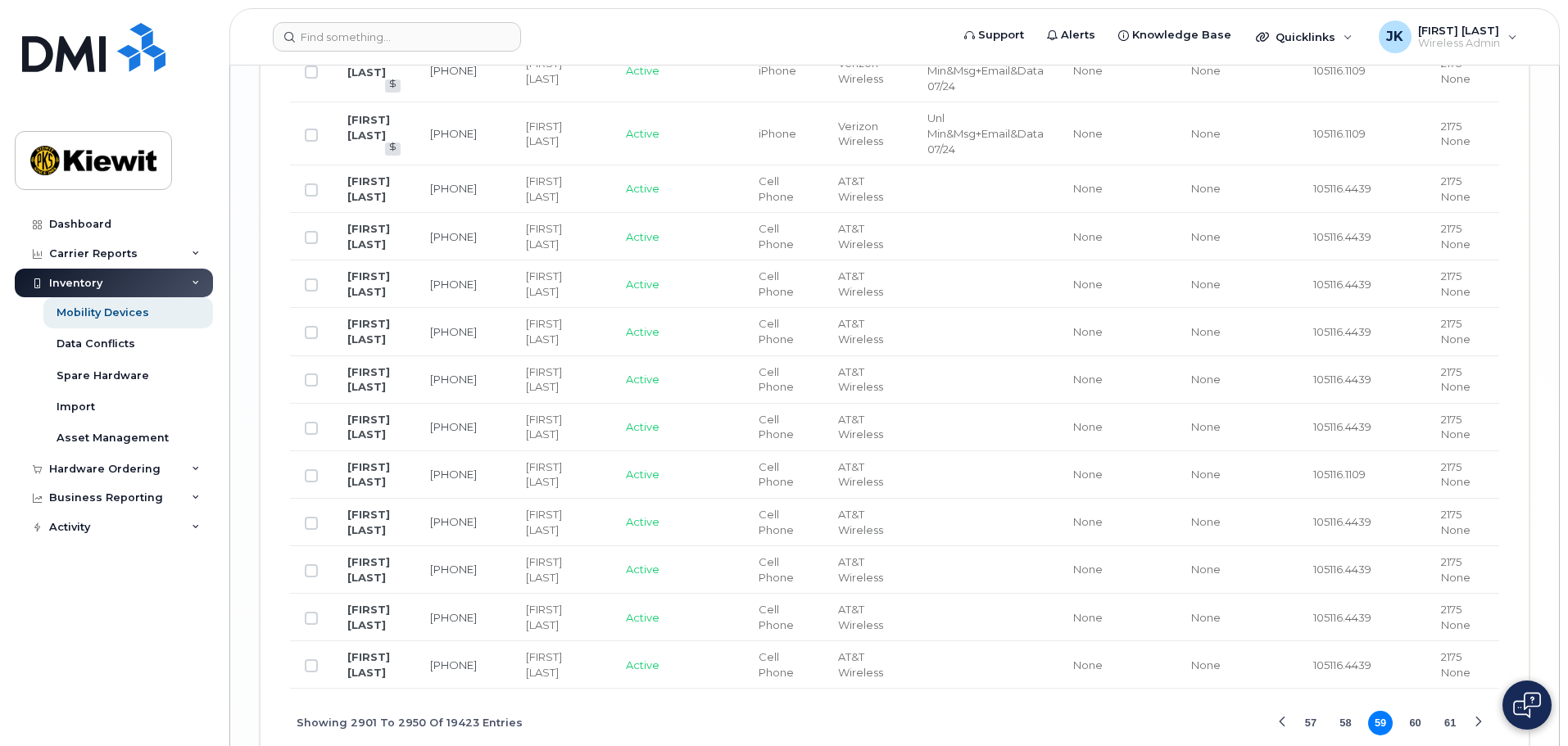 click on "61" 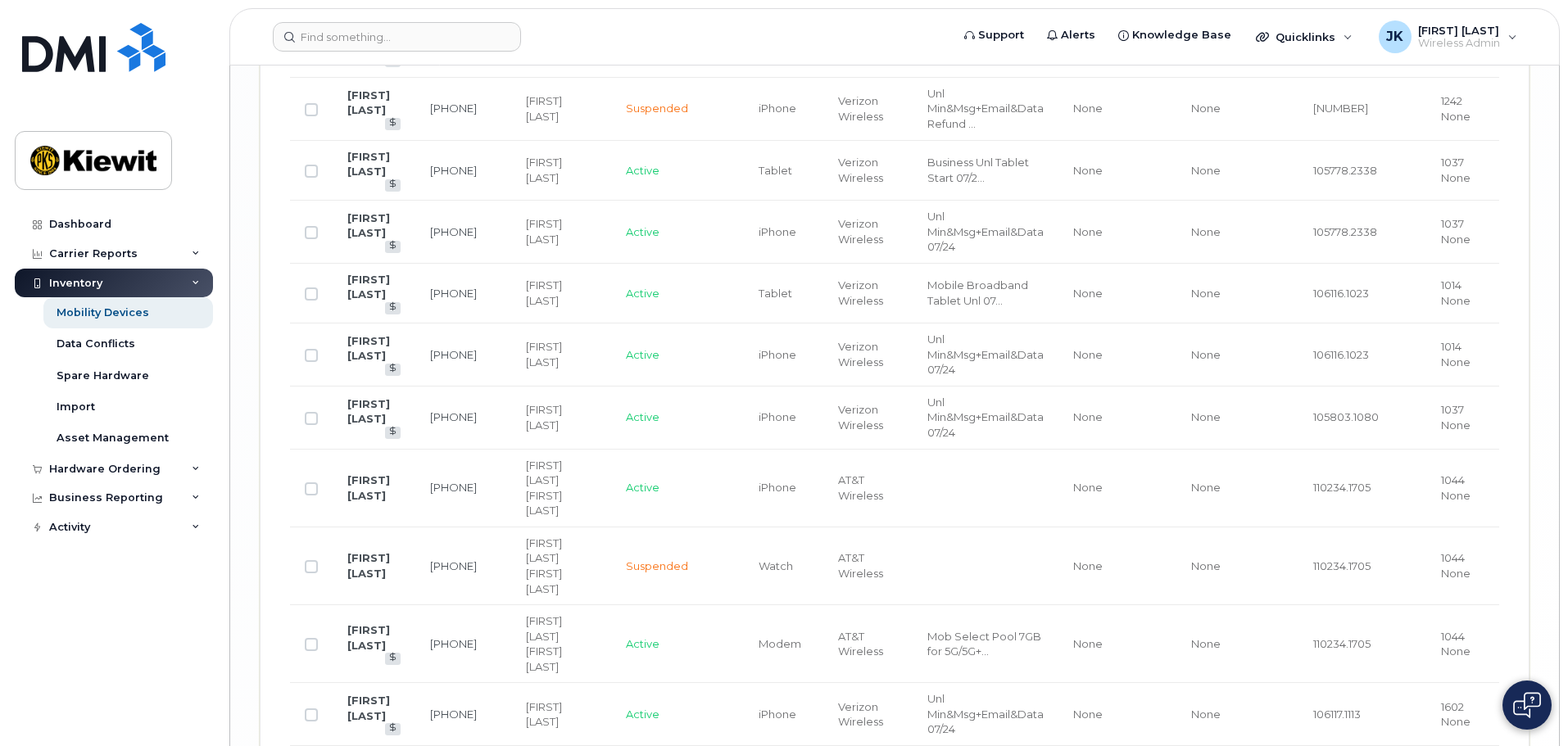 scroll, scrollTop: 3823, scrollLeft: 0, axis: vertical 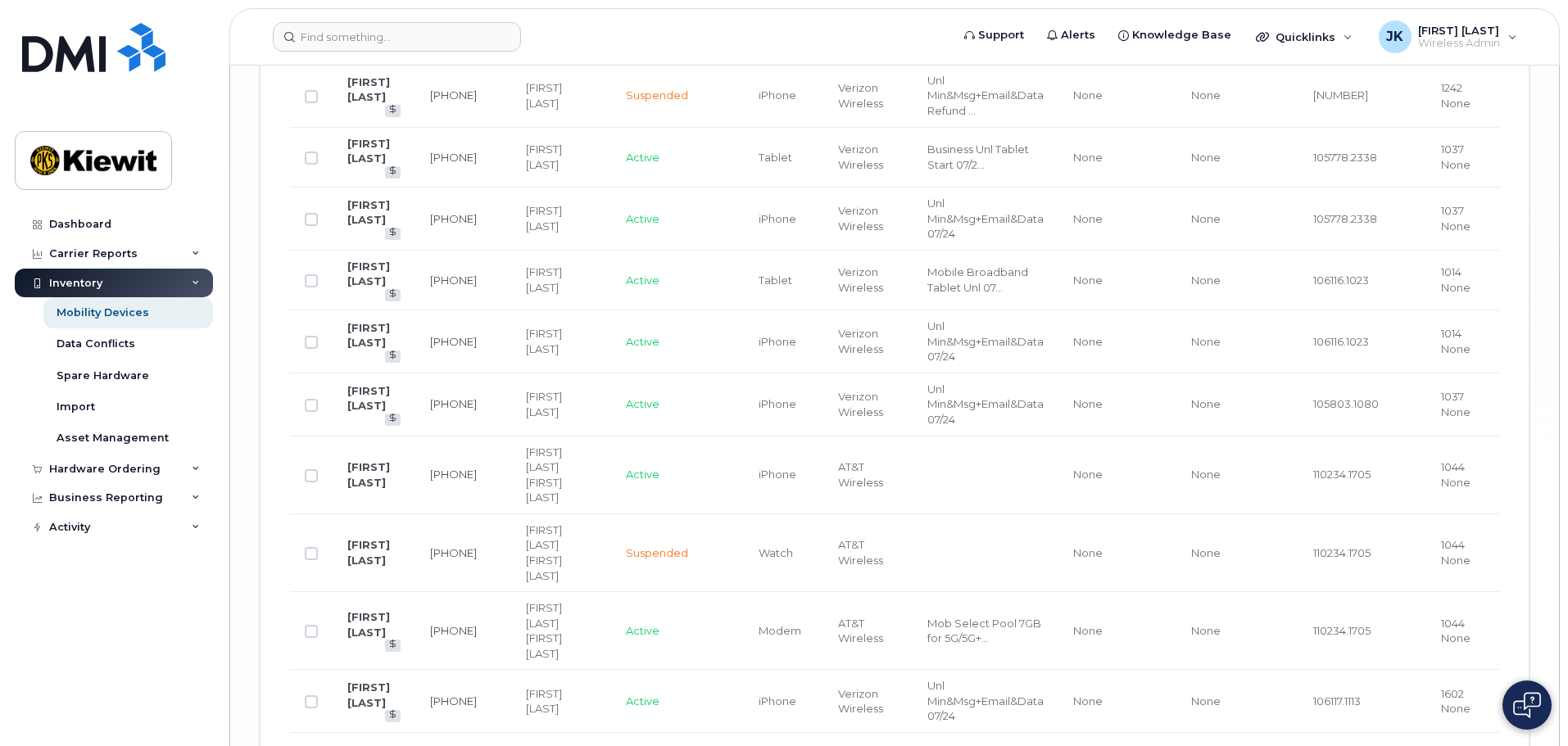 click on "63" 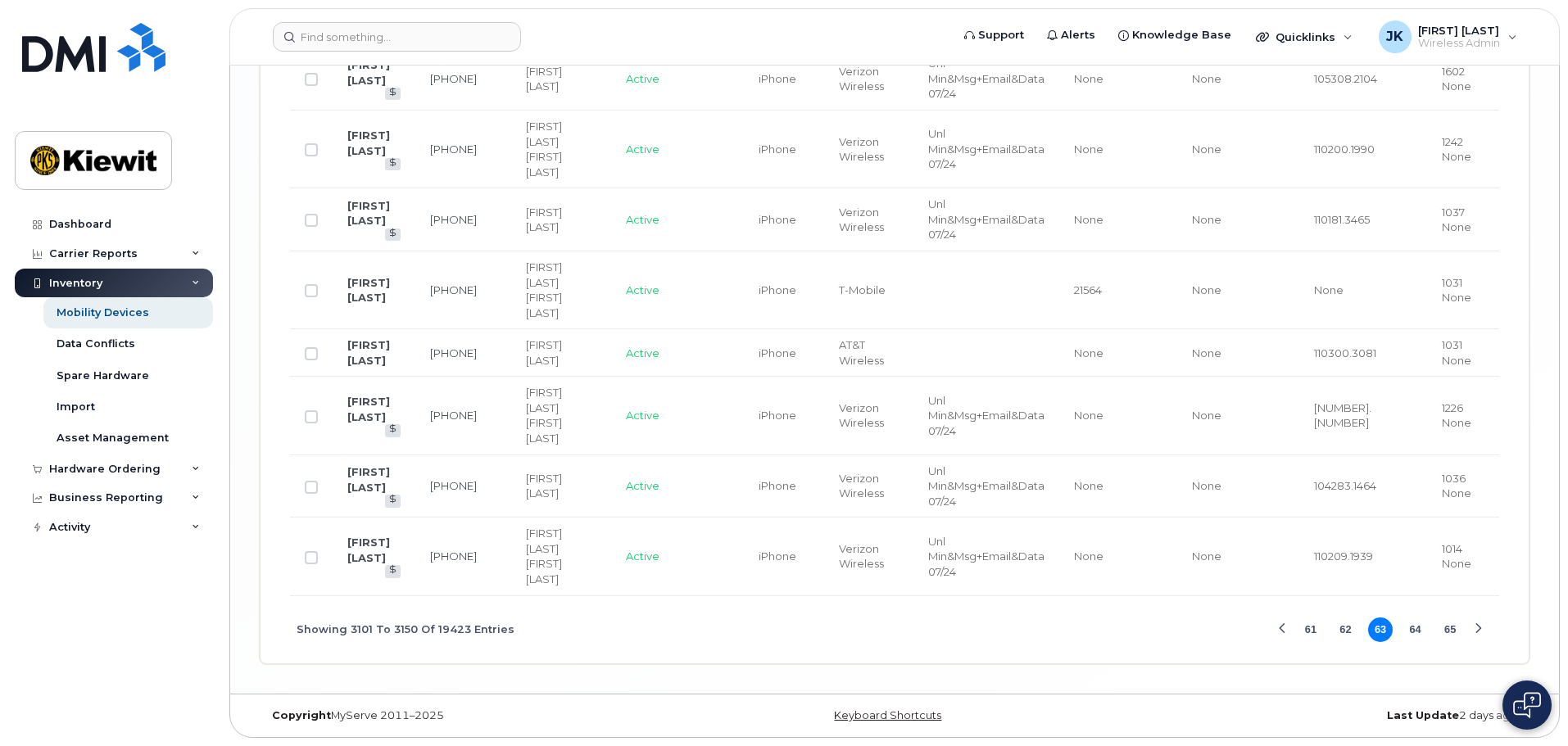 scroll, scrollTop: 3640, scrollLeft: 0, axis: vertical 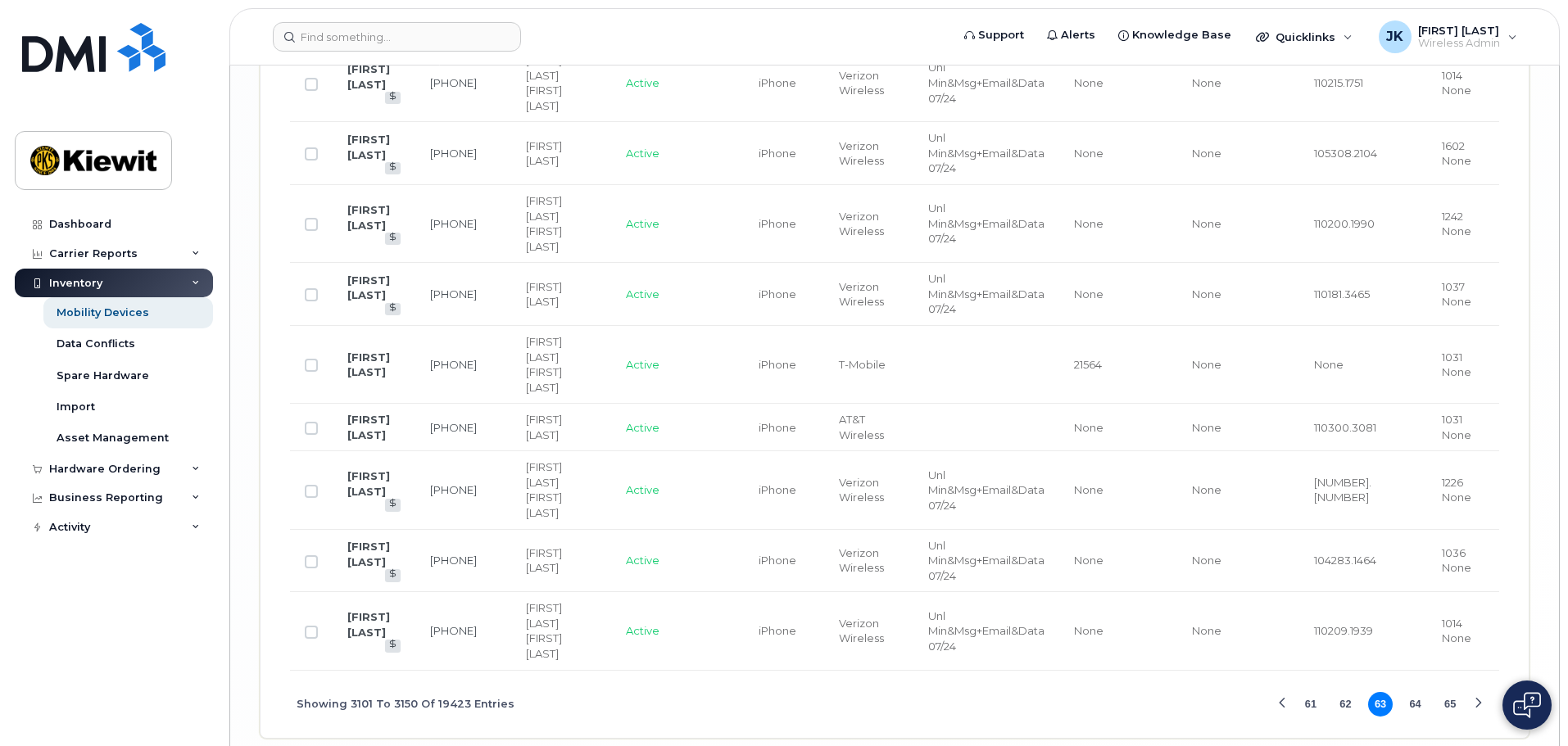 click on "65" 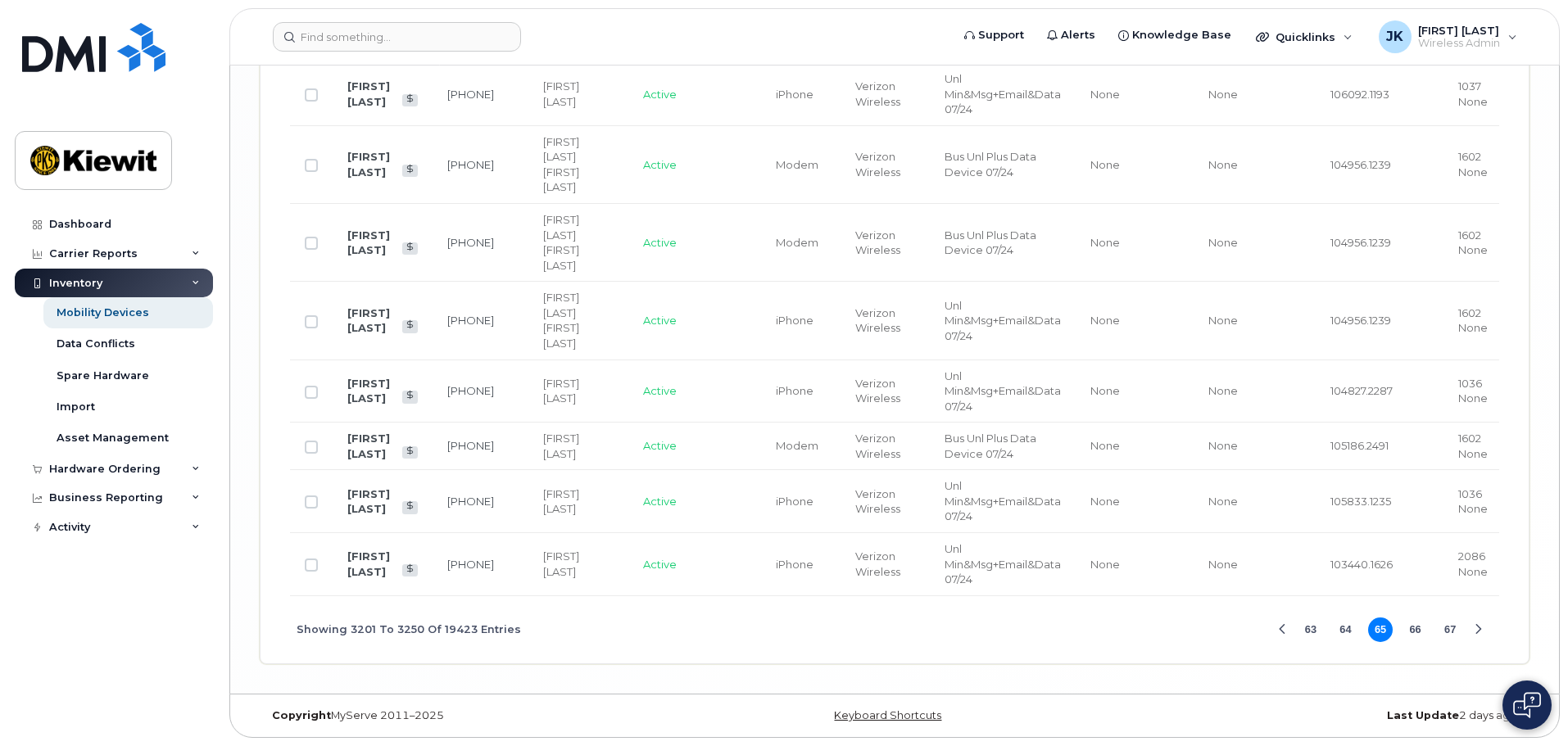 scroll, scrollTop: 3515, scrollLeft: 0, axis: vertical 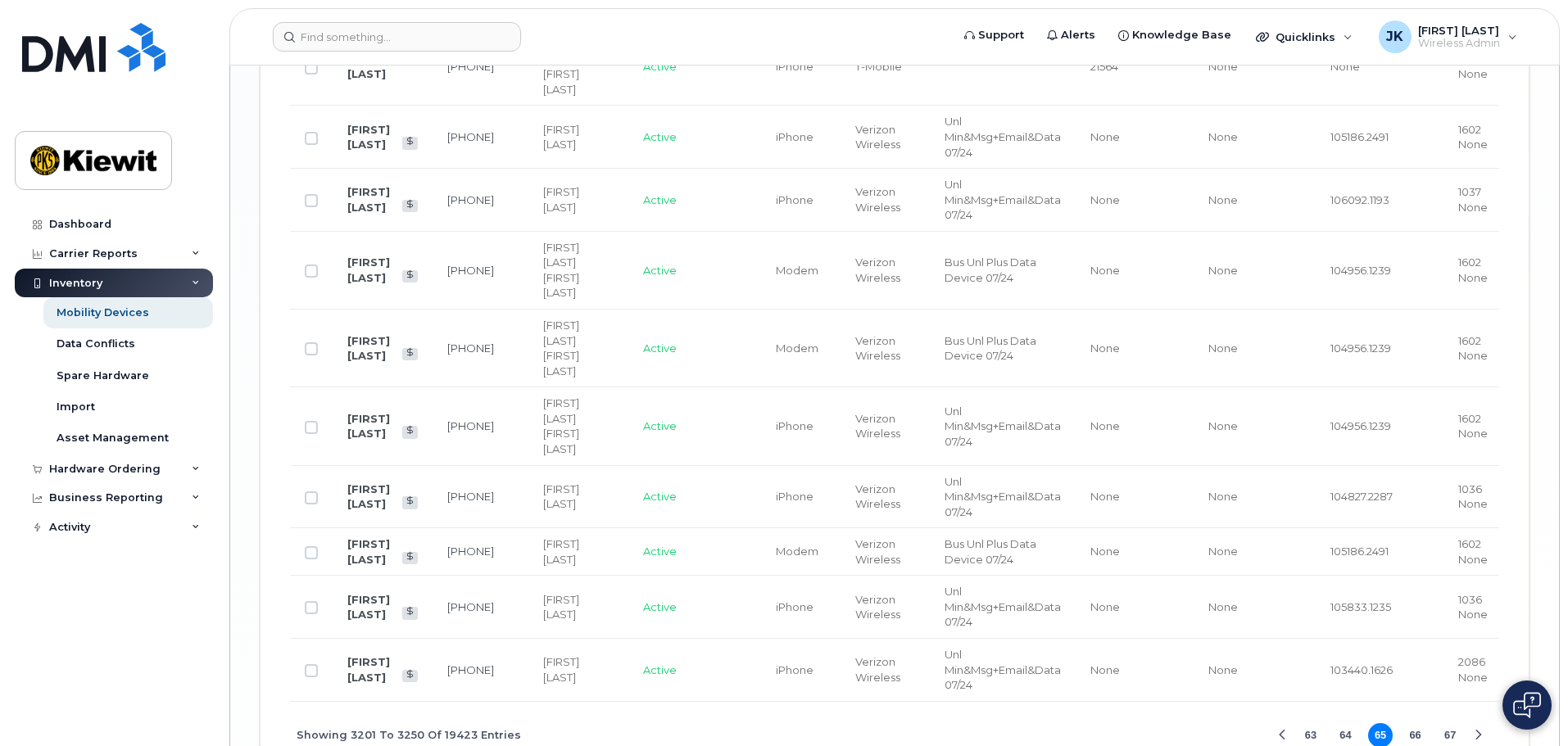 click on "67" 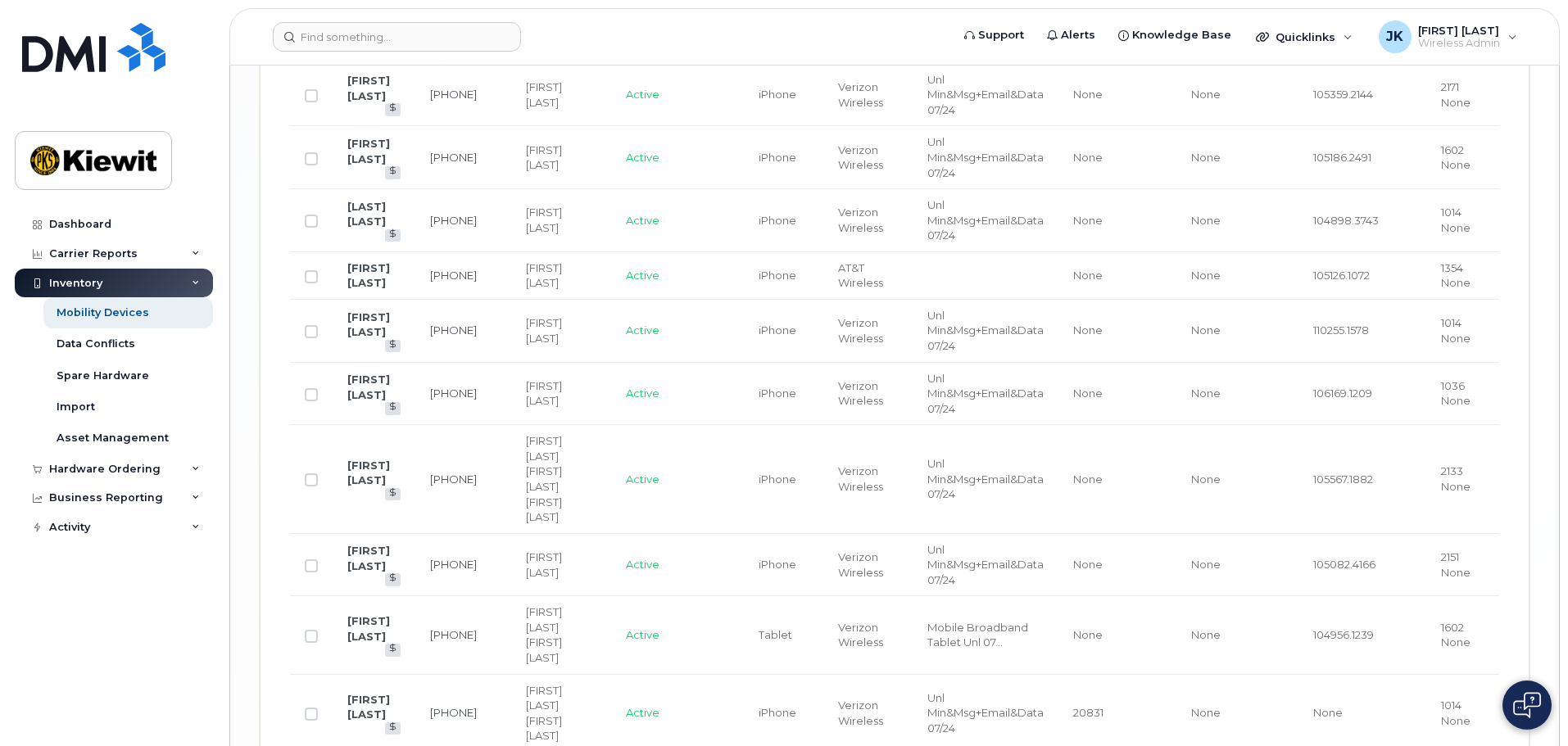 click on "69" 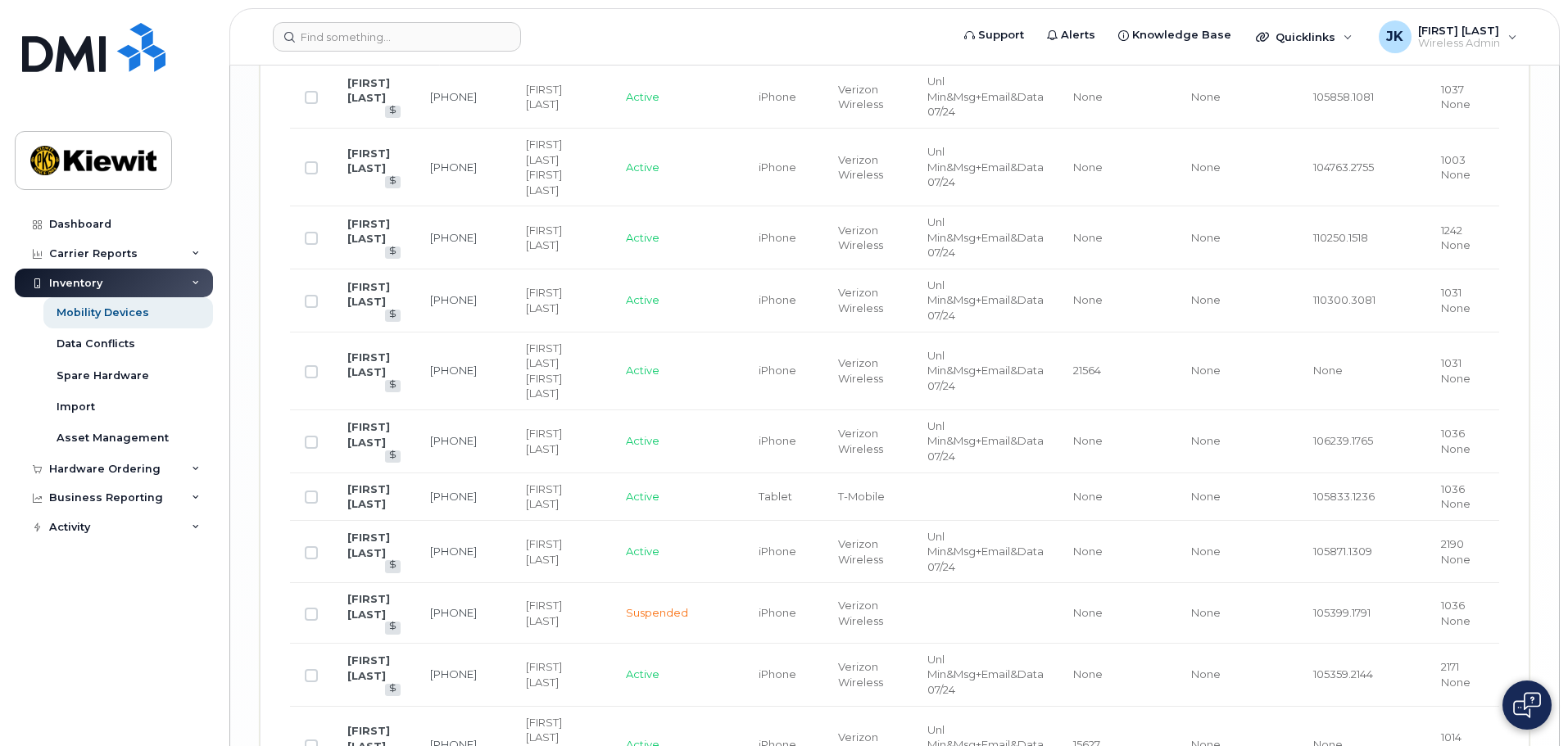 click on "71" 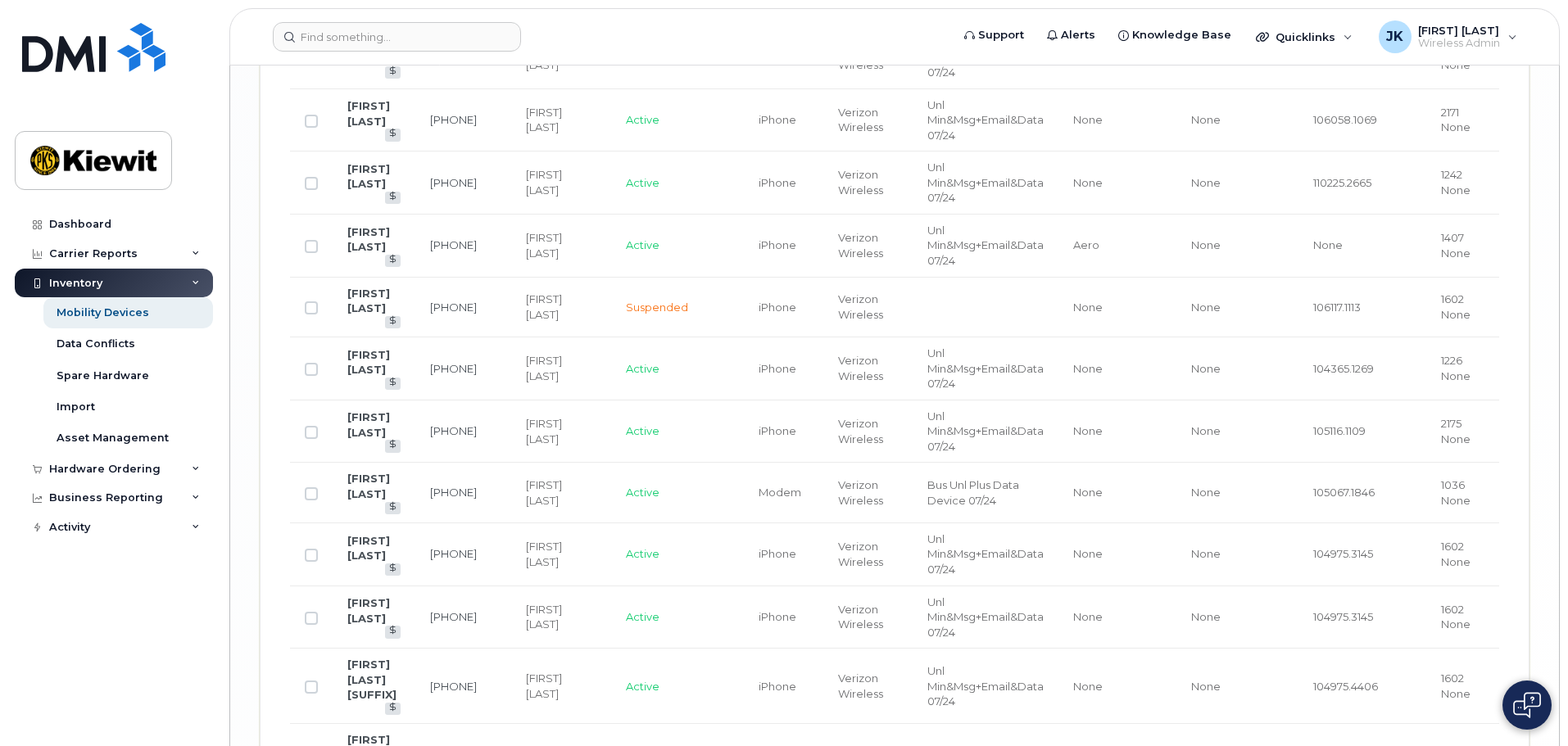 click on "73" 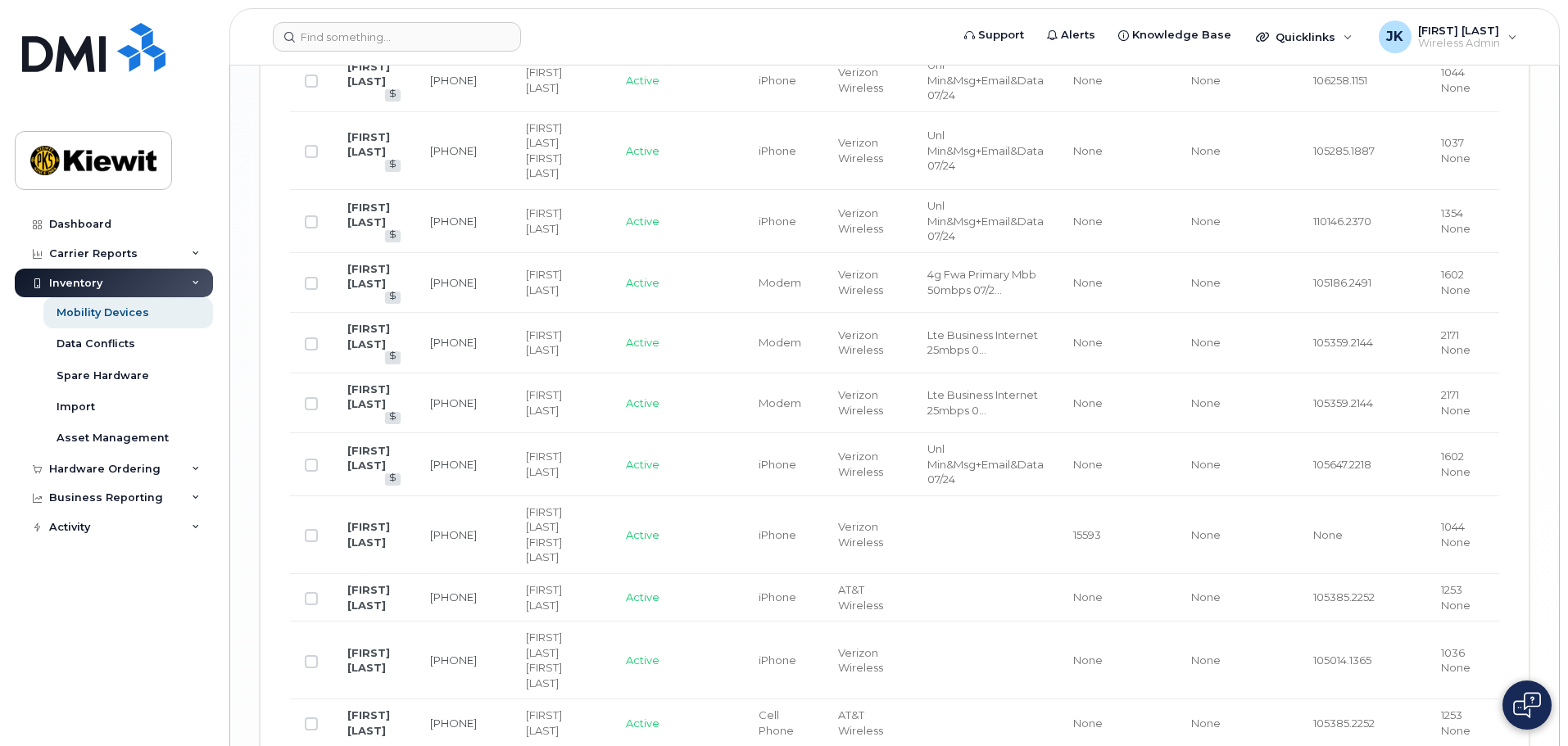 click on "75" 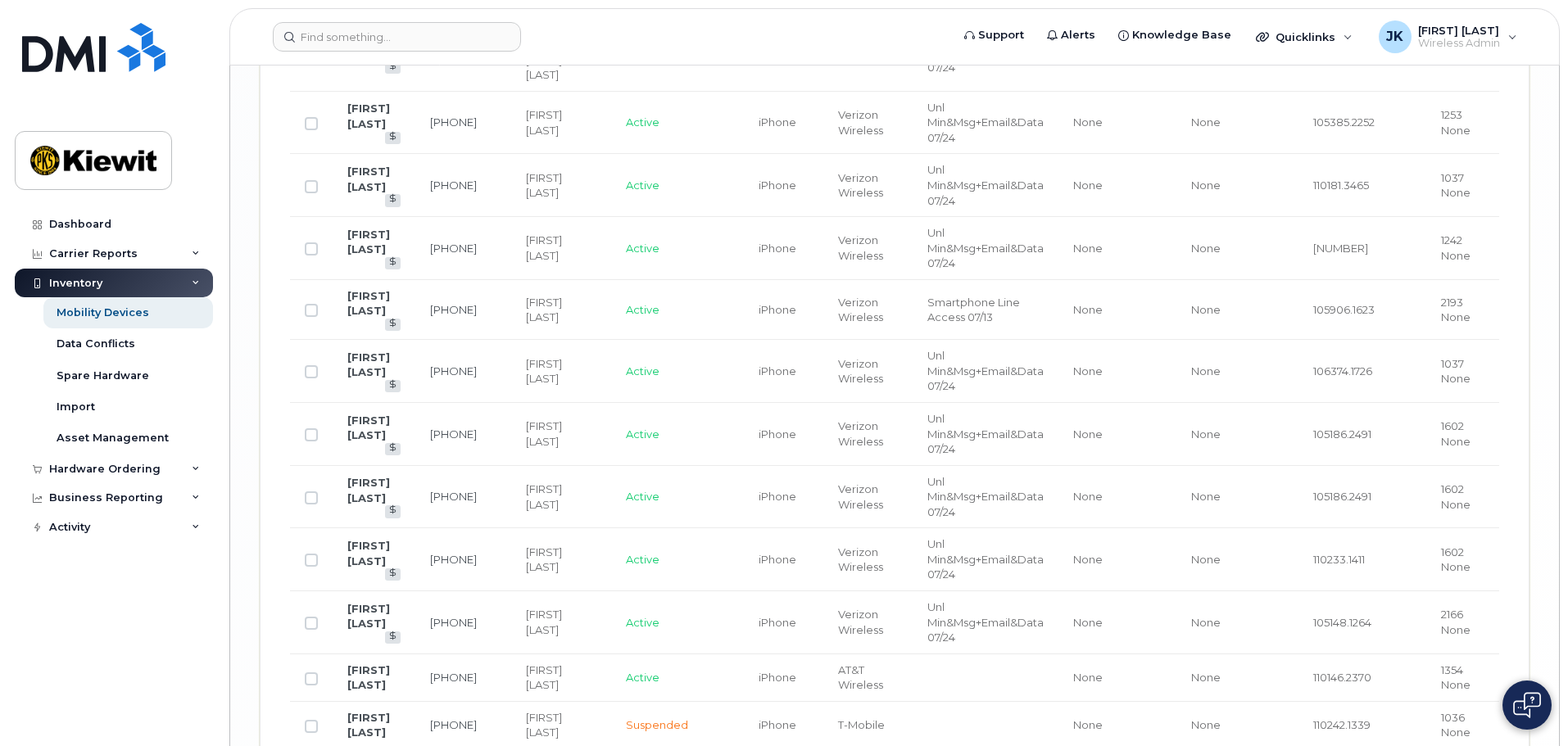 click on "77" 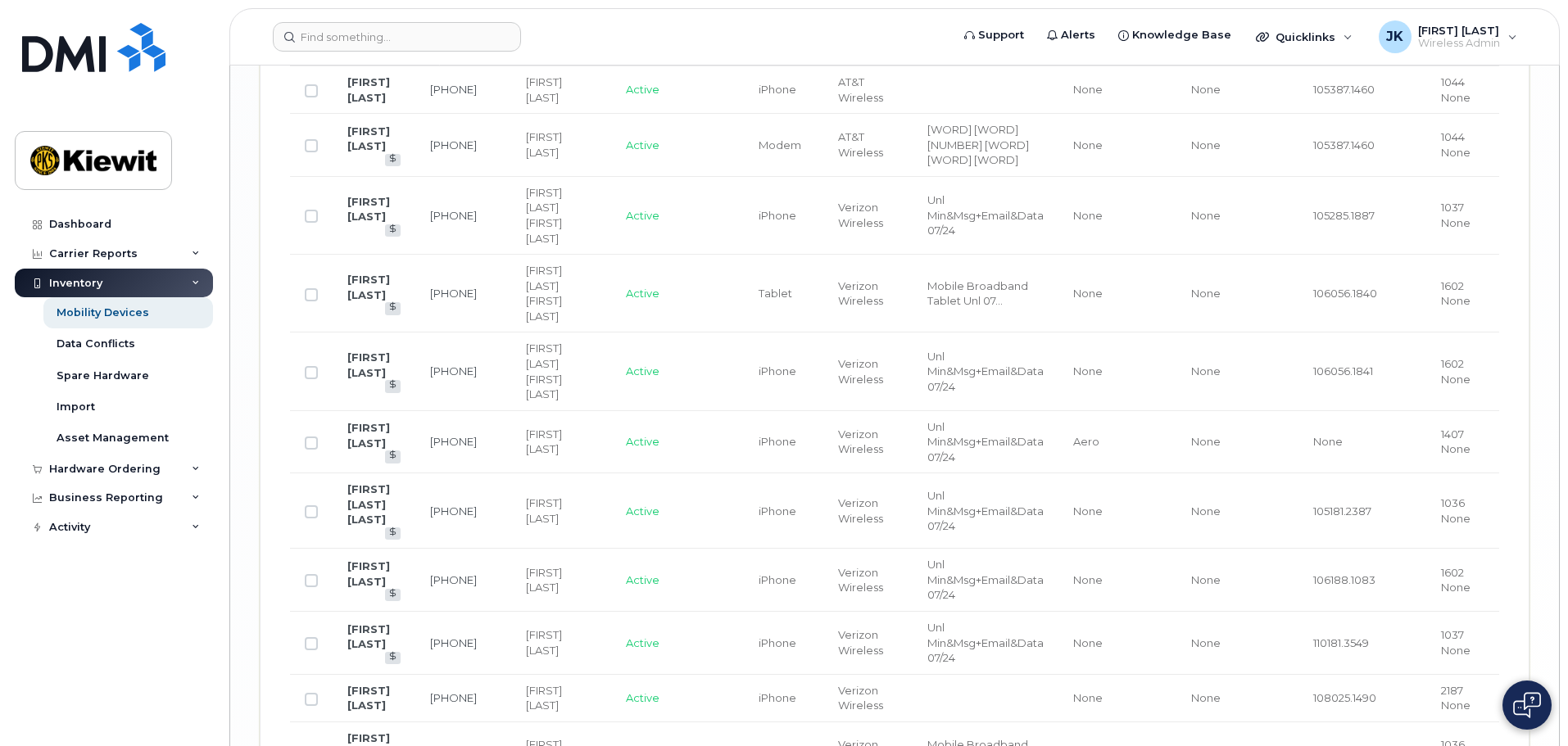 scroll, scrollTop: 3427, scrollLeft: 0, axis: vertical 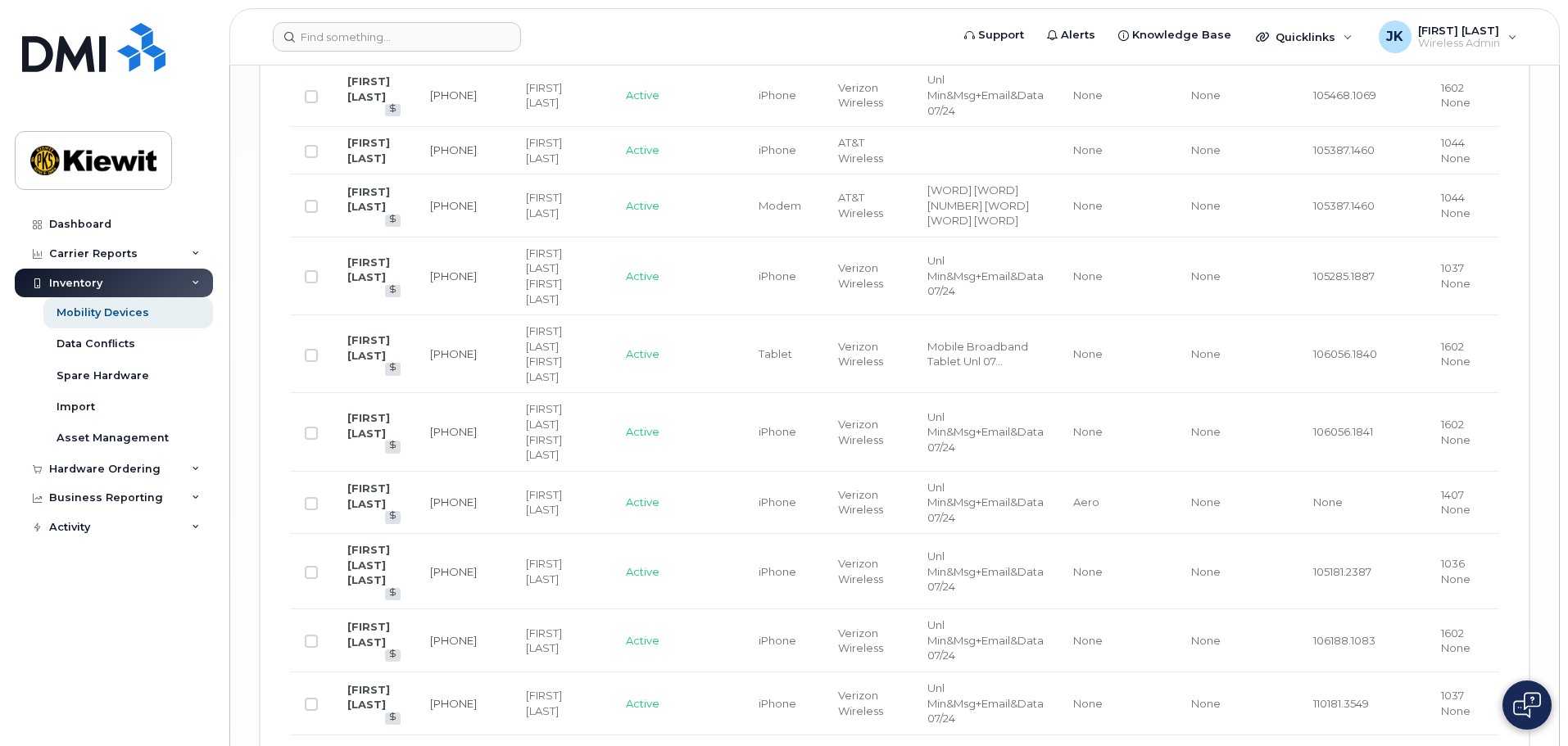 click on "79" 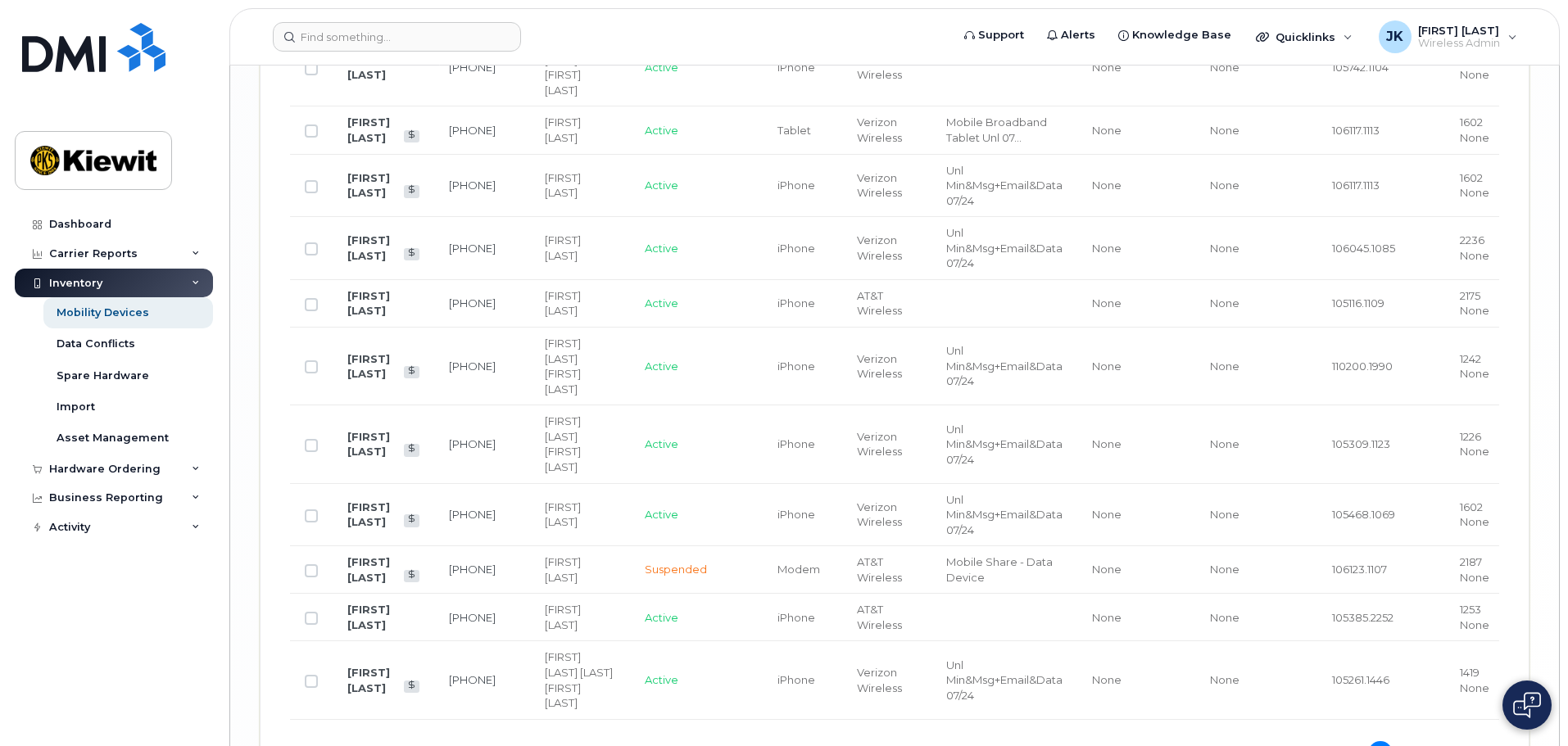 scroll, scrollTop: 3566, scrollLeft: 0, axis: vertical 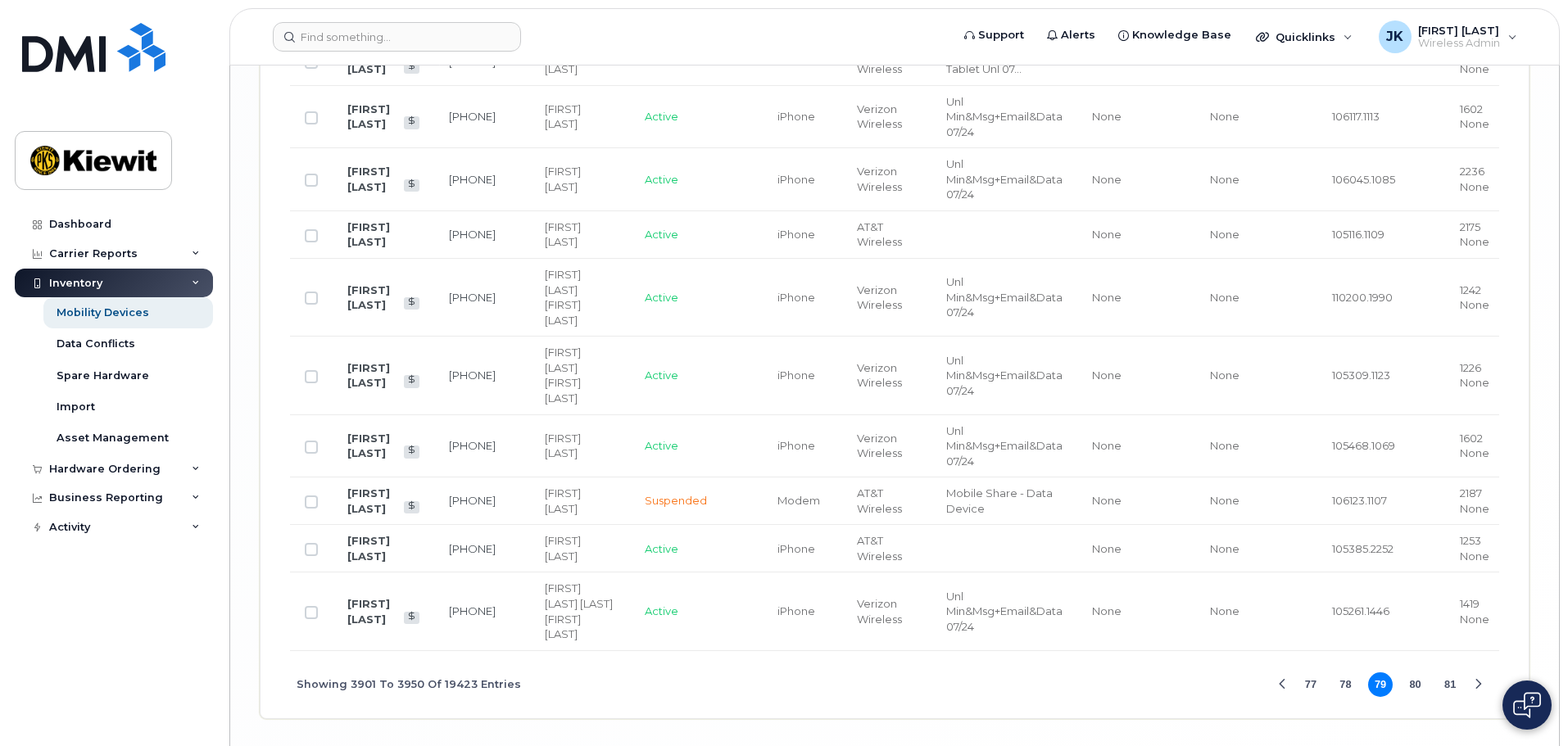 click on "81" 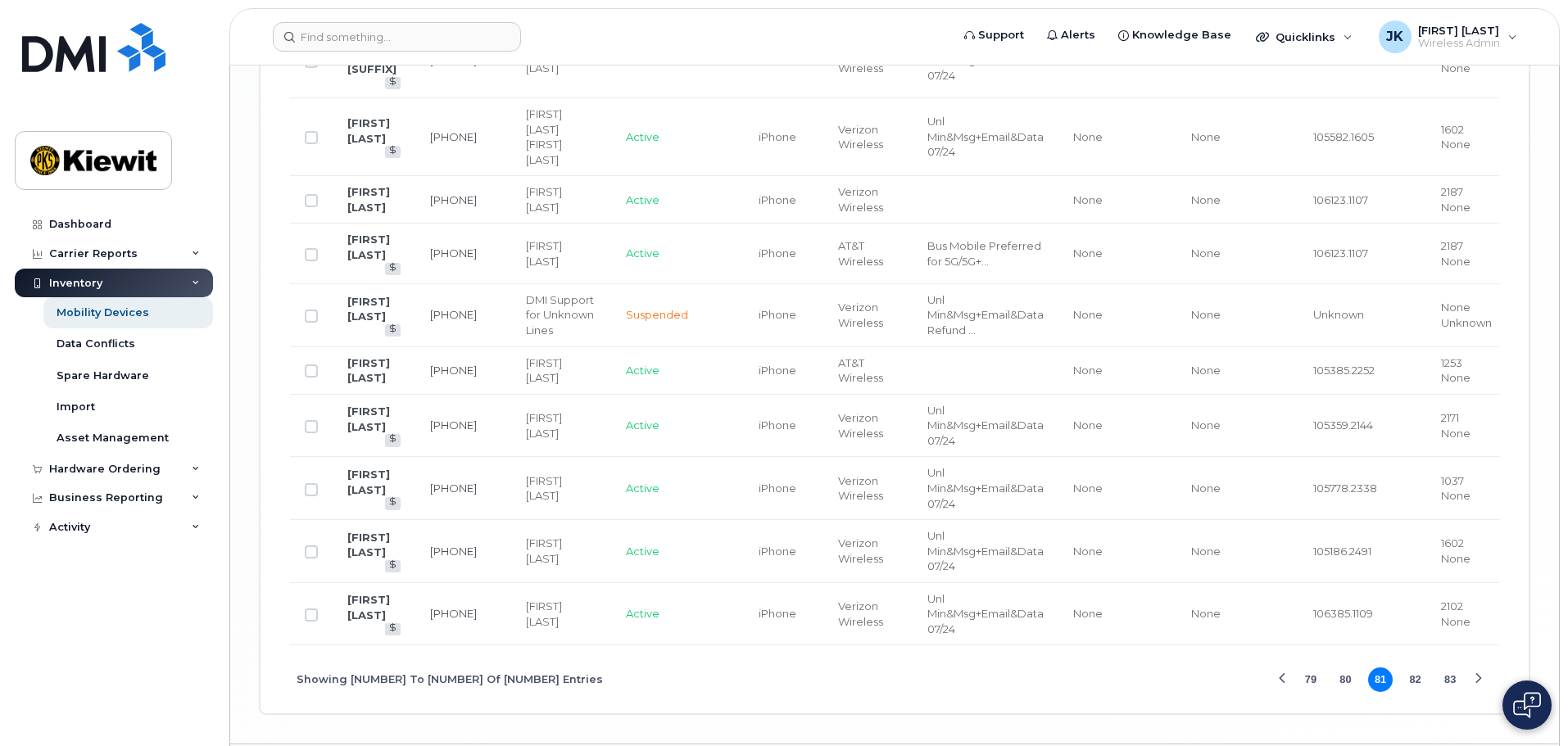 scroll, scrollTop: 3214, scrollLeft: 0, axis: vertical 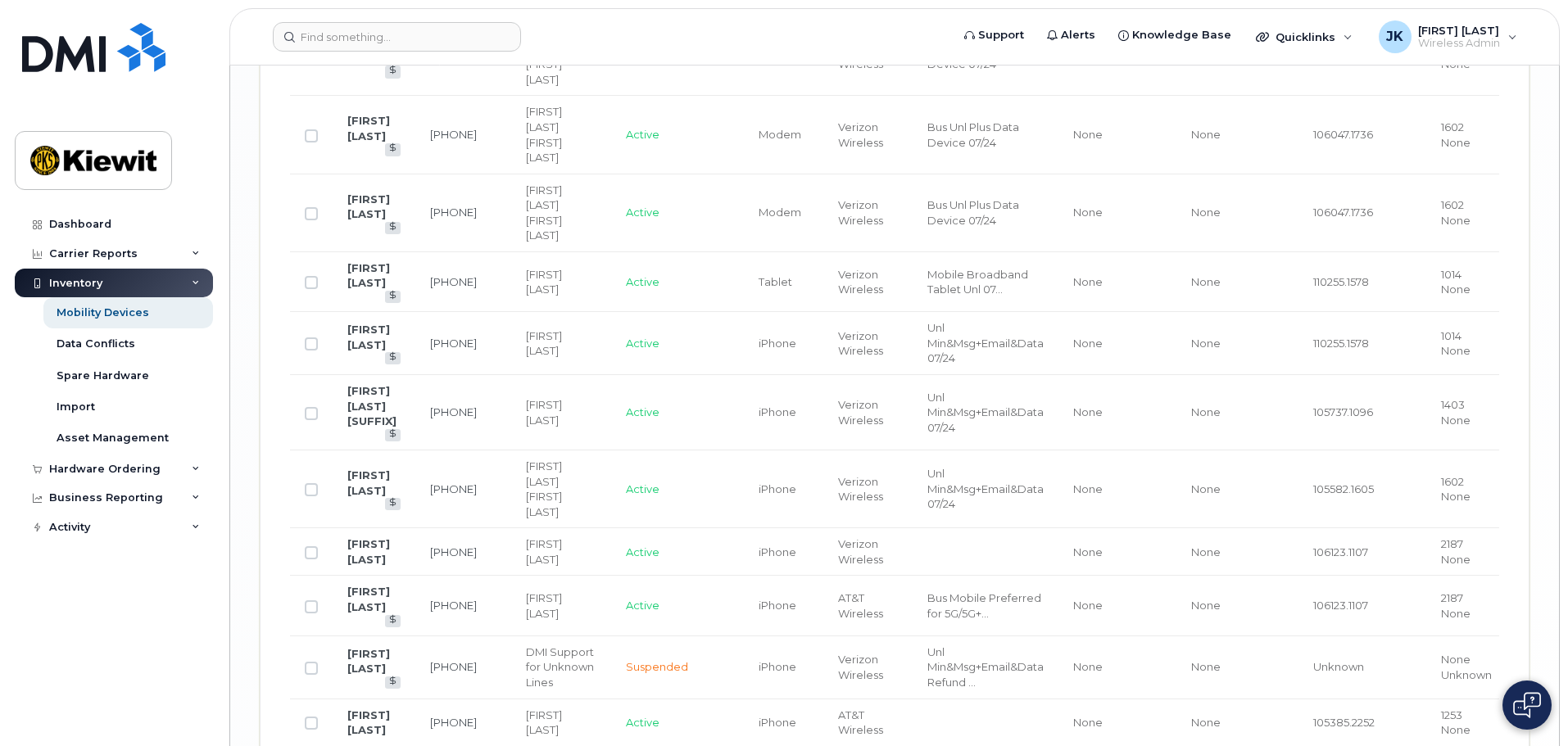 click on "83" 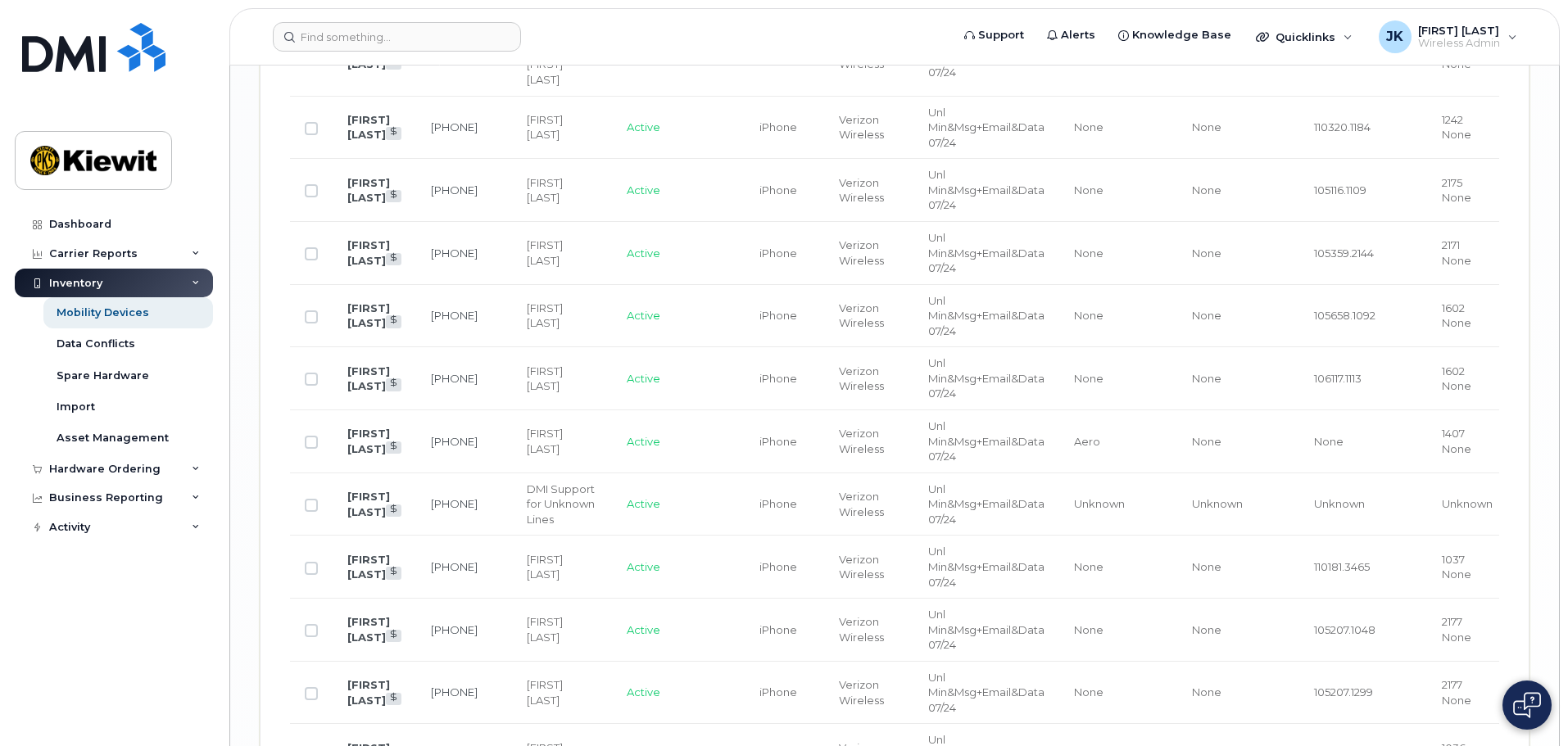 scroll, scrollTop: 3050, scrollLeft: 0, axis: vertical 